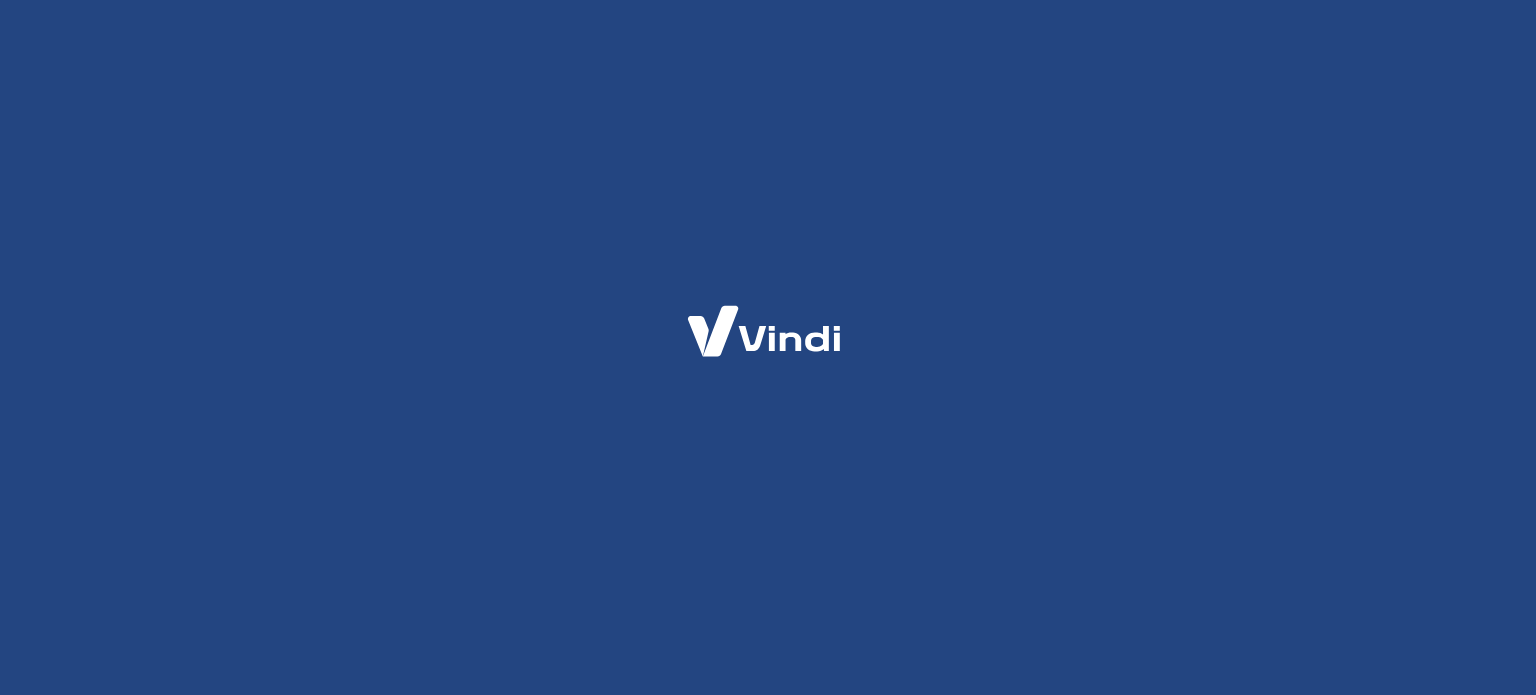 scroll, scrollTop: 0, scrollLeft: 0, axis: both 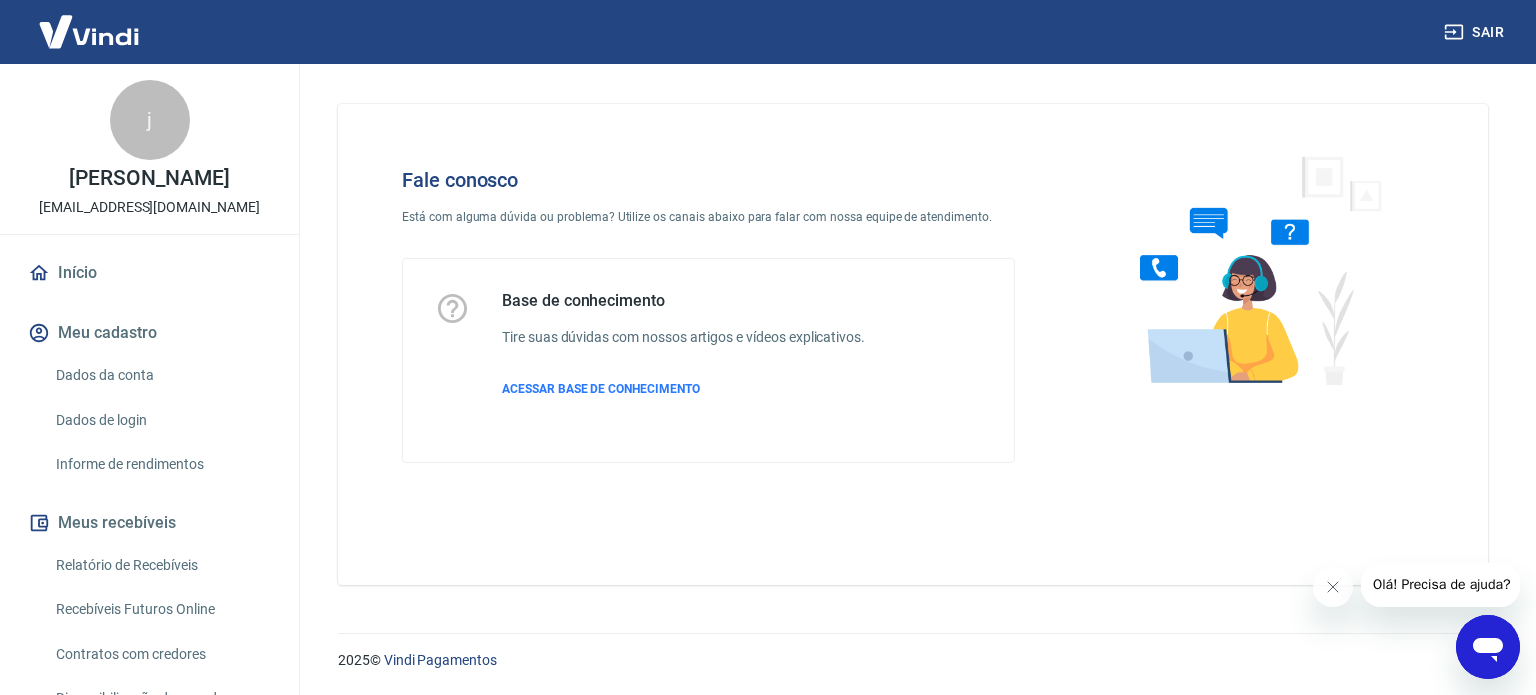 click on "Olá! Precisa de ajuda?" at bounding box center [1441, 584] 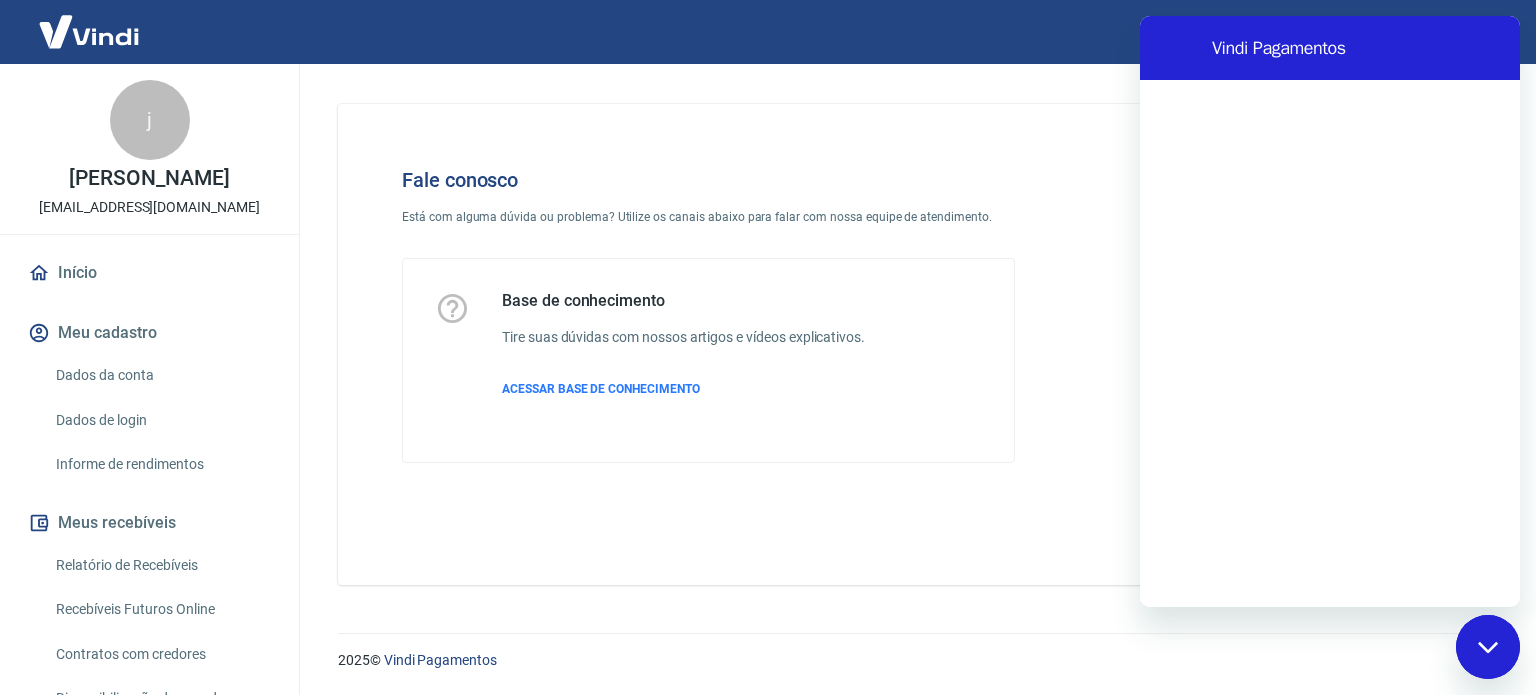 scroll, scrollTop: 0, scrollLeft: 0, axis: both 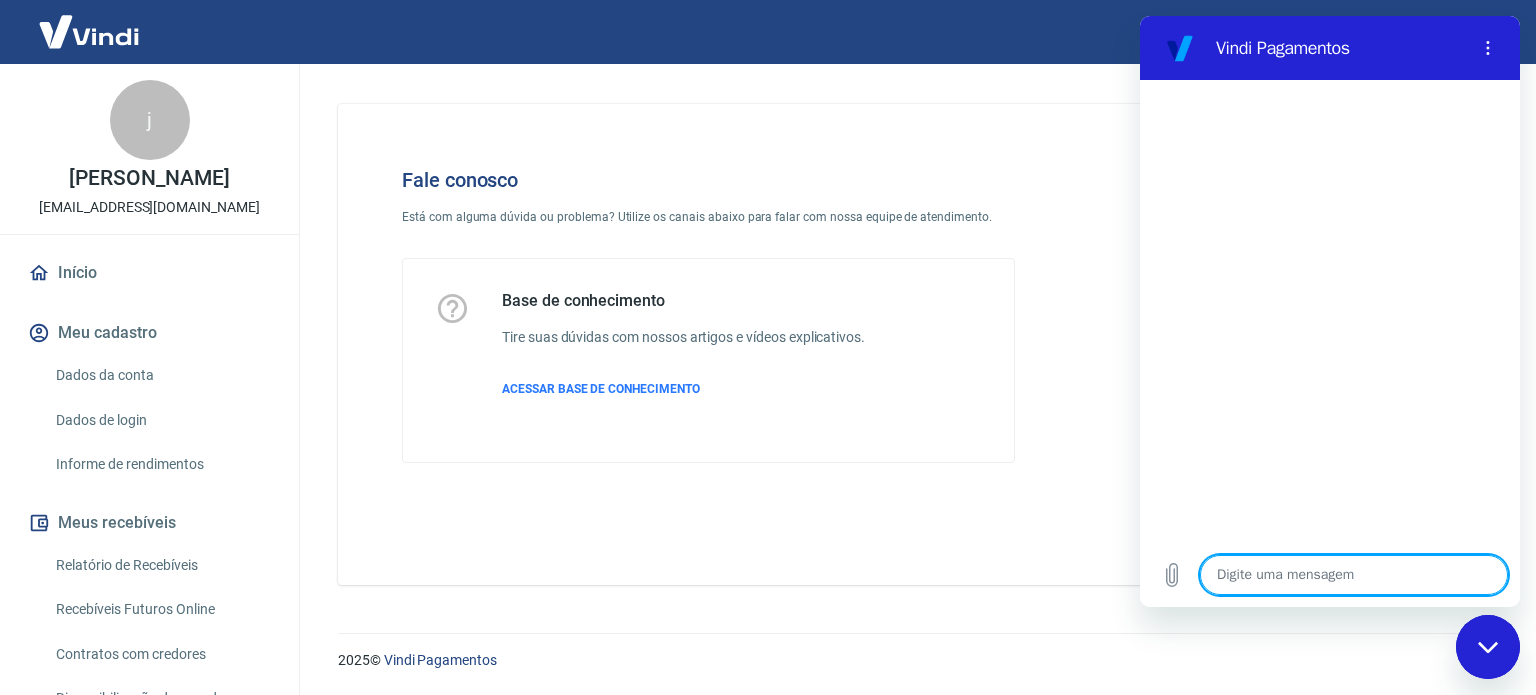 type on "O" 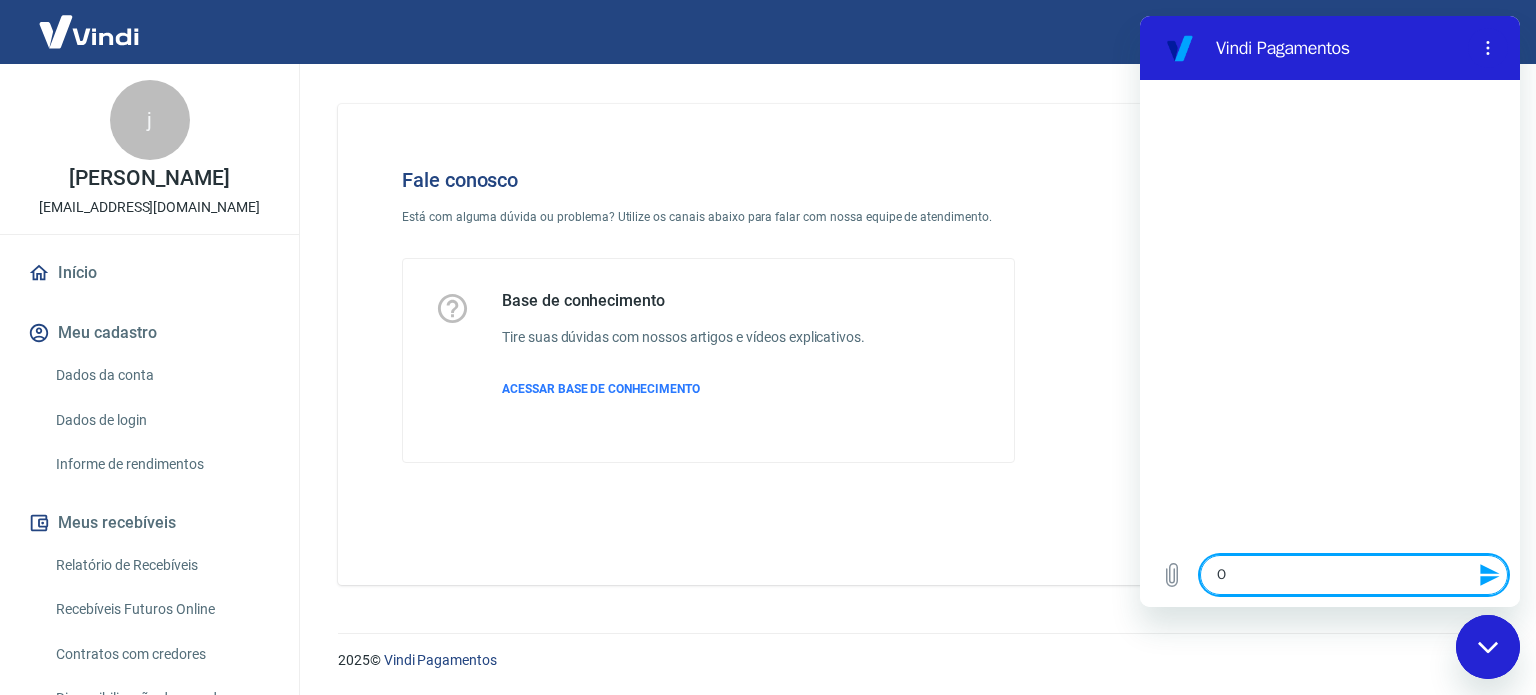 type on "Ol" 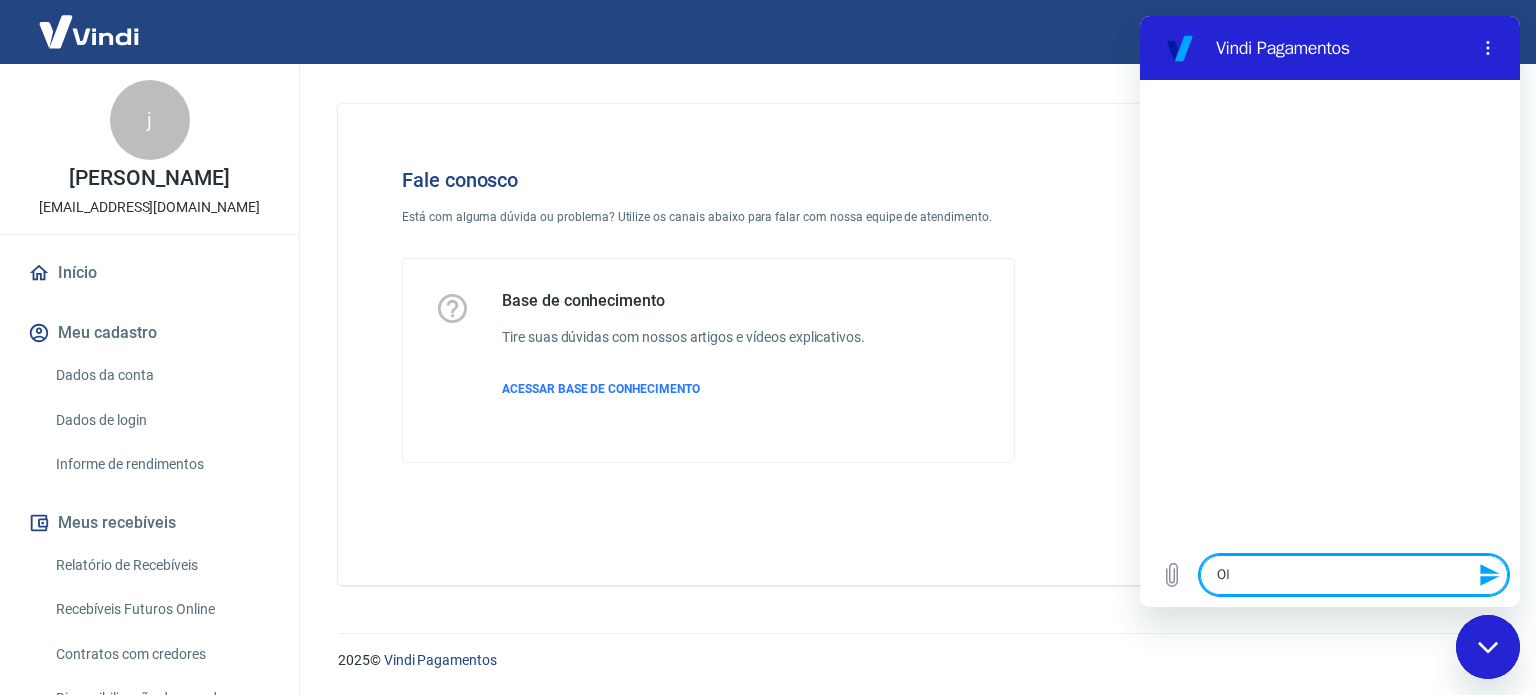 type on "[PERSON_NAME]" 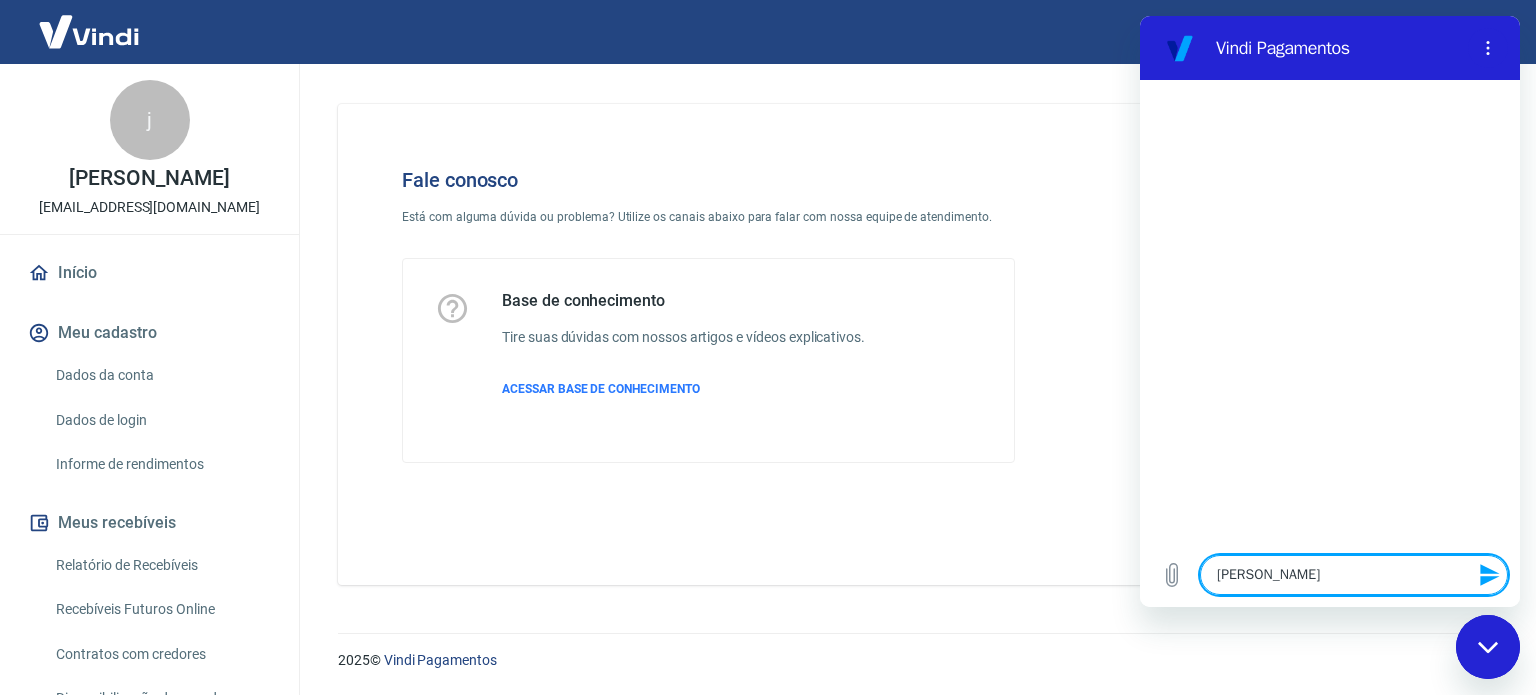type 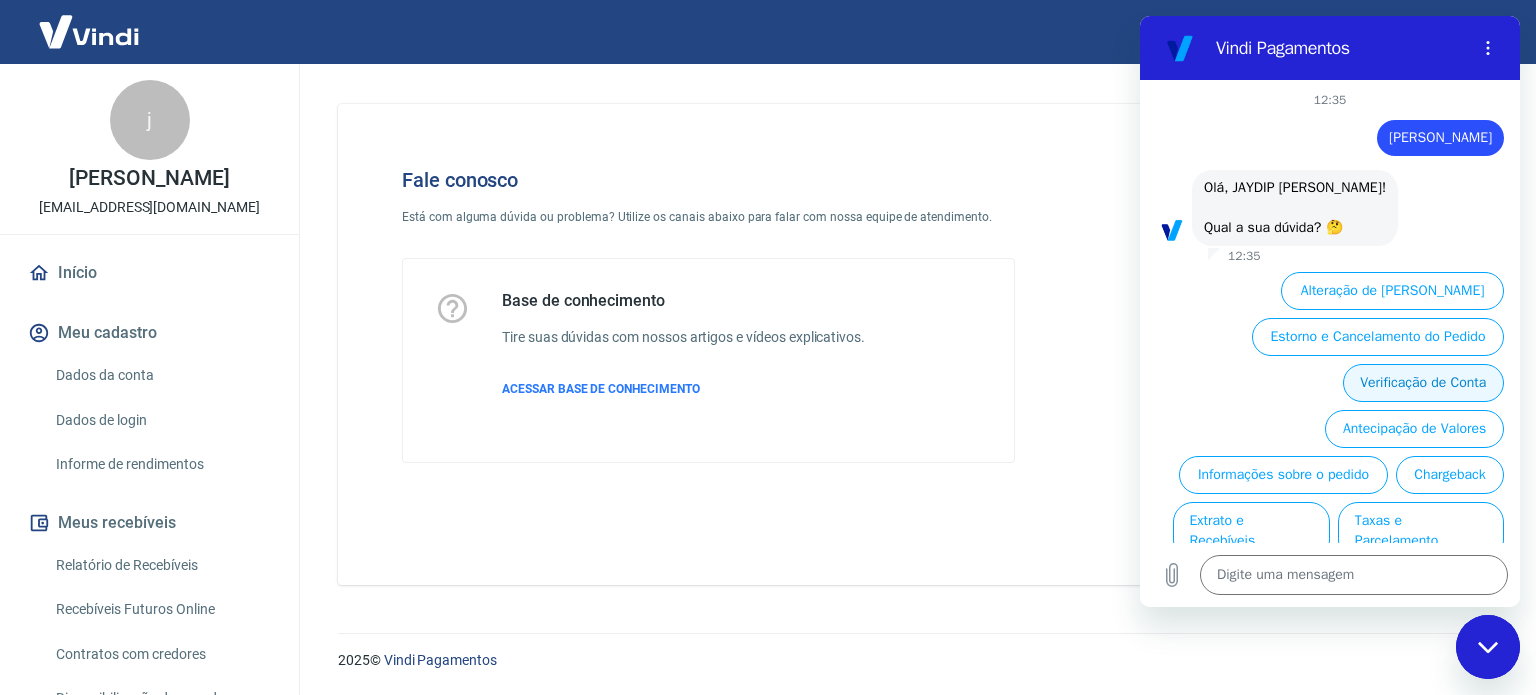 click on "Verificação de Conta" at bounding box center (1423, 383) 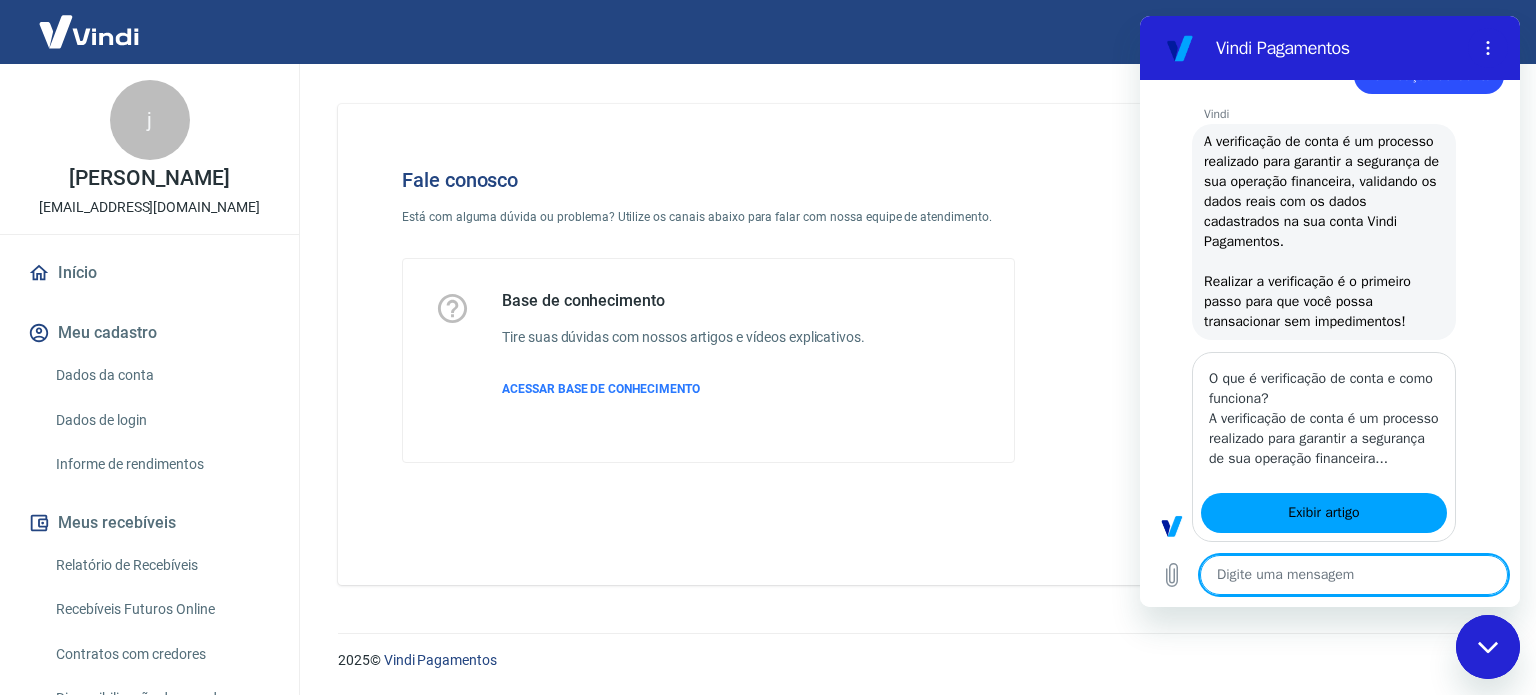type on "x" 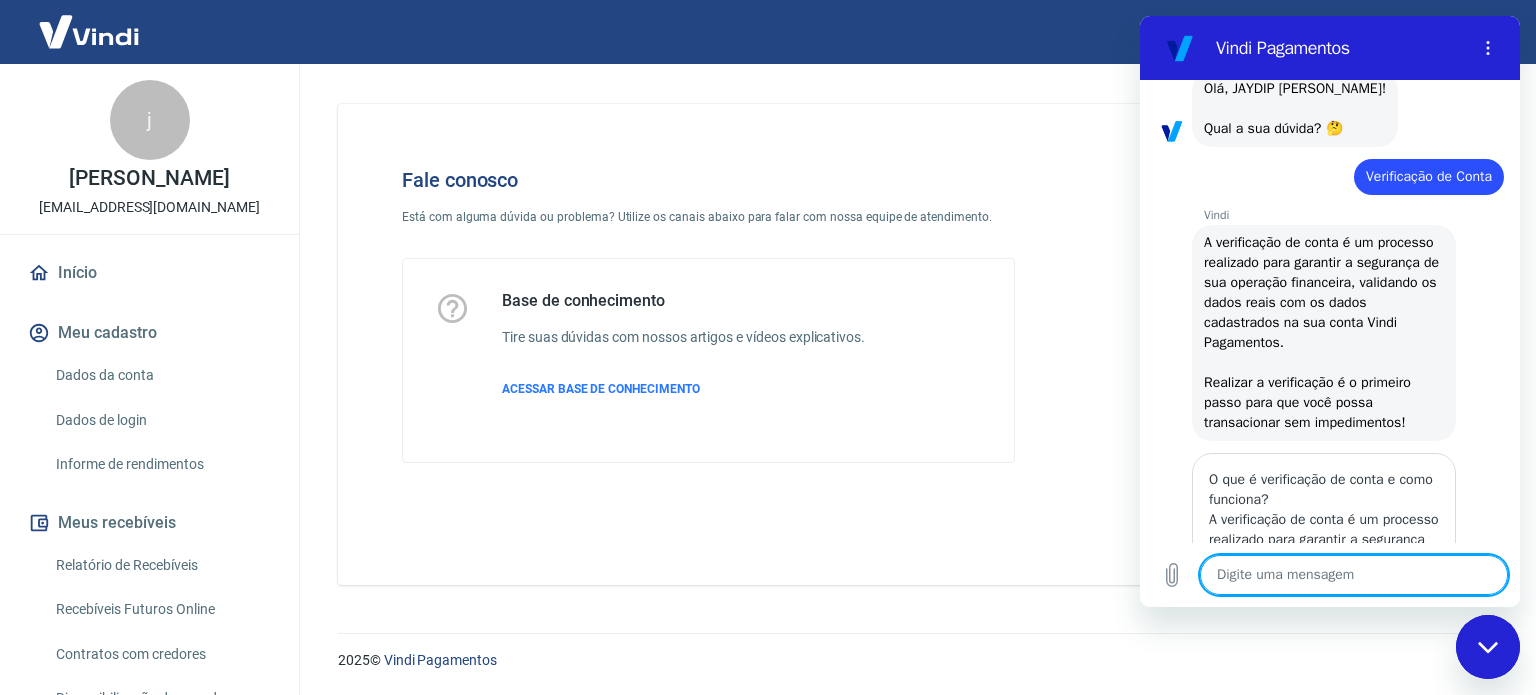 scroll, scrollTop: 336, scrollLeft: 0, axis: vertical 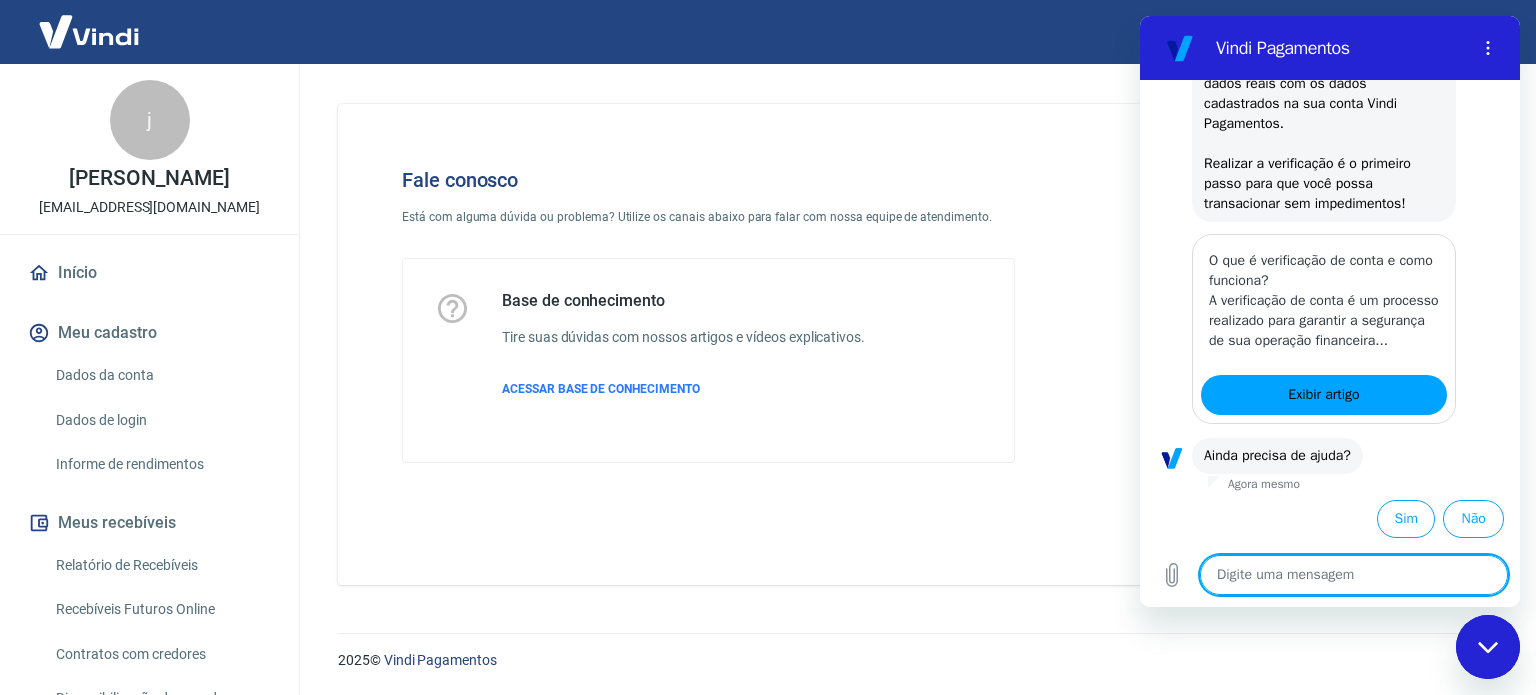 type on "f" 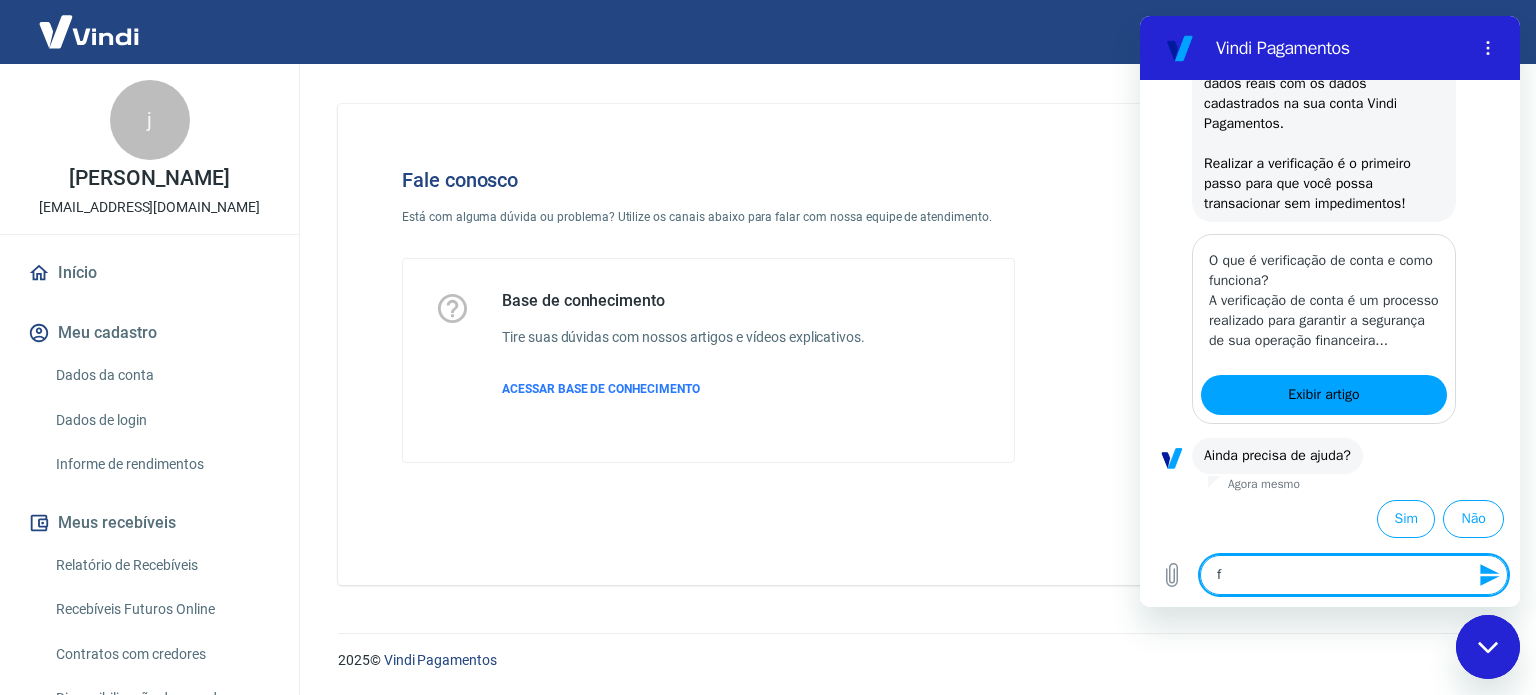 type on "fa" 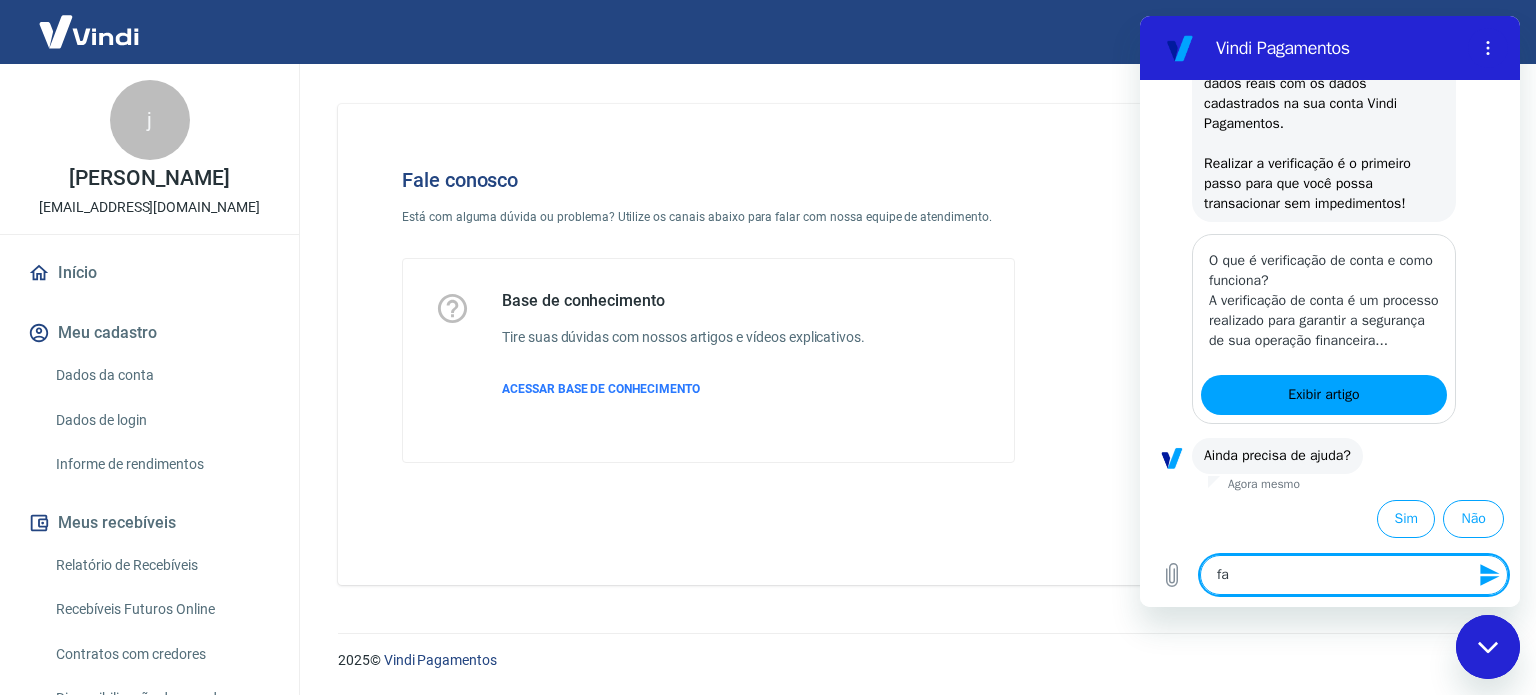 type on "fal" 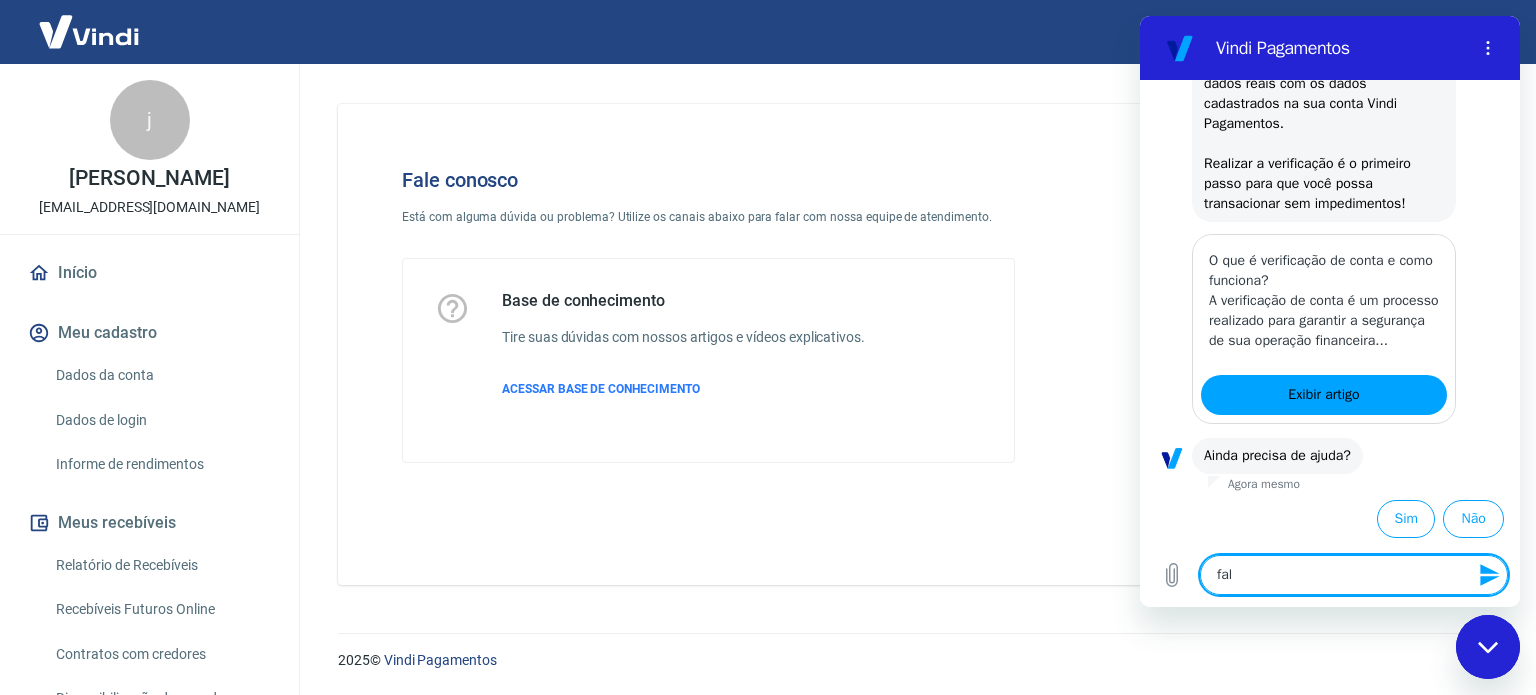 type on "fala" 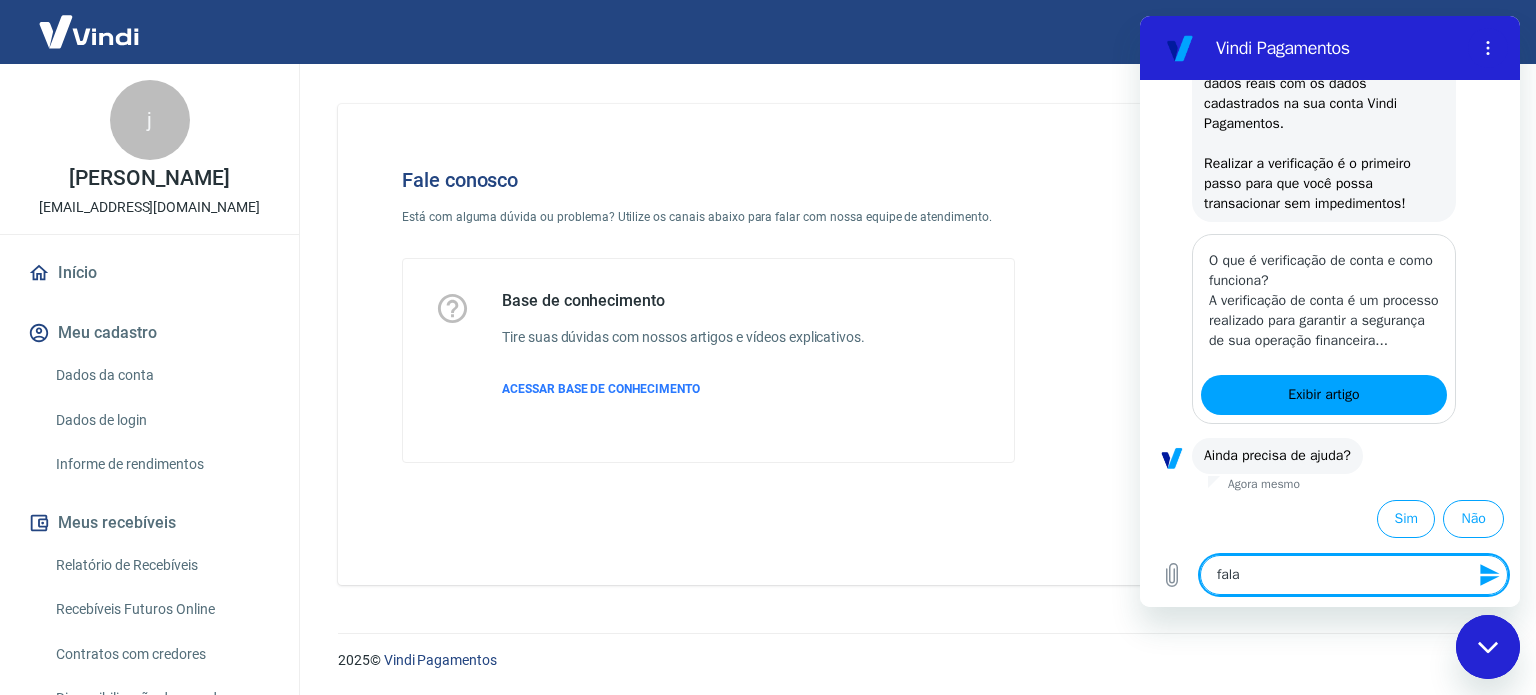 type on "falar" 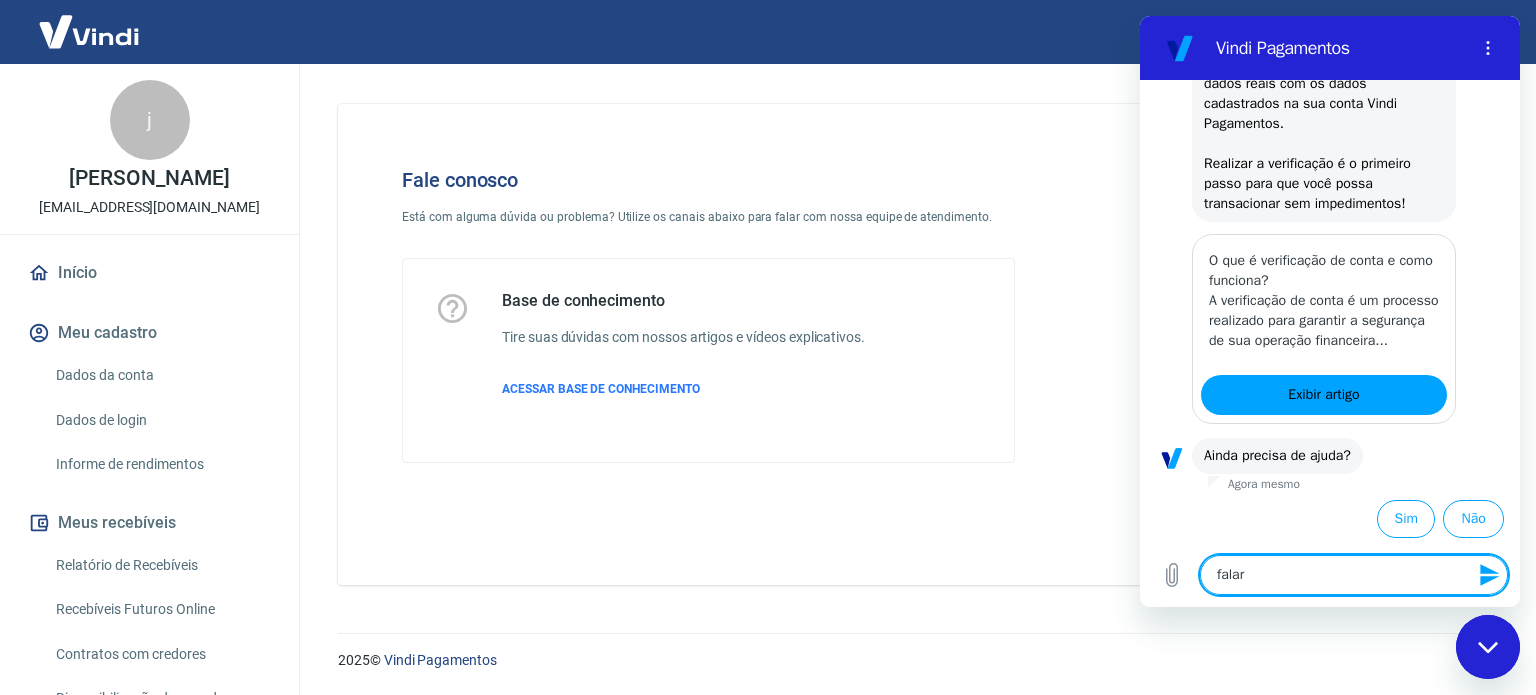 type on "falar" 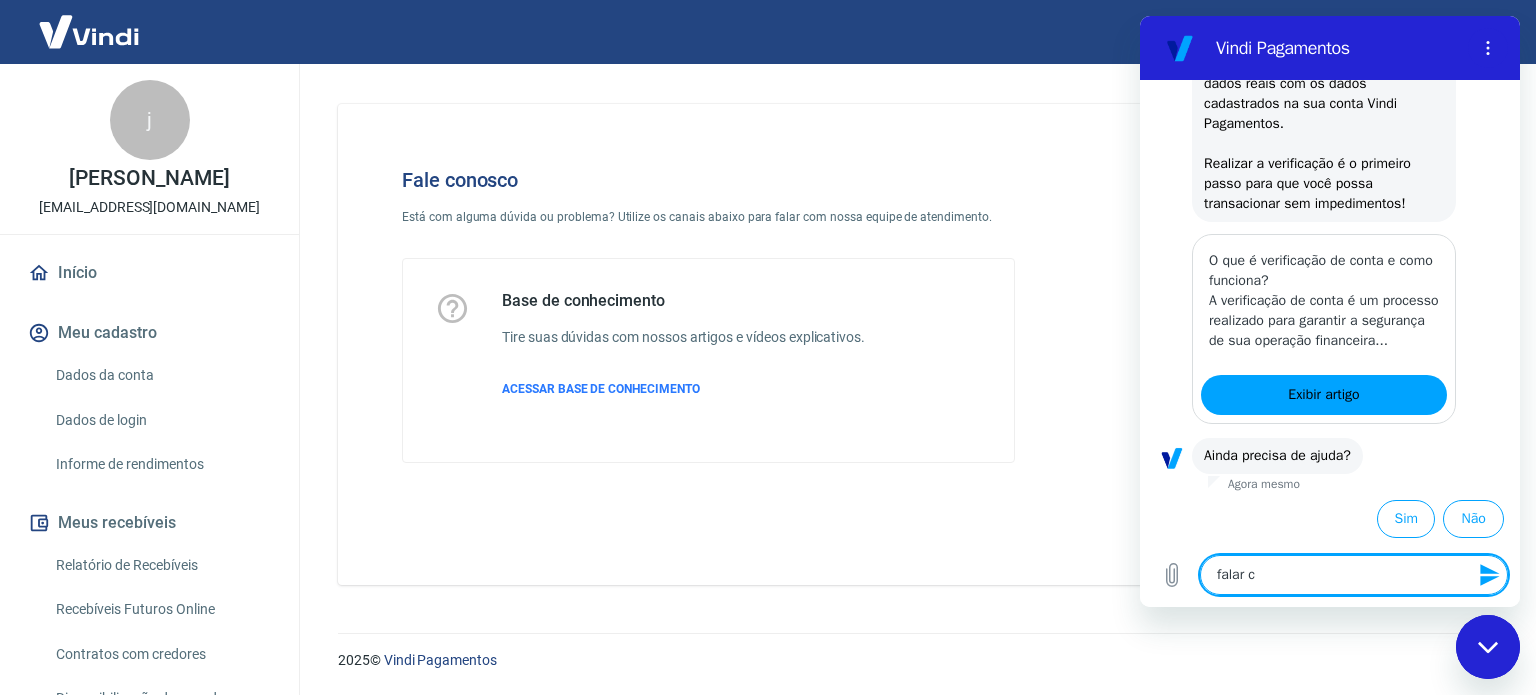 type on "x" 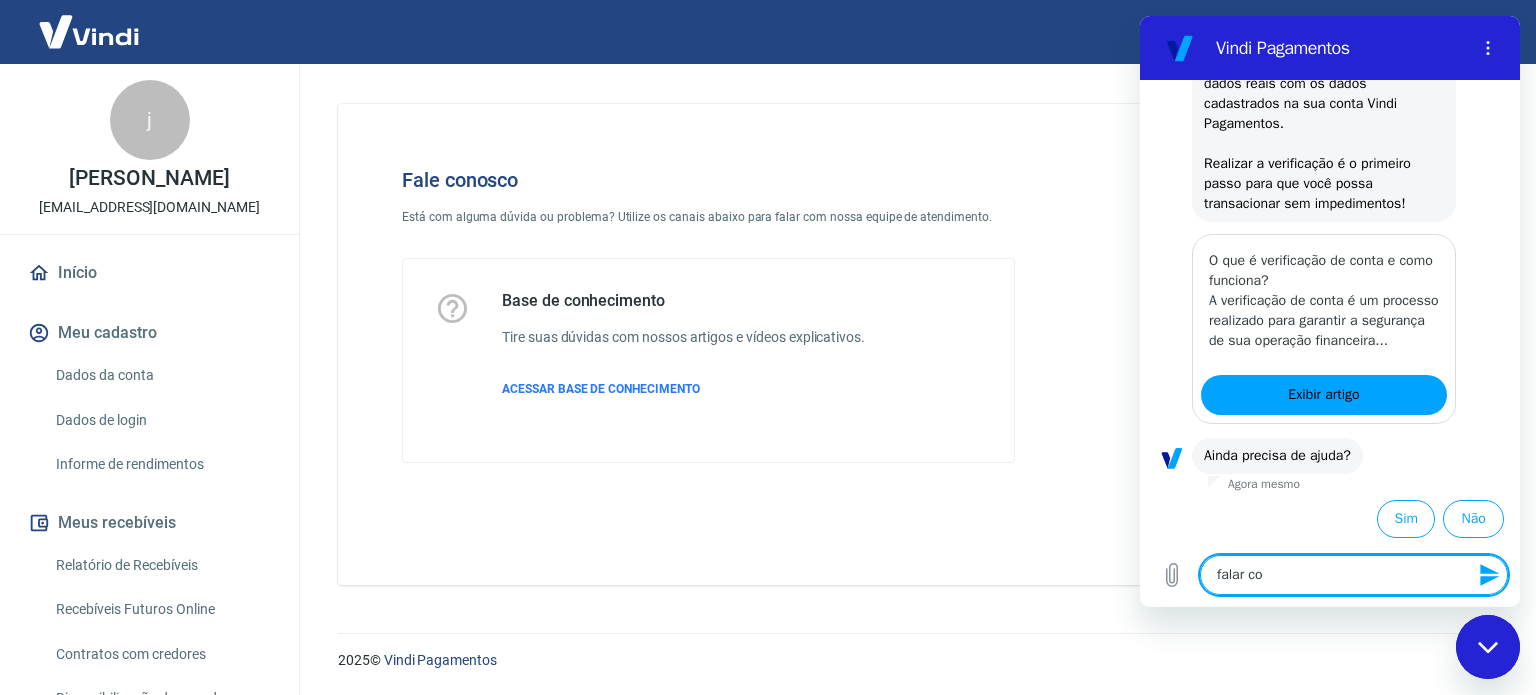 type on "falar com" 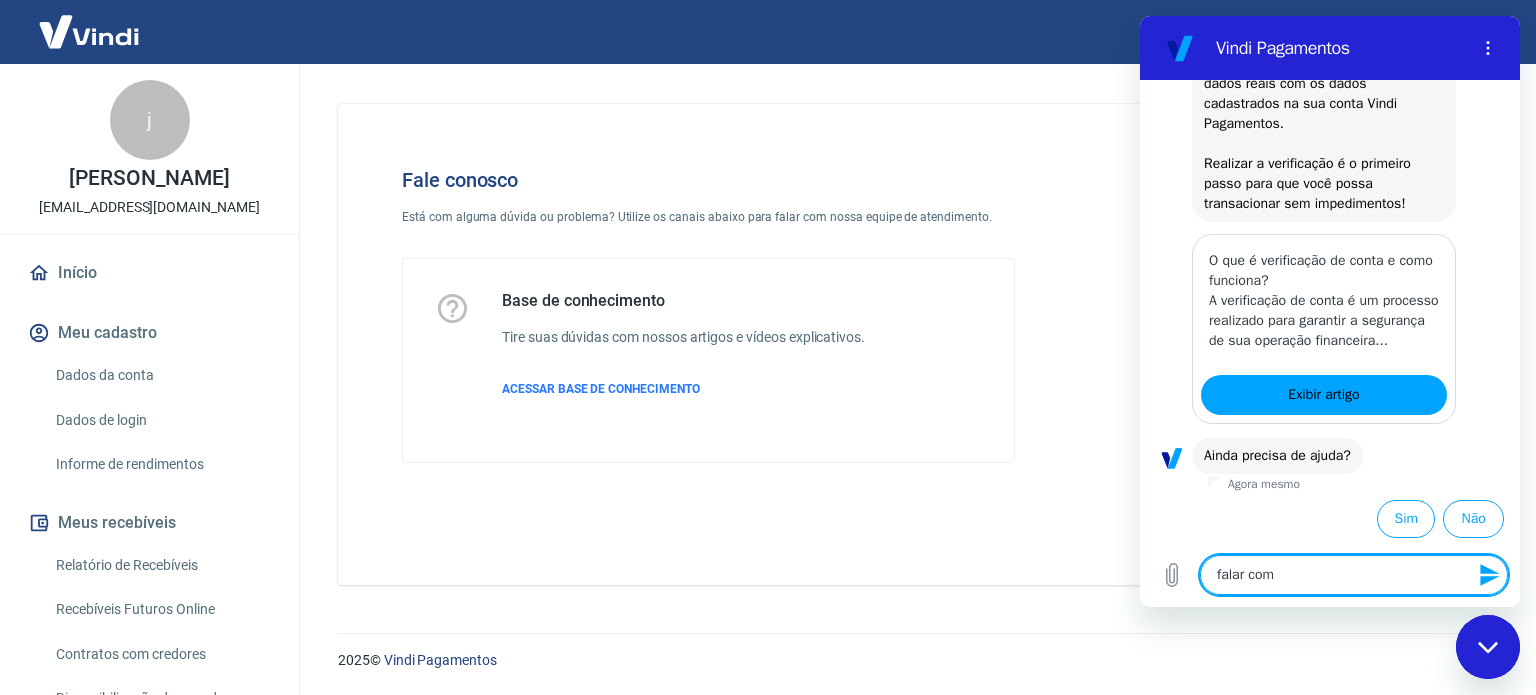 type on "falar com" 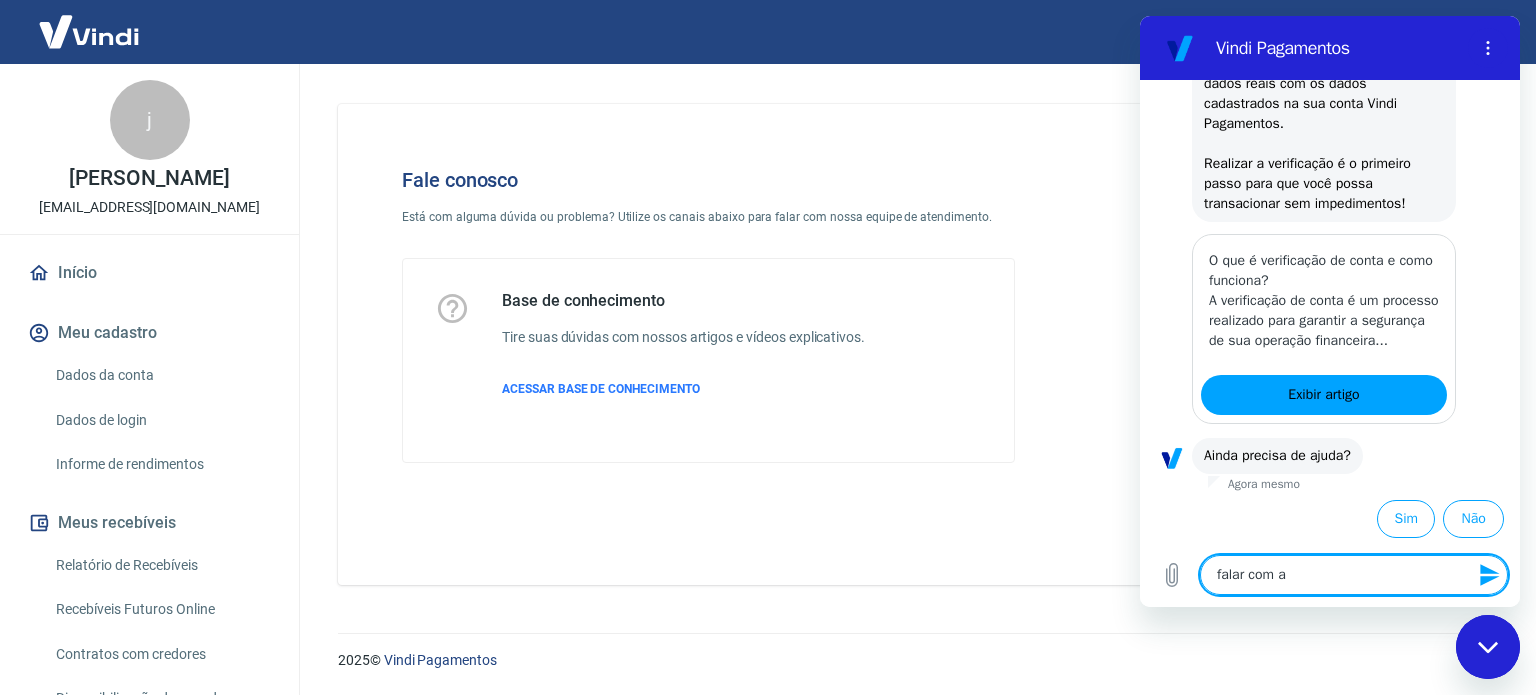 type on "falar com at" 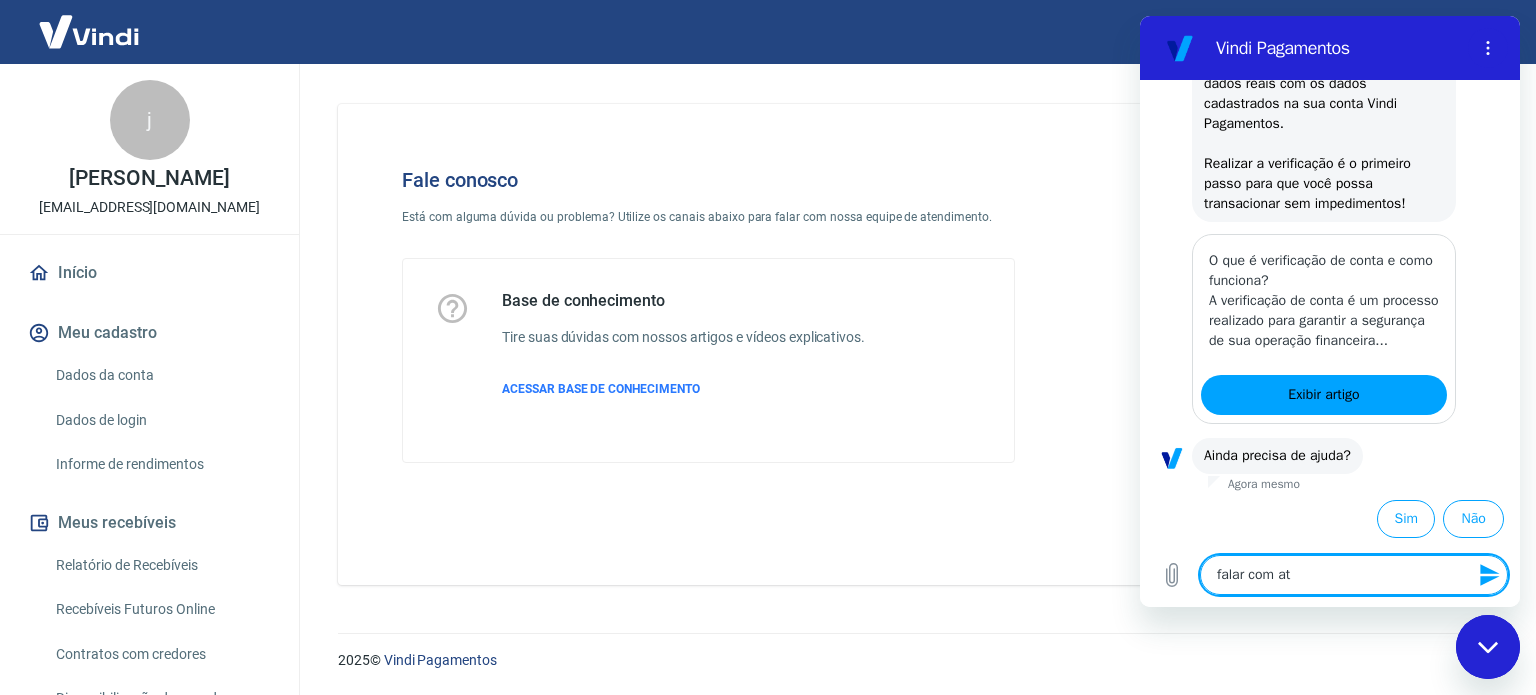 type on "falar com ate" 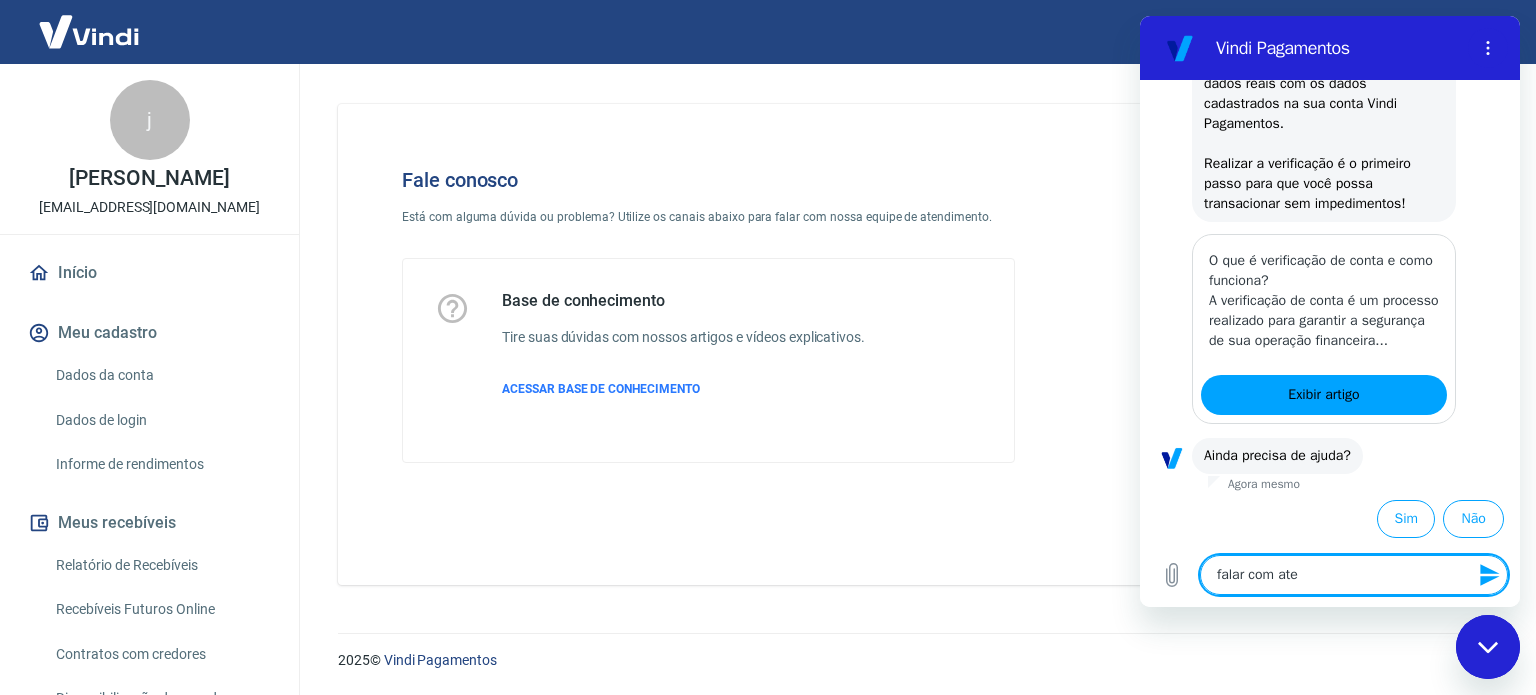 type on "falar com [GEOGRAPHIC_DATA]" 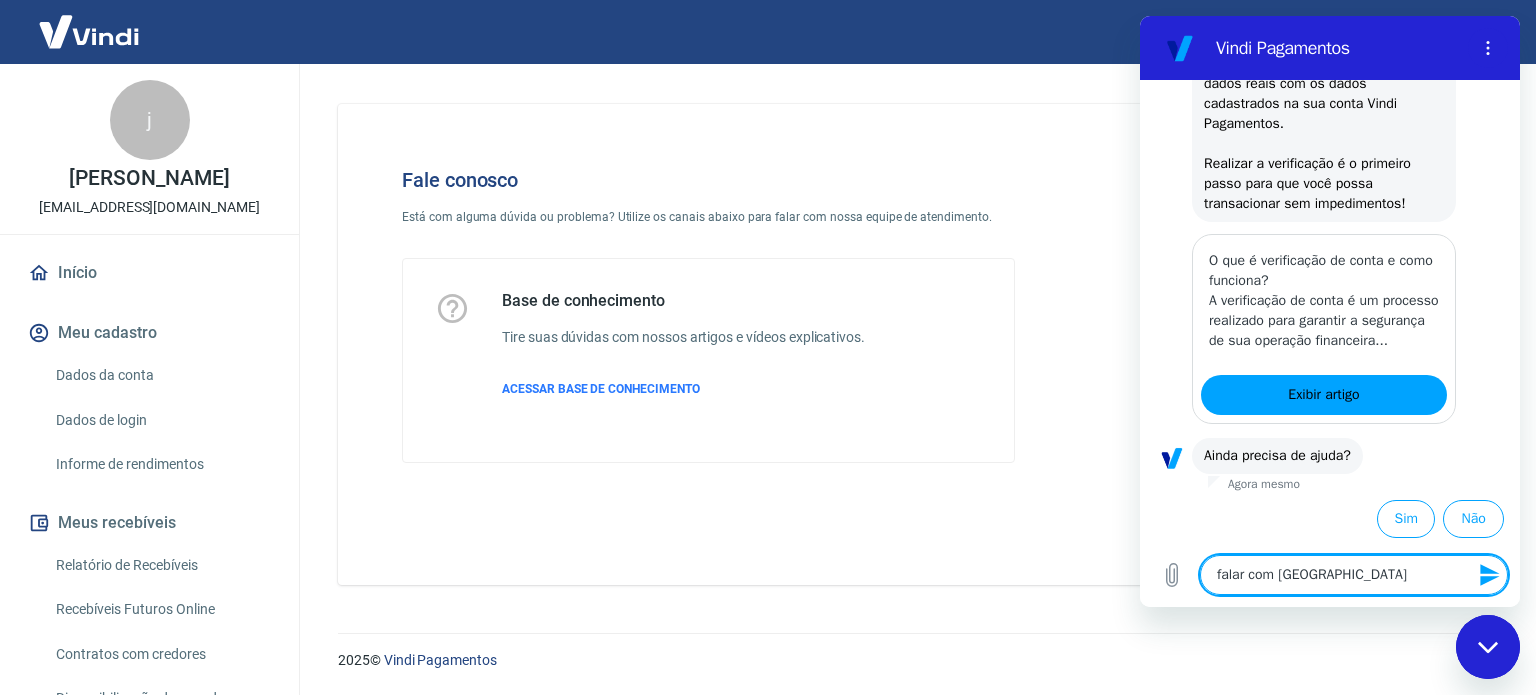 type on "falar com atend" 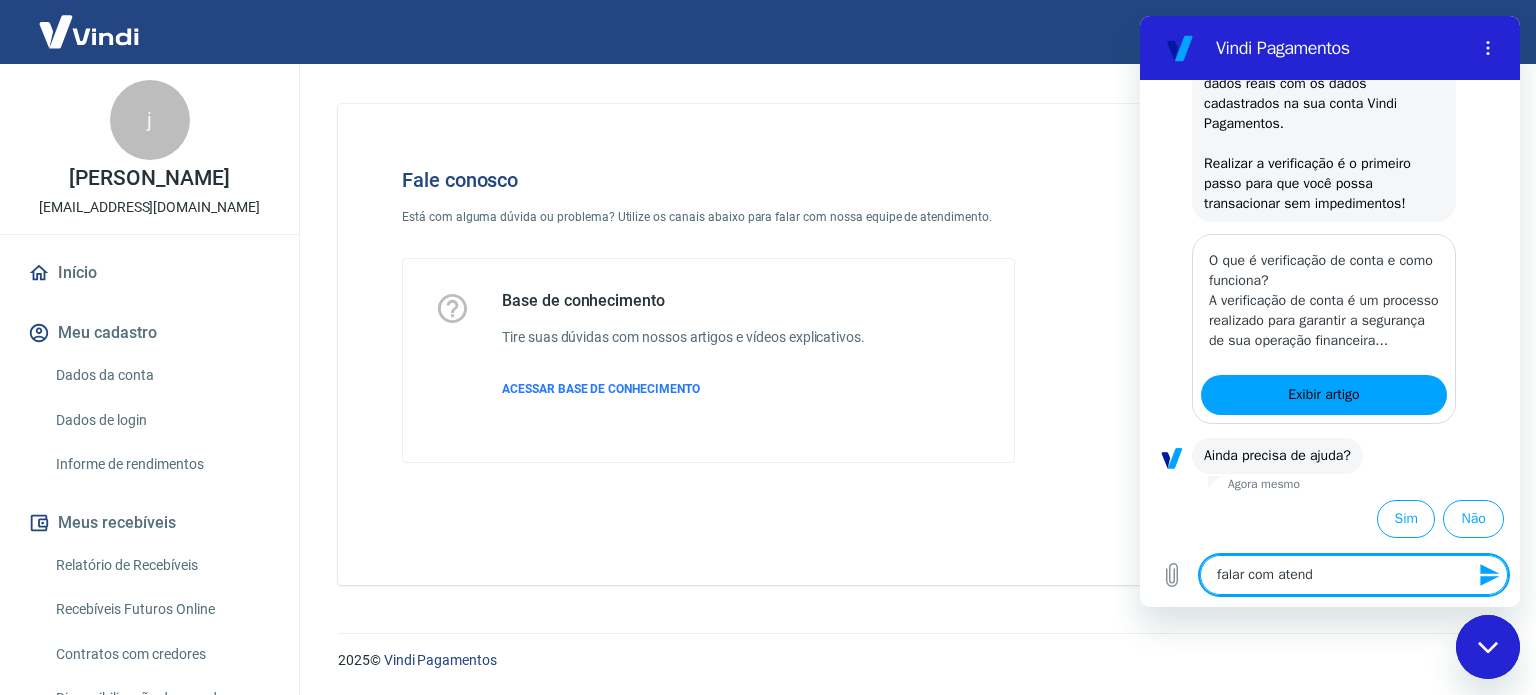 type on "falar com atende" 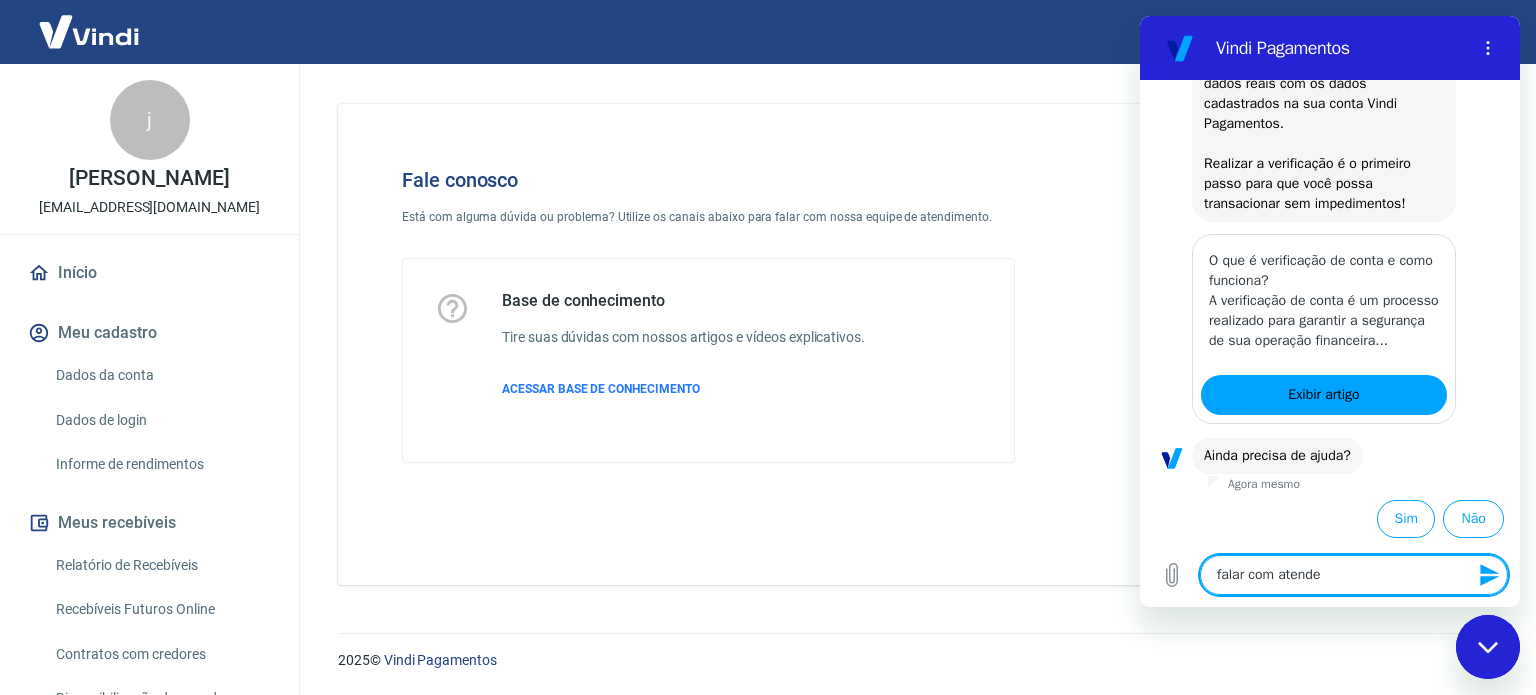 type on "falar com atenden" 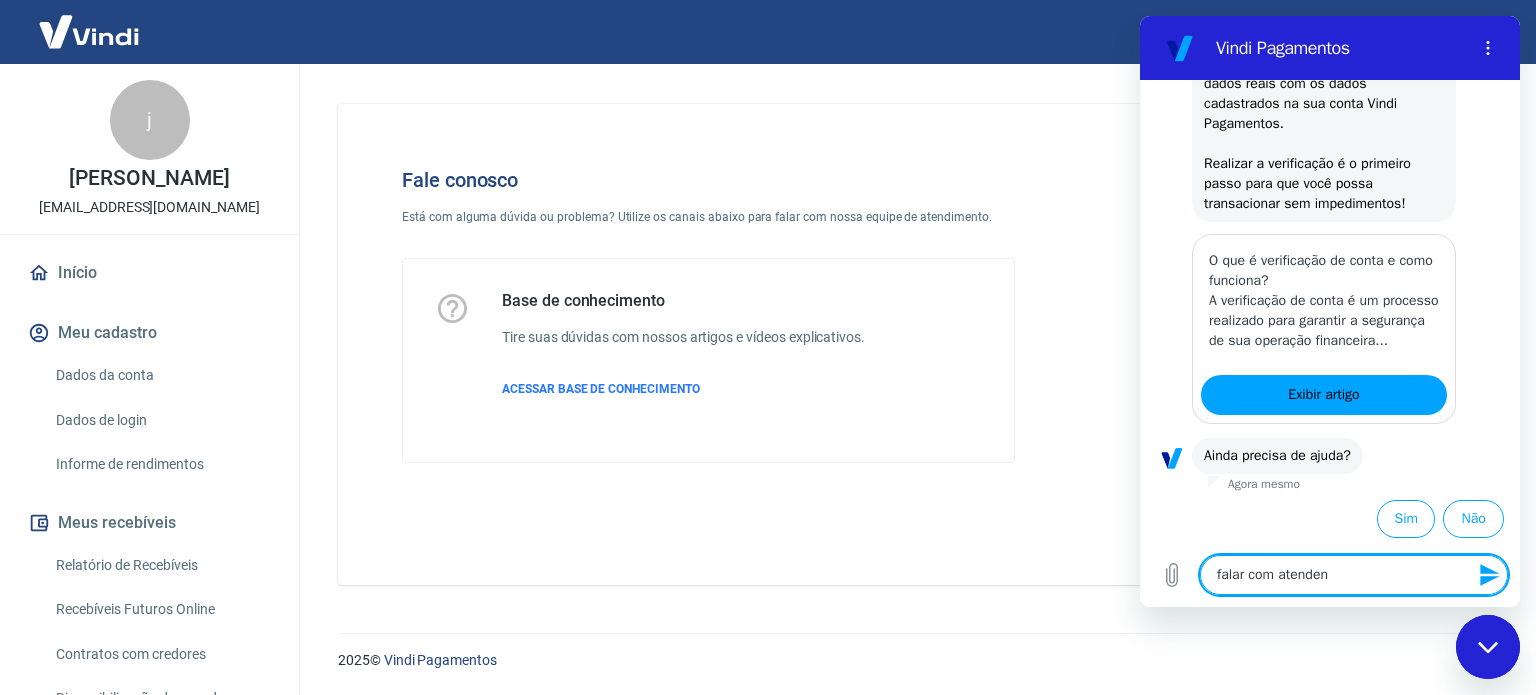 type on "falar com atendent" 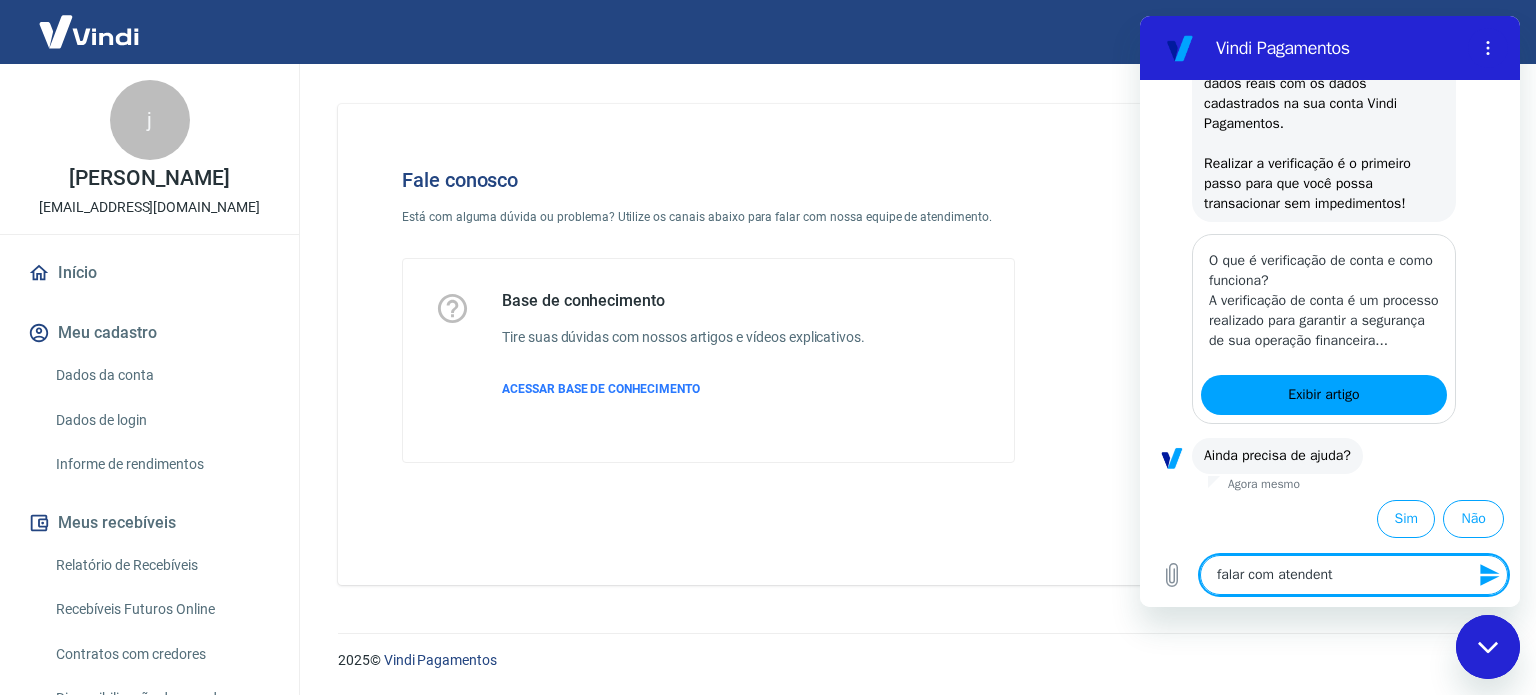 type on "falar com atendente" 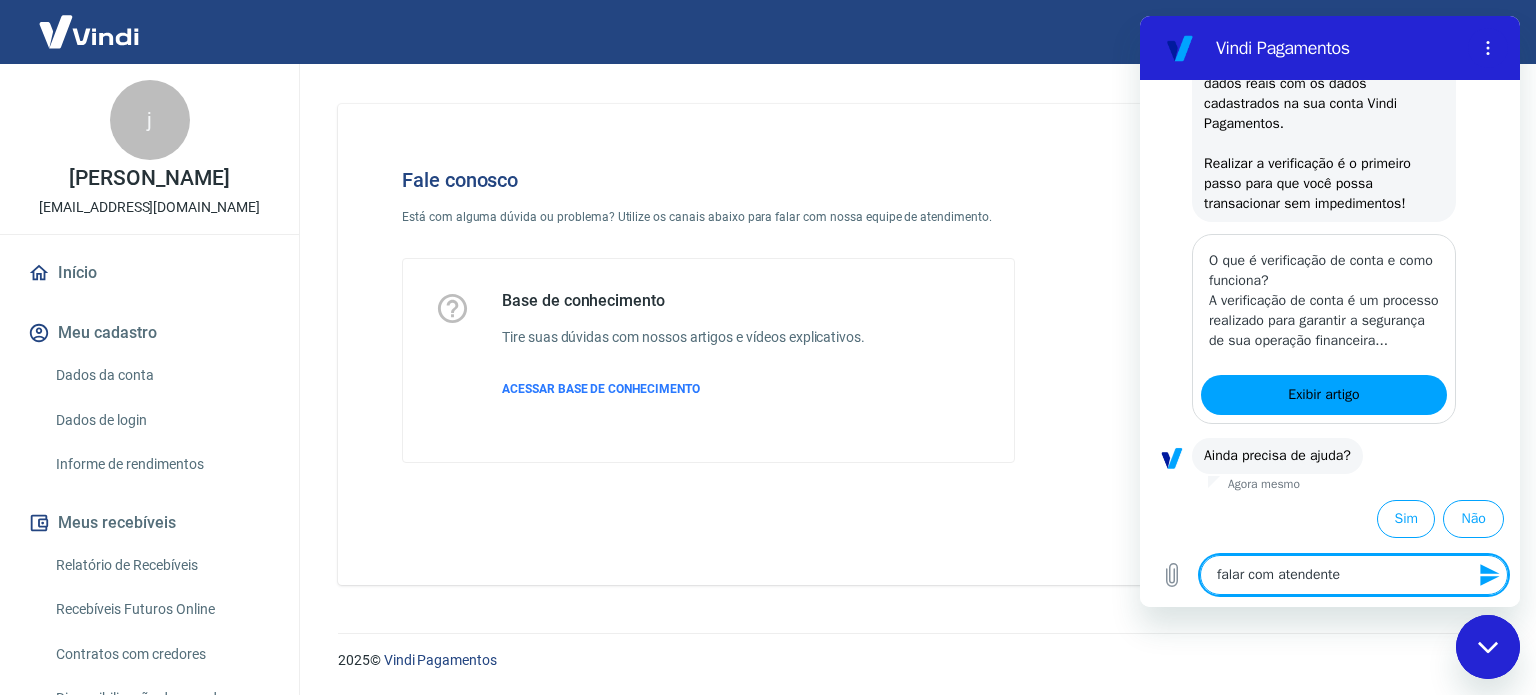 type 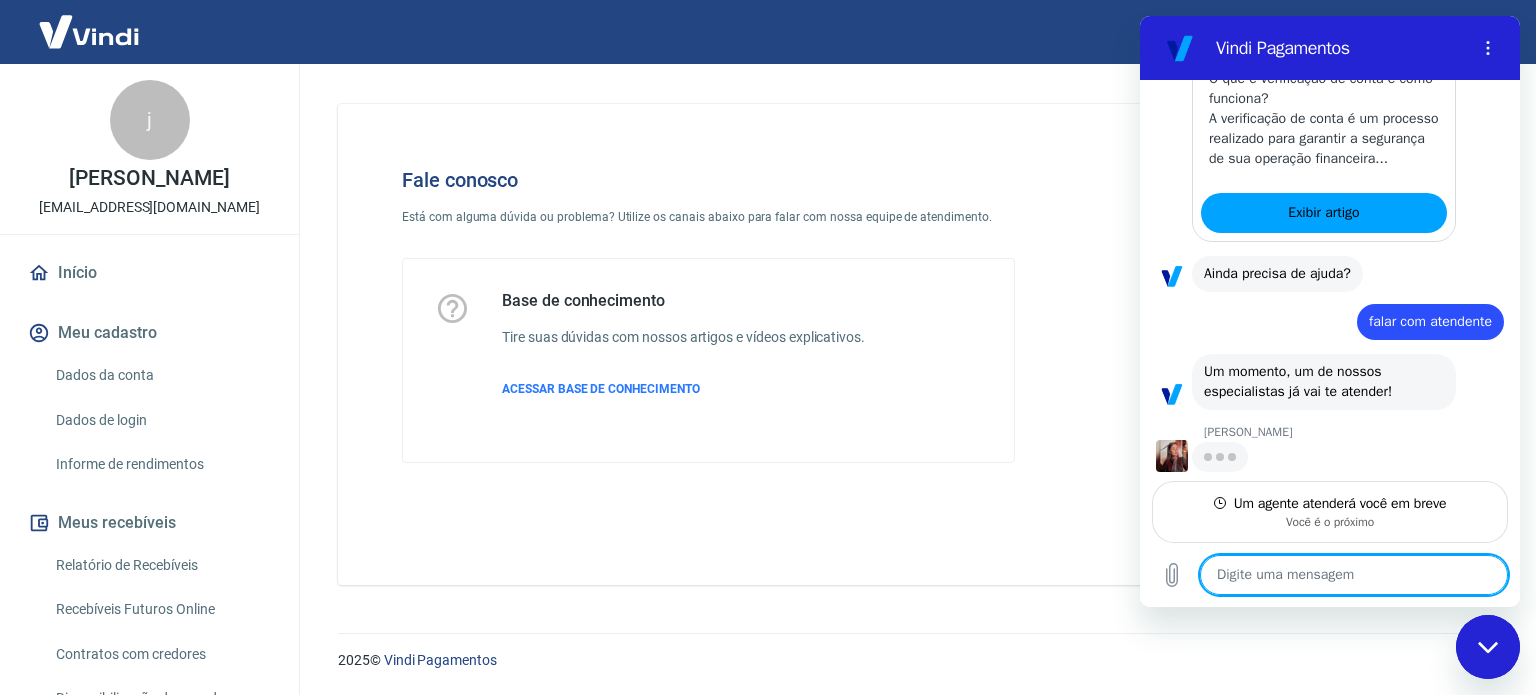 scroll, scrollTop: 516, scrollLeft: 0, axis: vertical 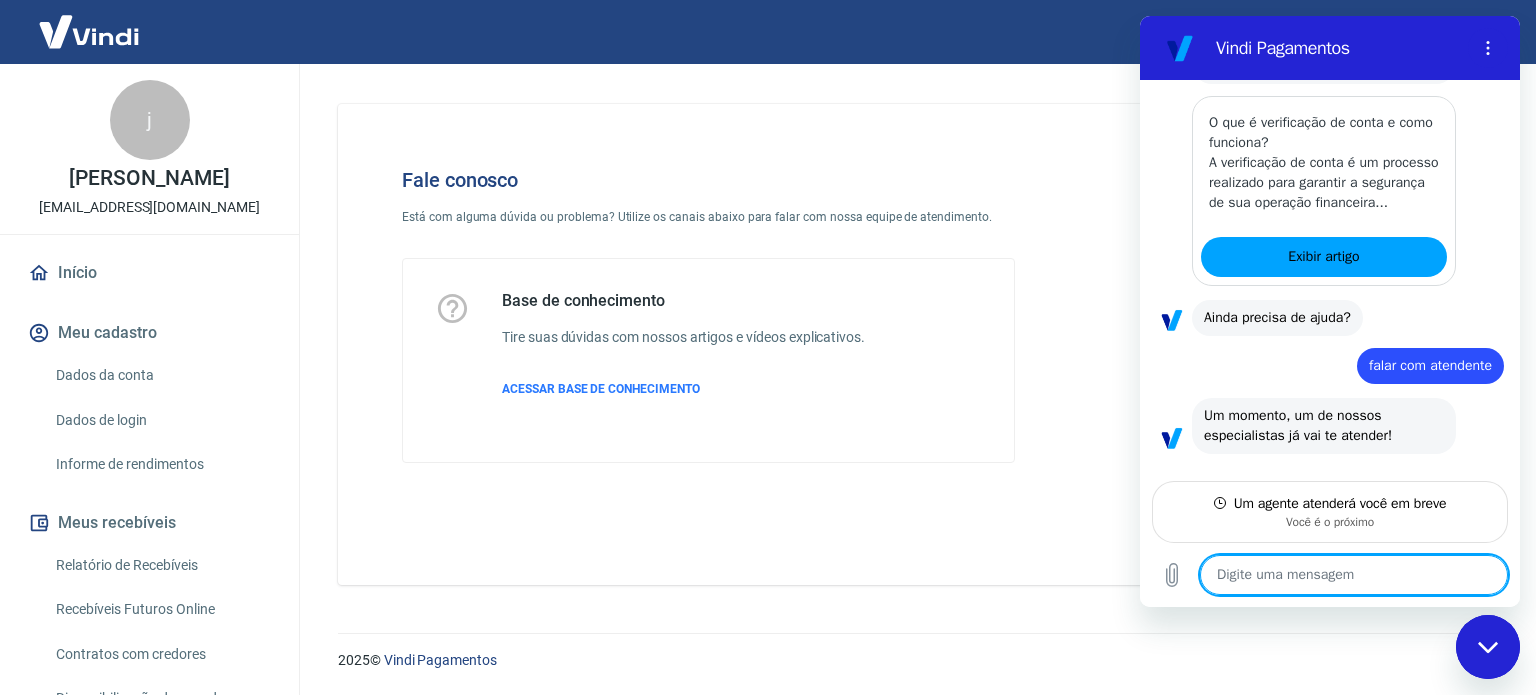 type on "x" 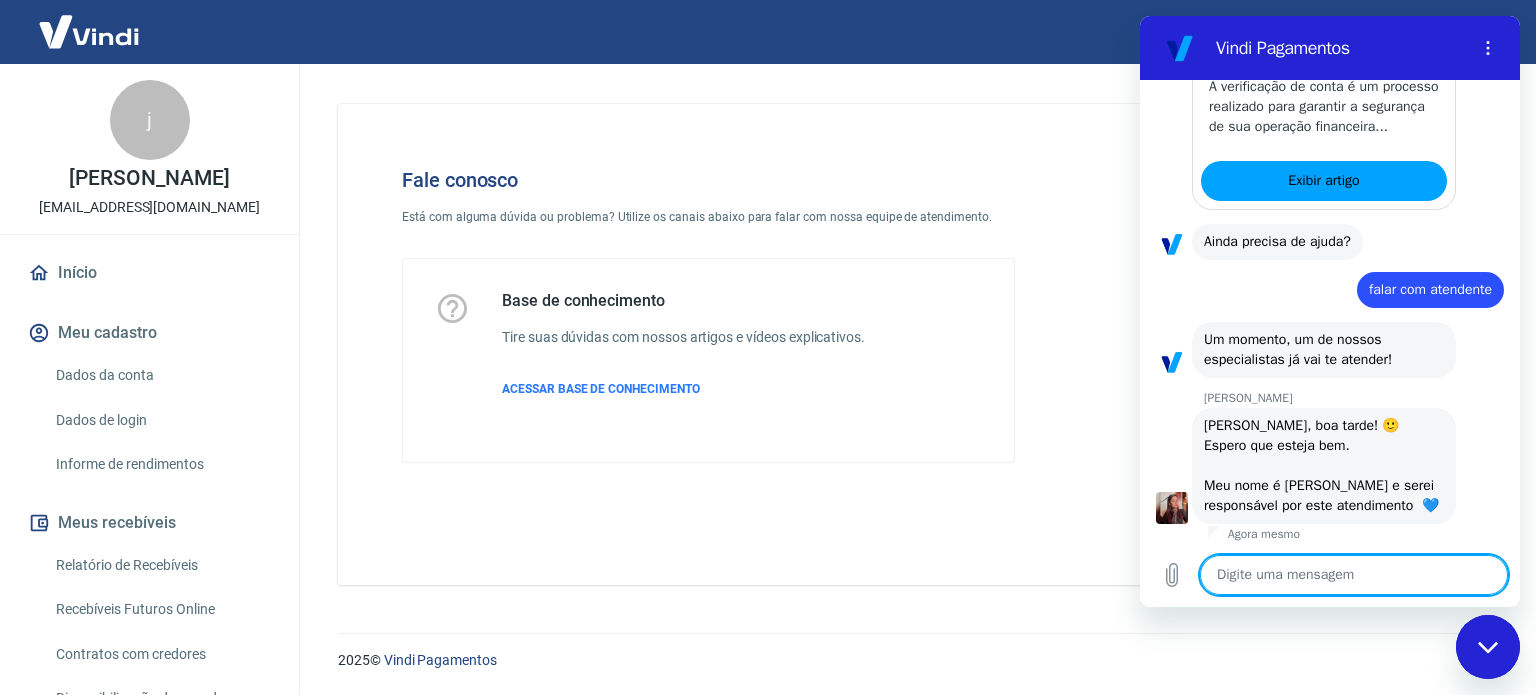 scroll, scrollTop: 575, scrollLeft: 0, axis: vertical 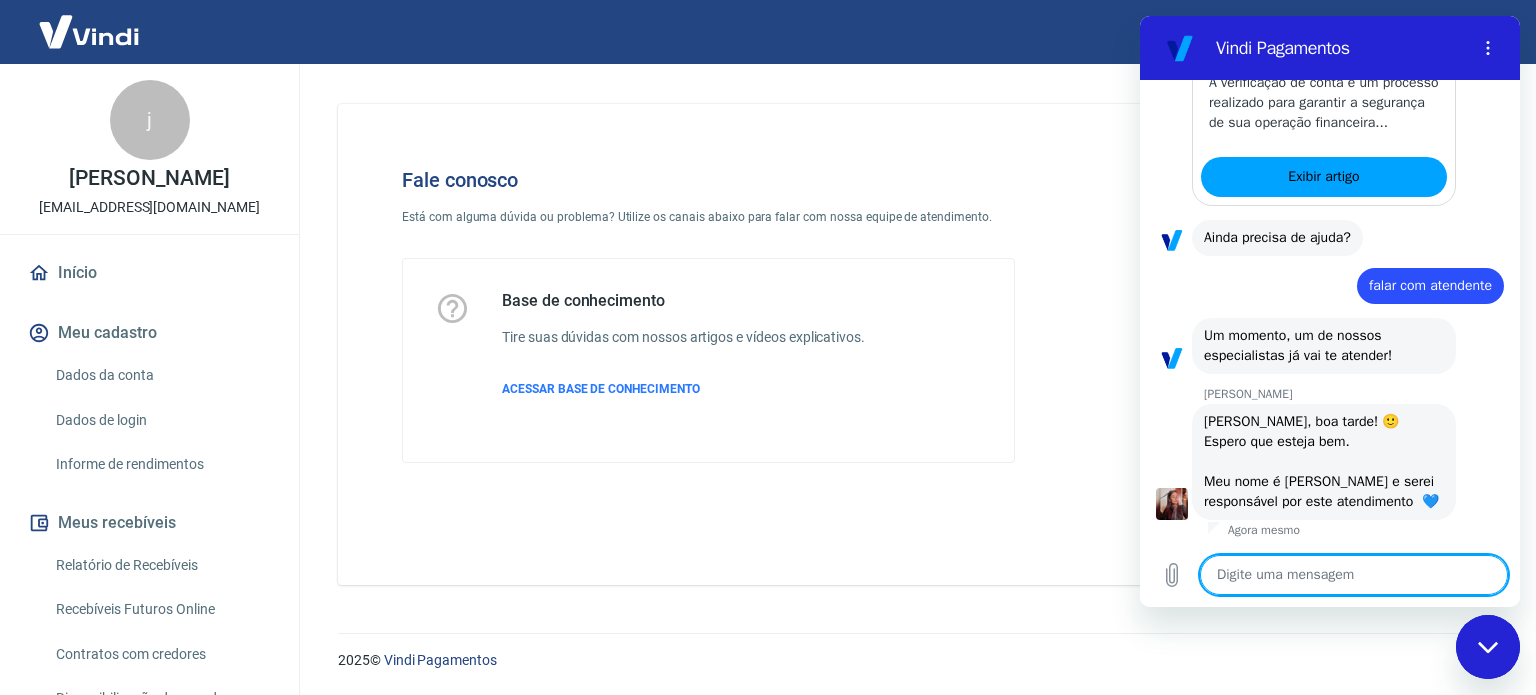 type on "B" 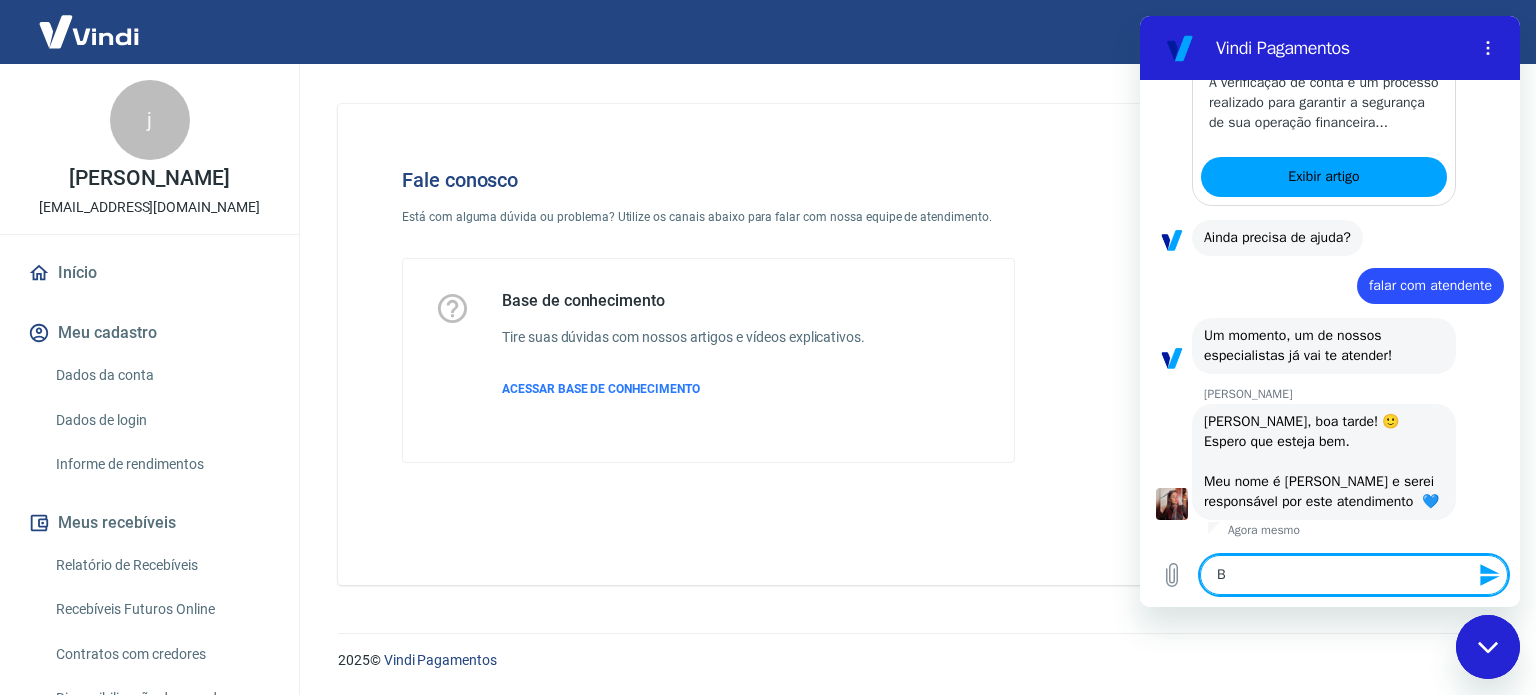 type on "Bo" 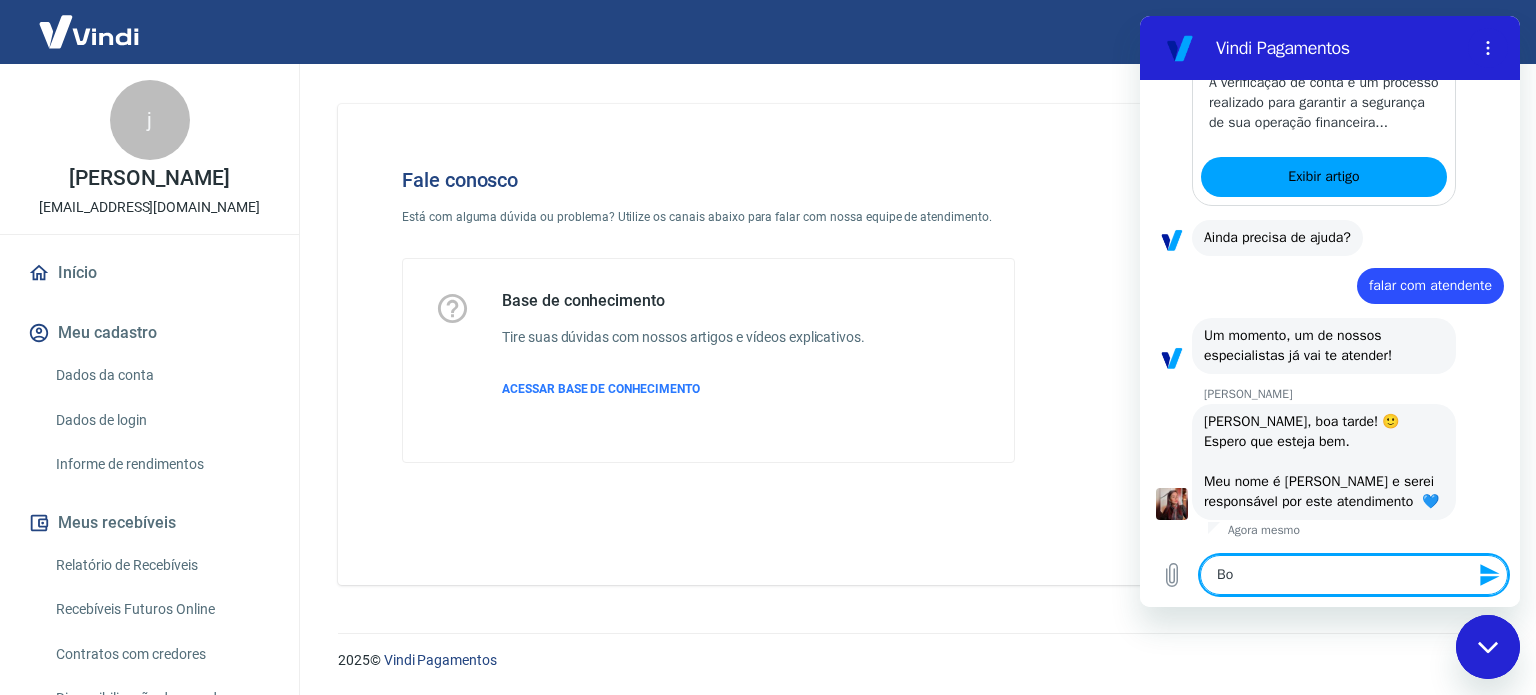 type on "Boa" 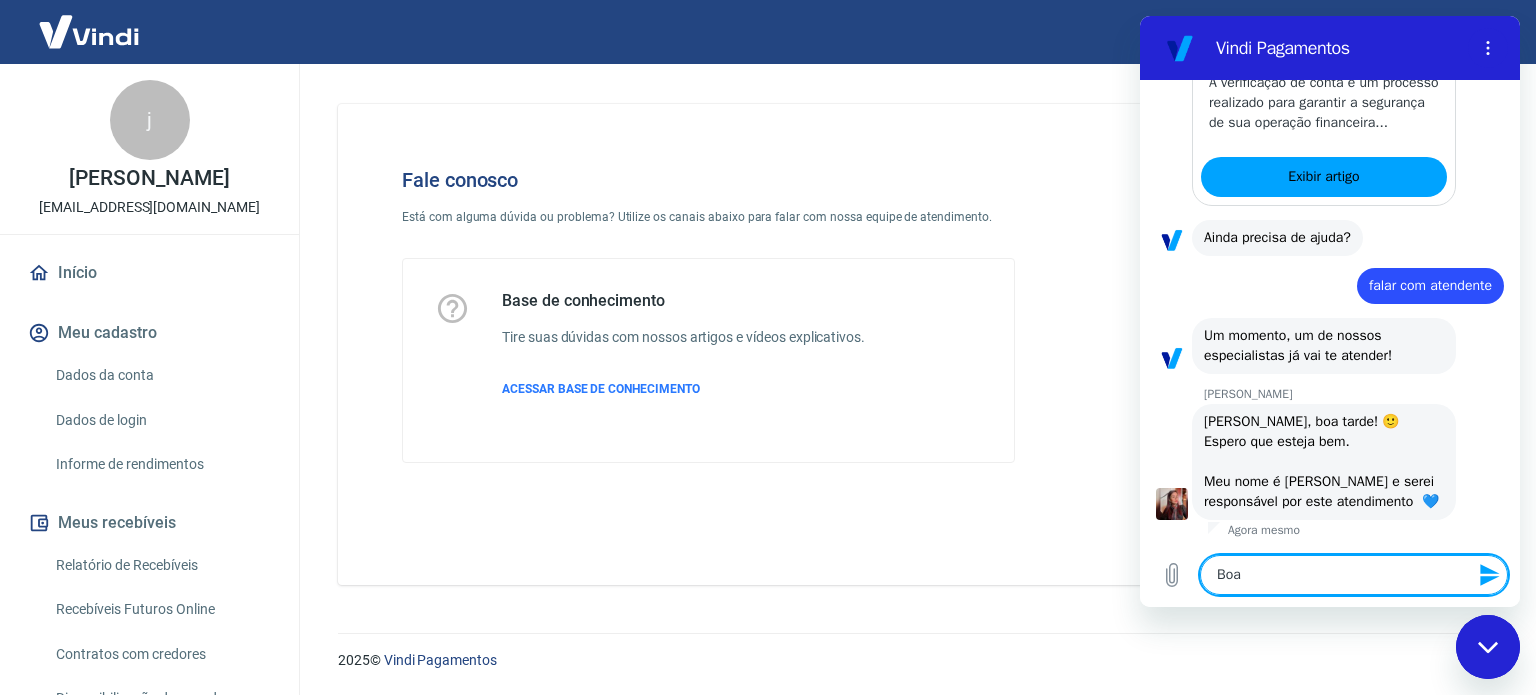 type on "Boa" 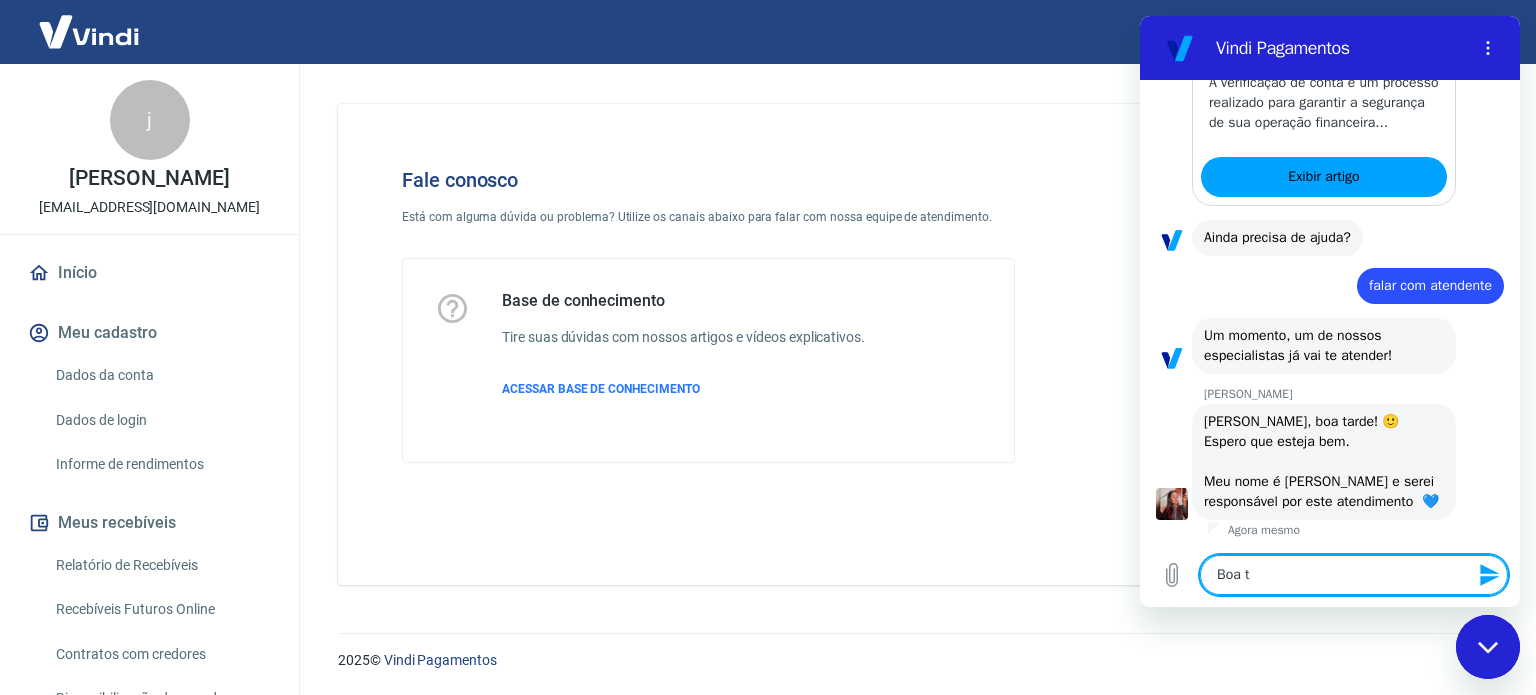type on "Boa ta" 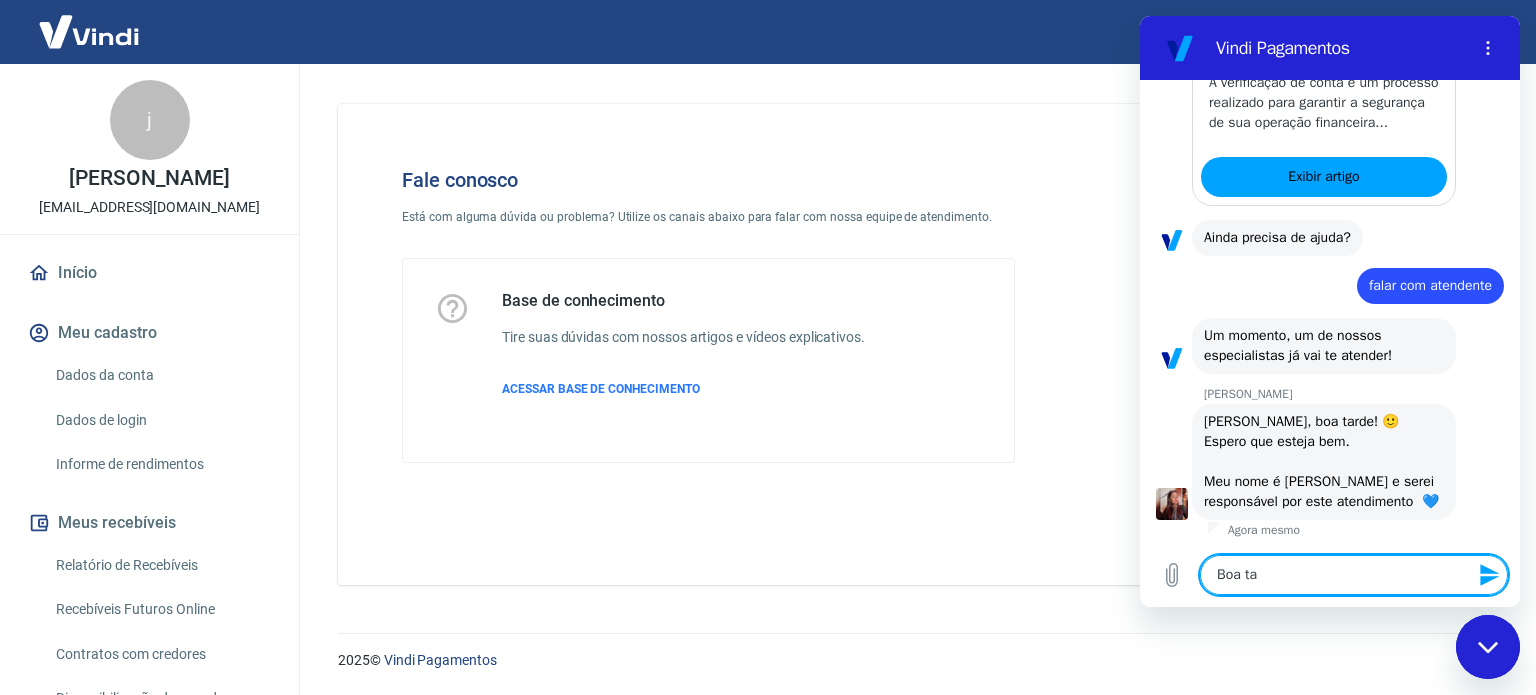 type on "Boa tar" 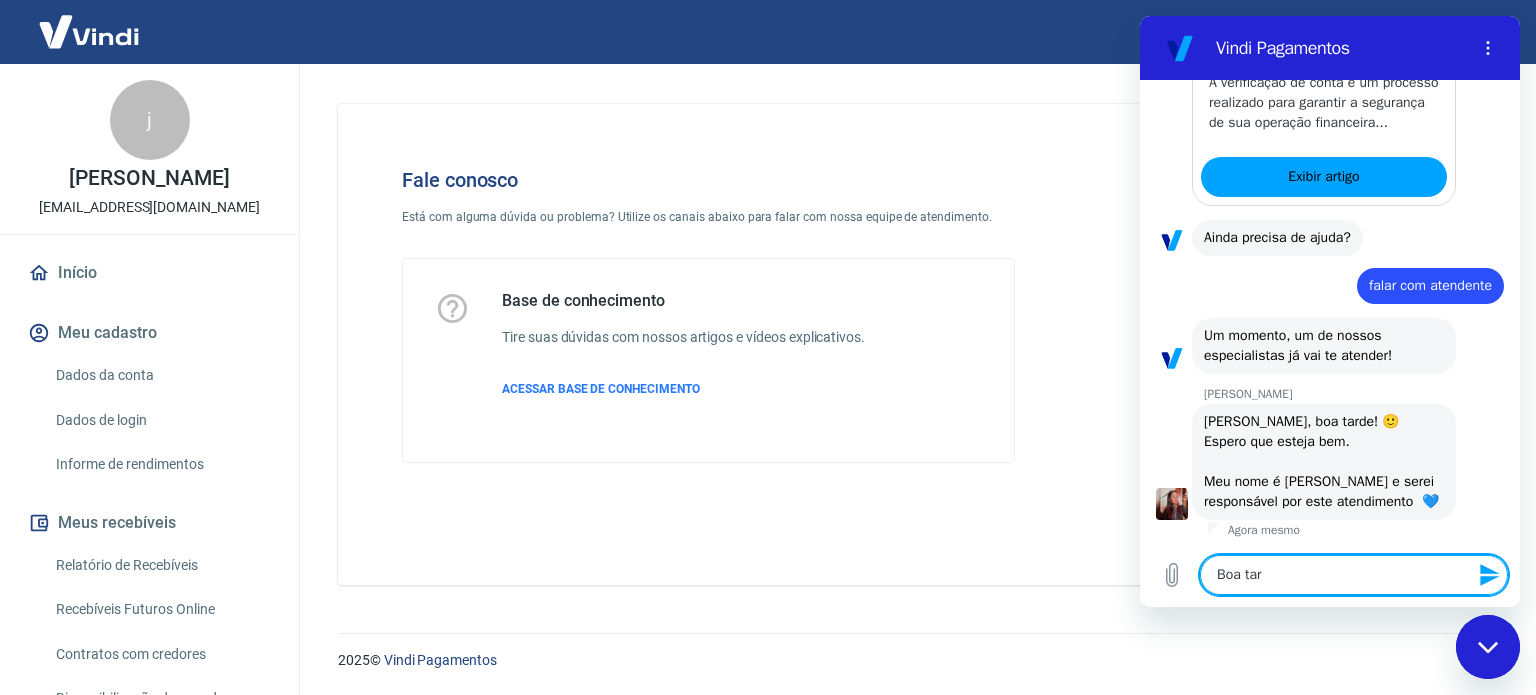 type on "Boa tard" 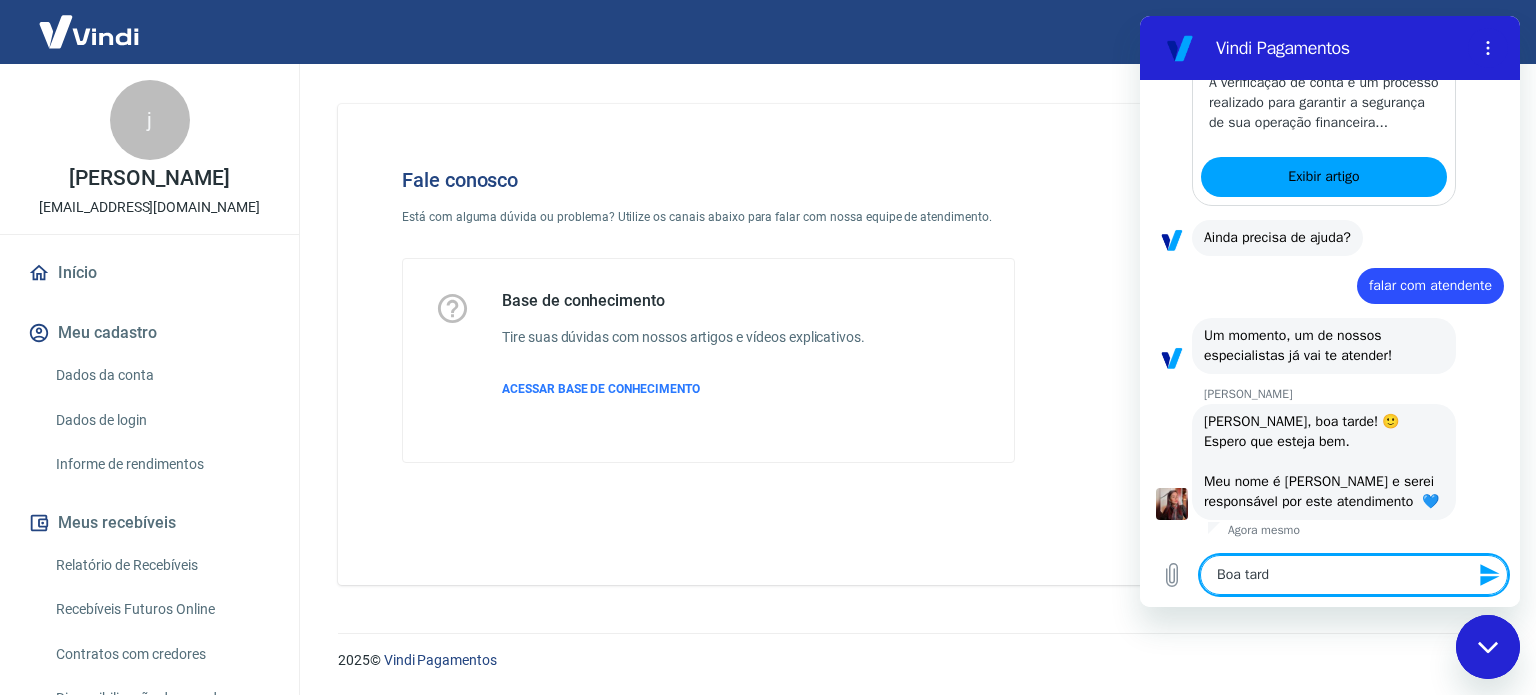 type on "Boa tarde" 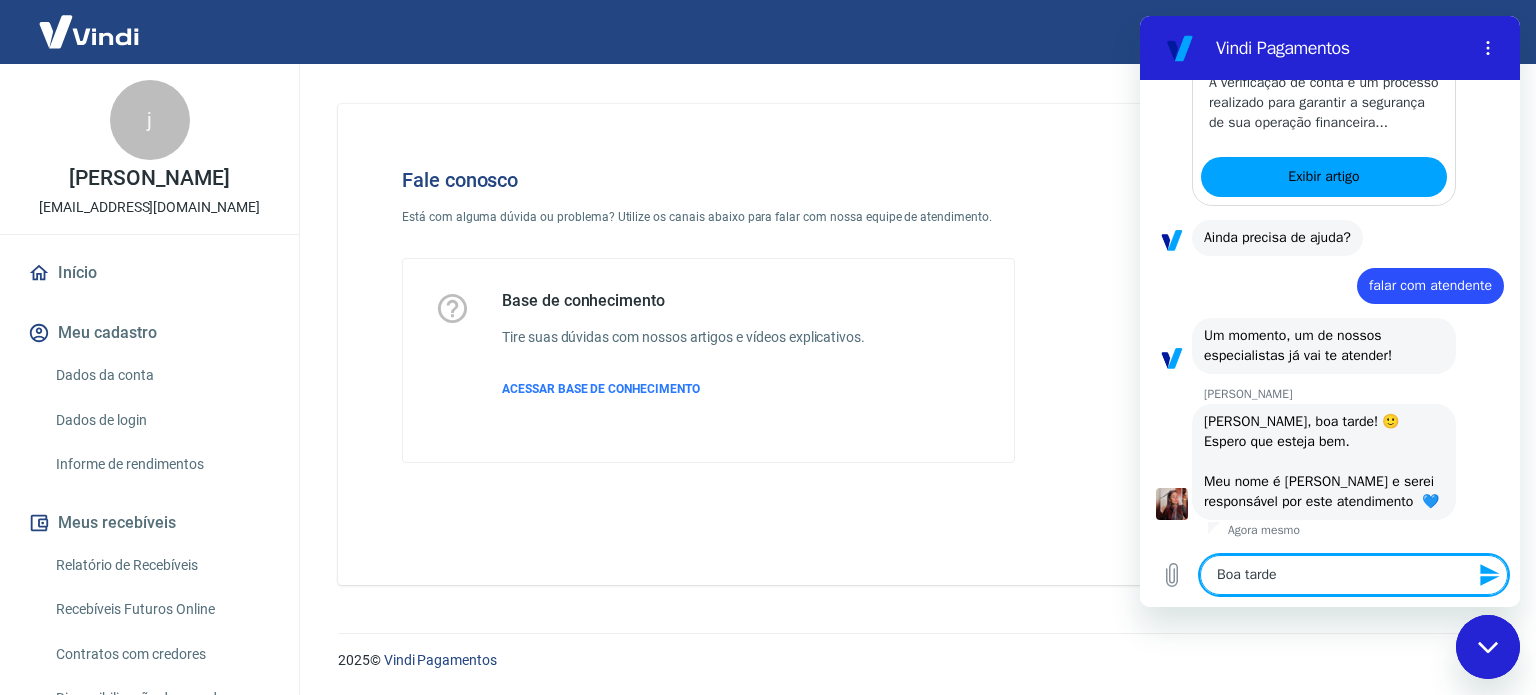 type on "Boa tarde" 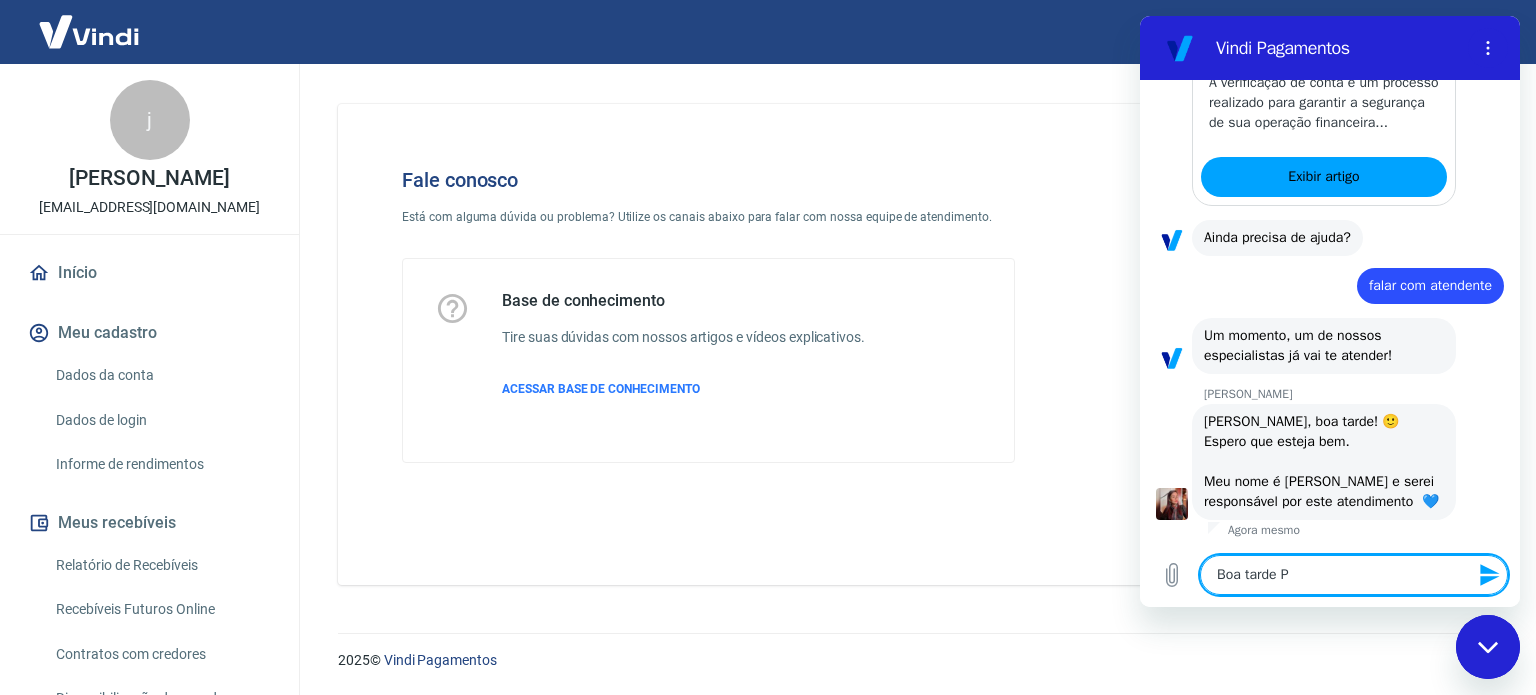 type on "Boa tarde Pr" 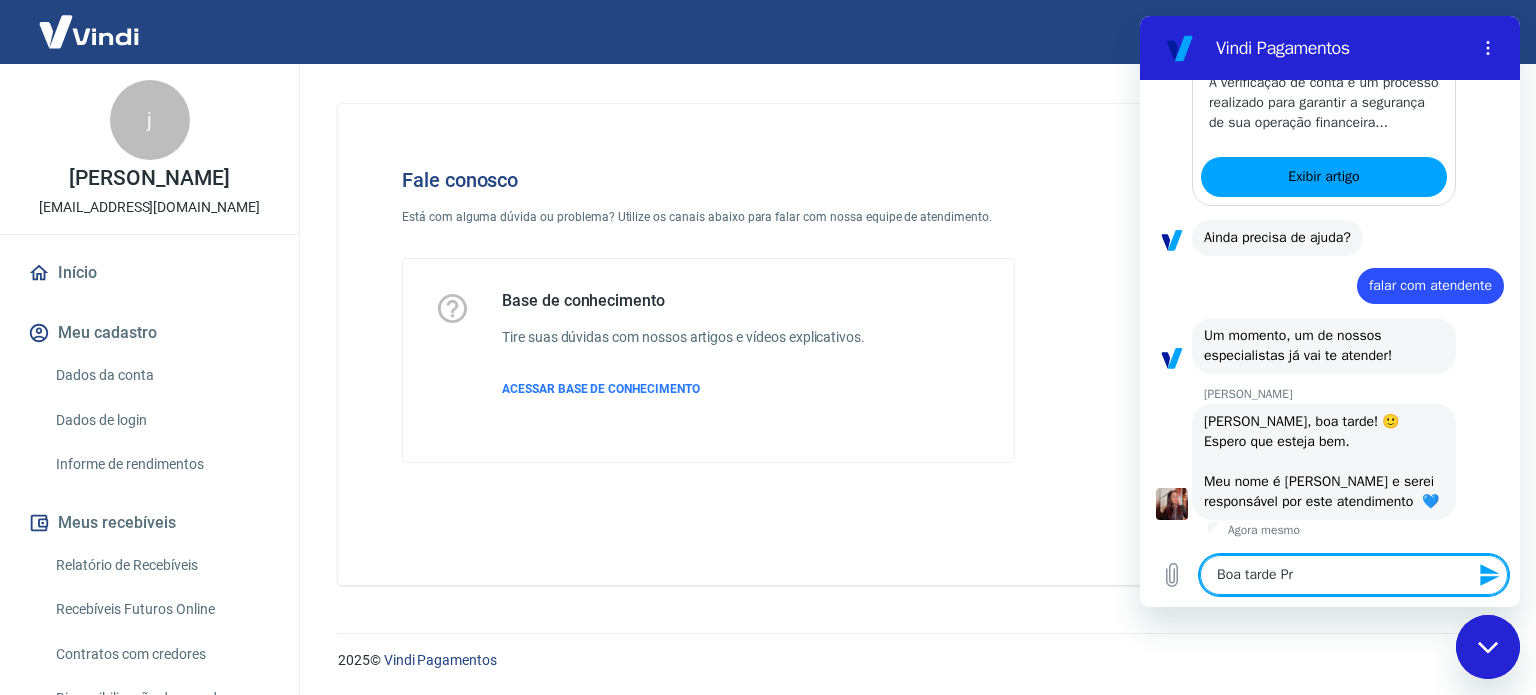 type on "Boa tarde Pri" 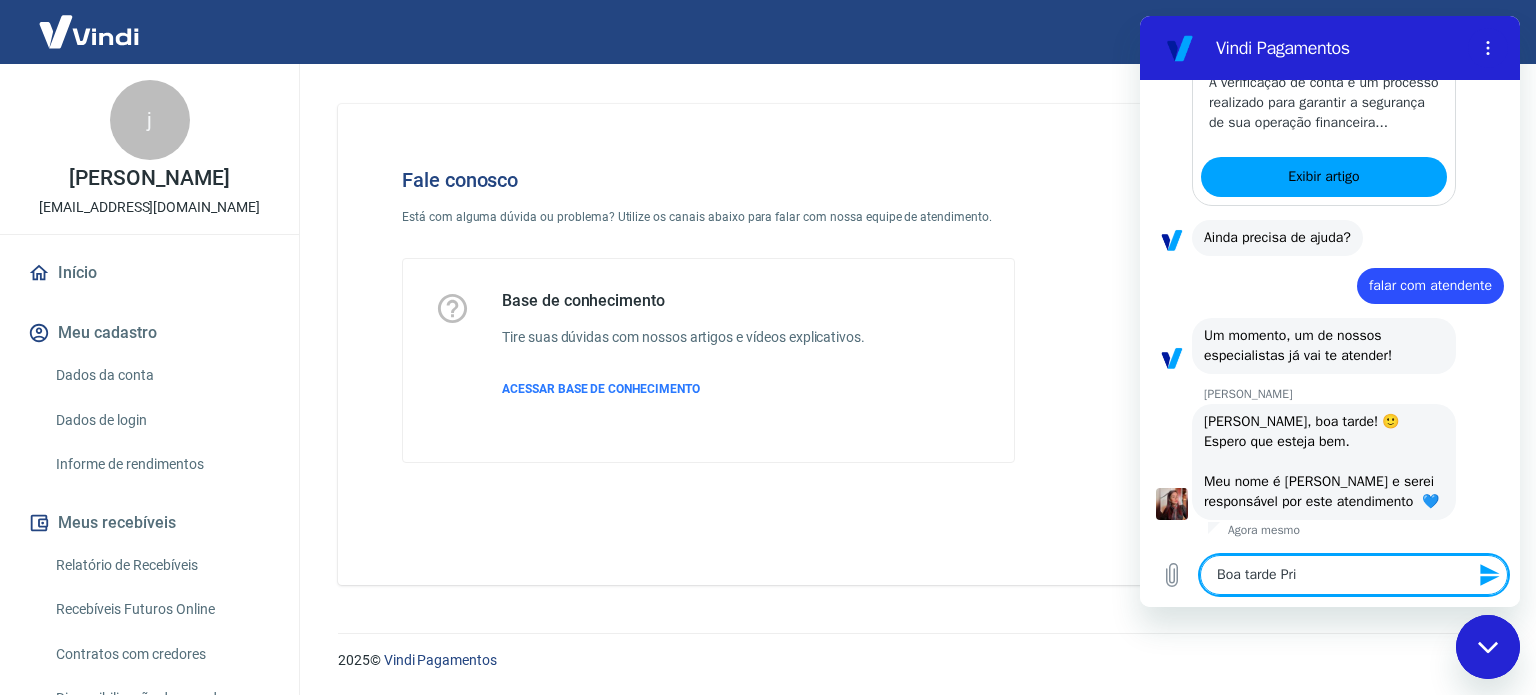 type on "Boa tarde Pris" 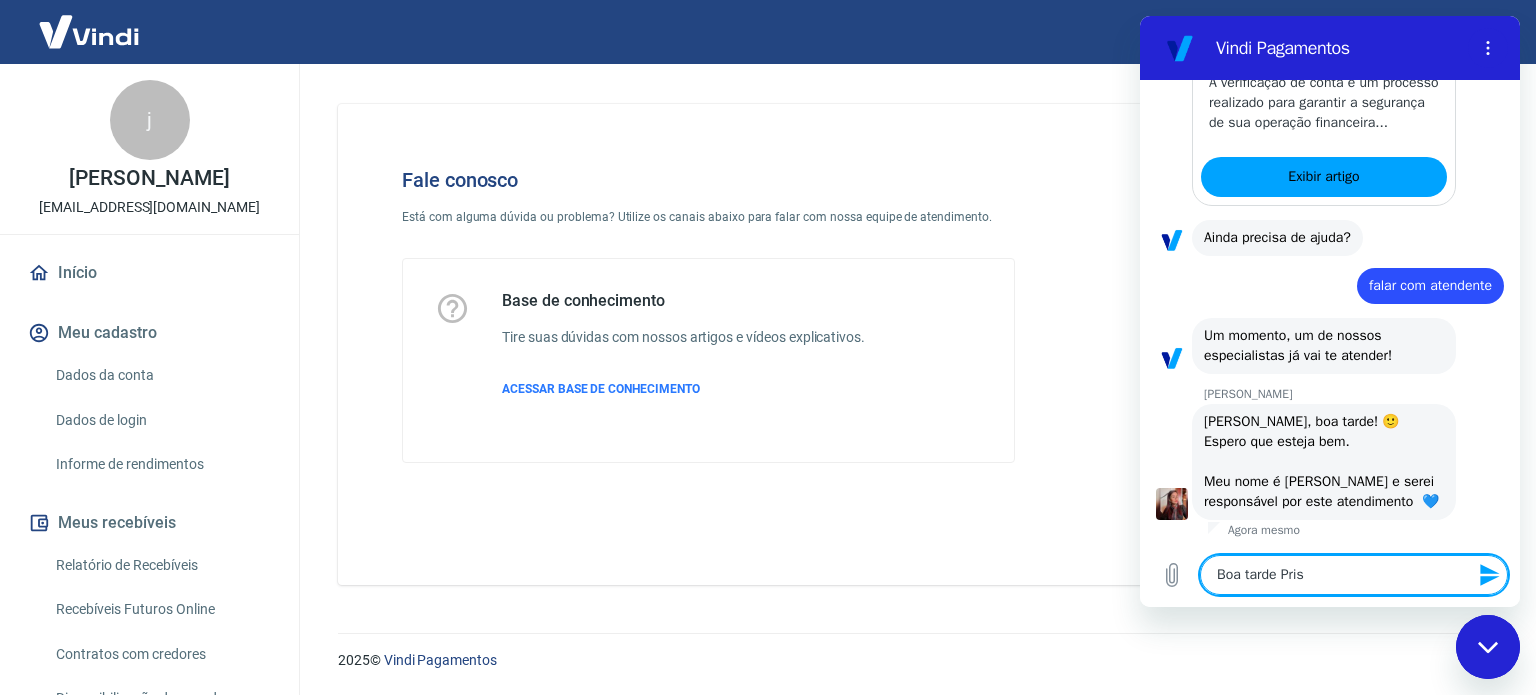 type on "Boa tarde Prisc" 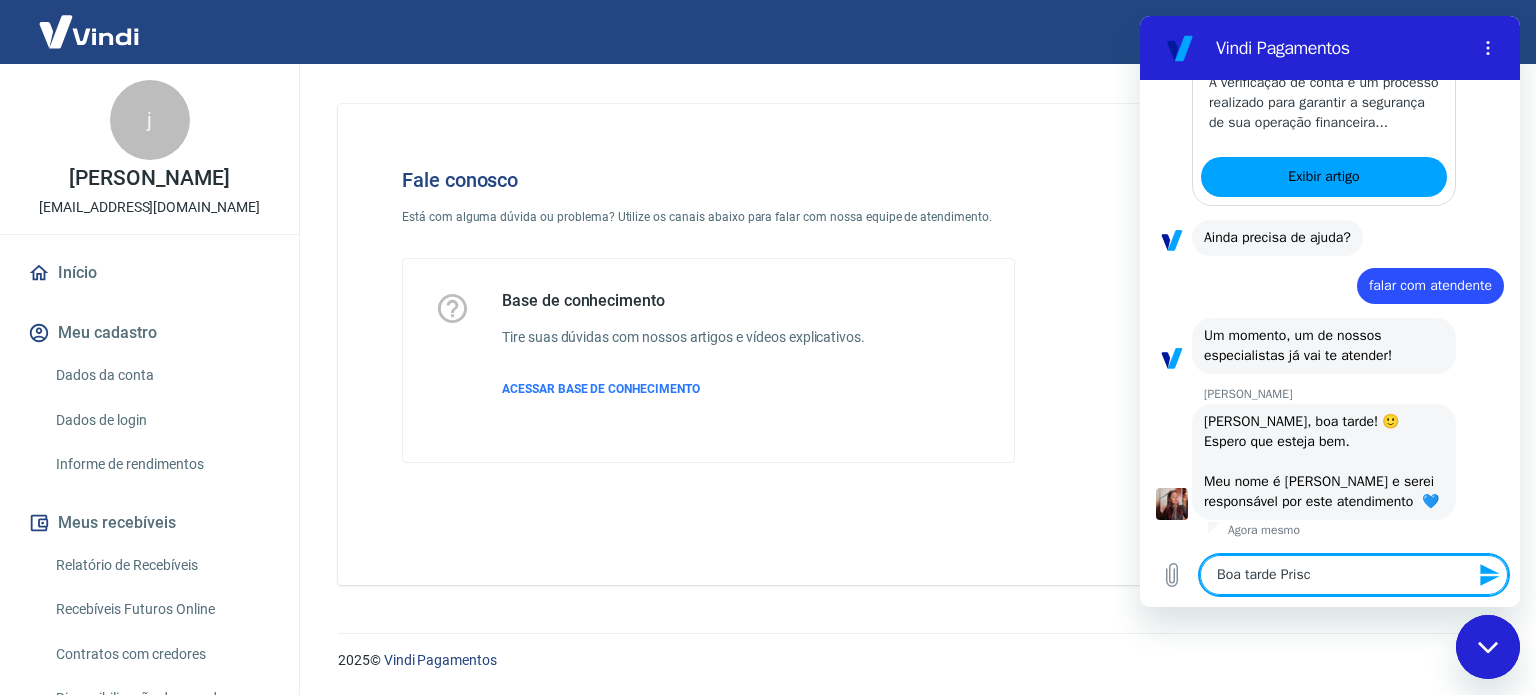 type on "Boa tarde Prisci" 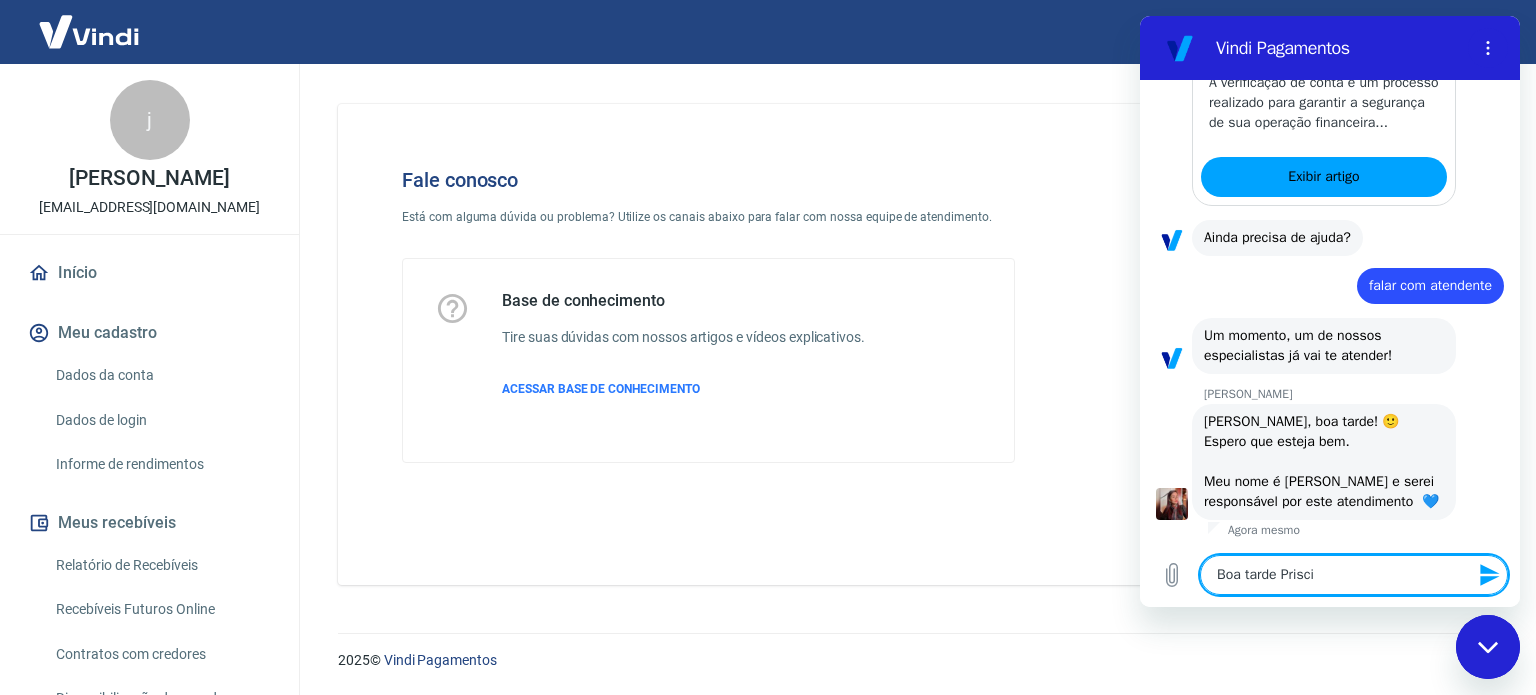 type on "Boa tarde Priscil" 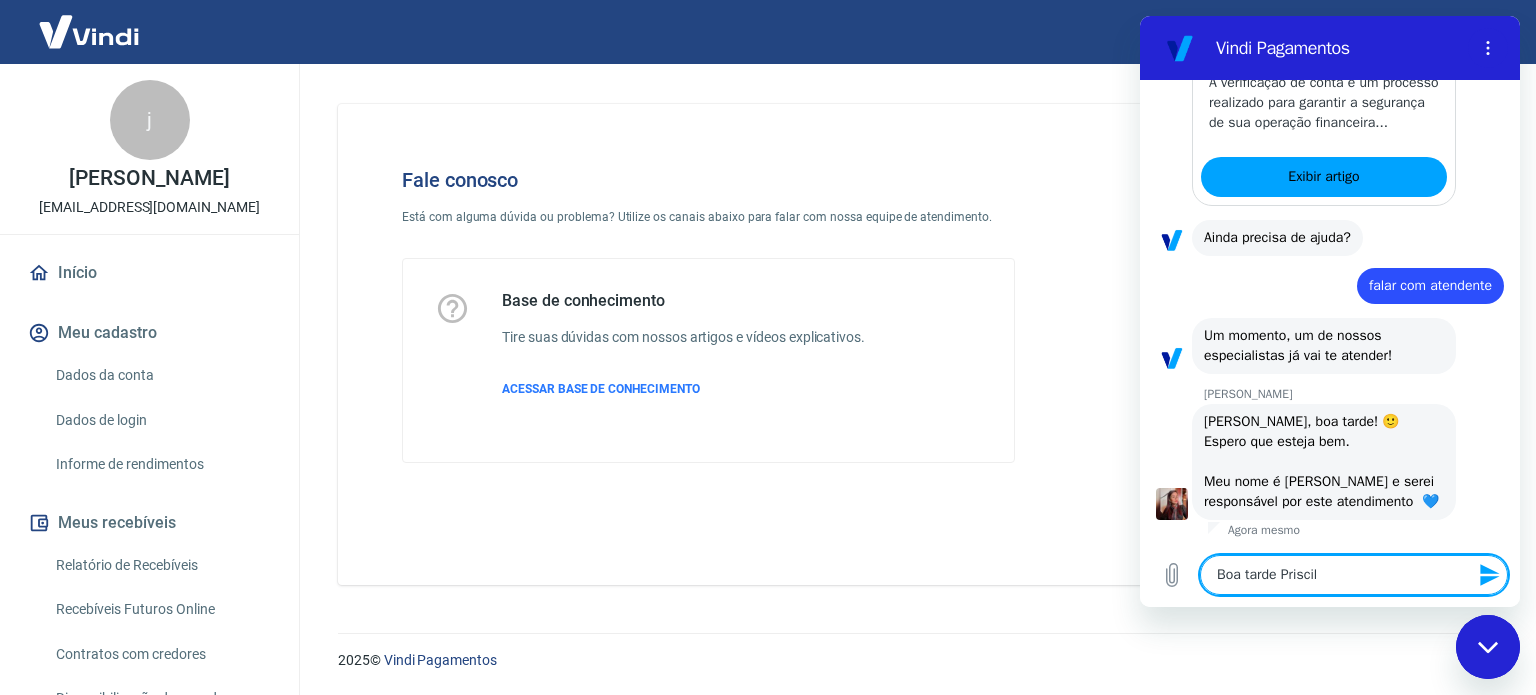 type on "Boa tarde Priscila" 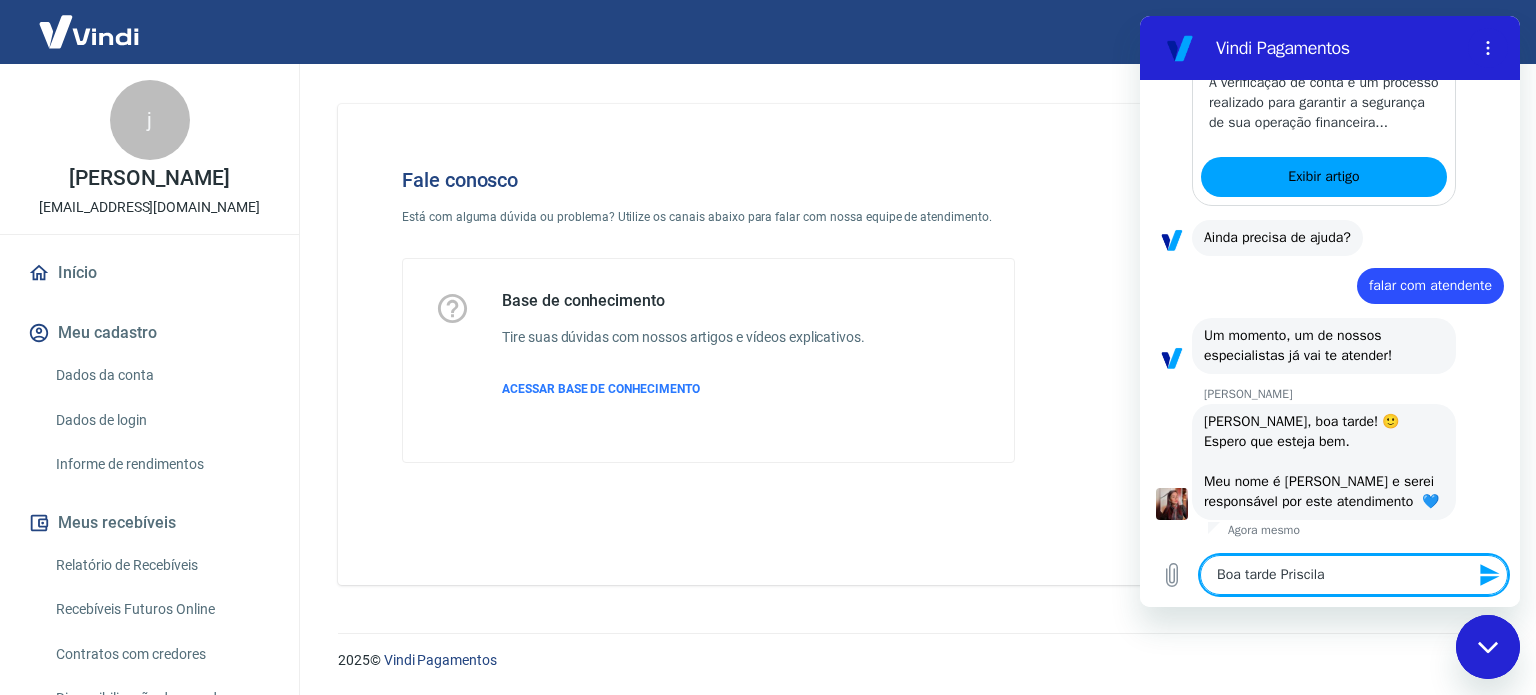 type 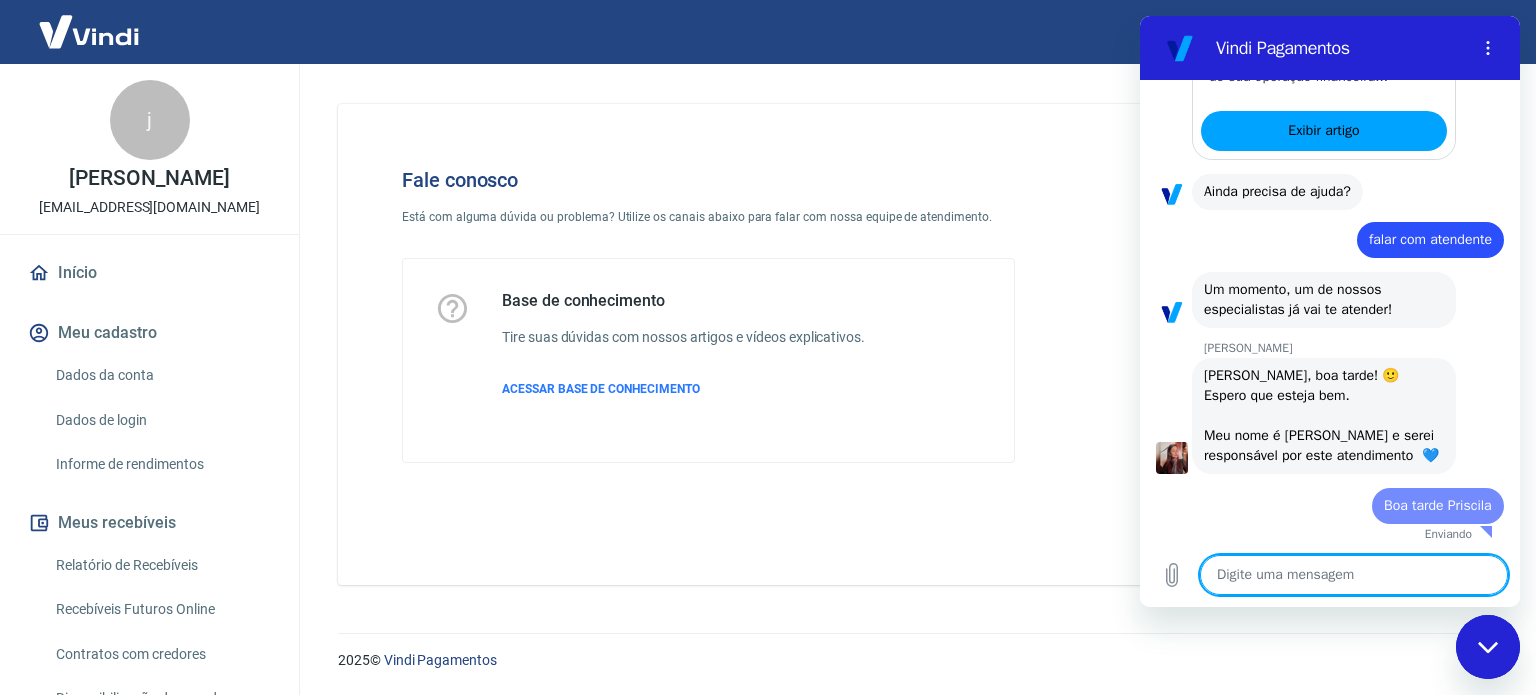type on "x" 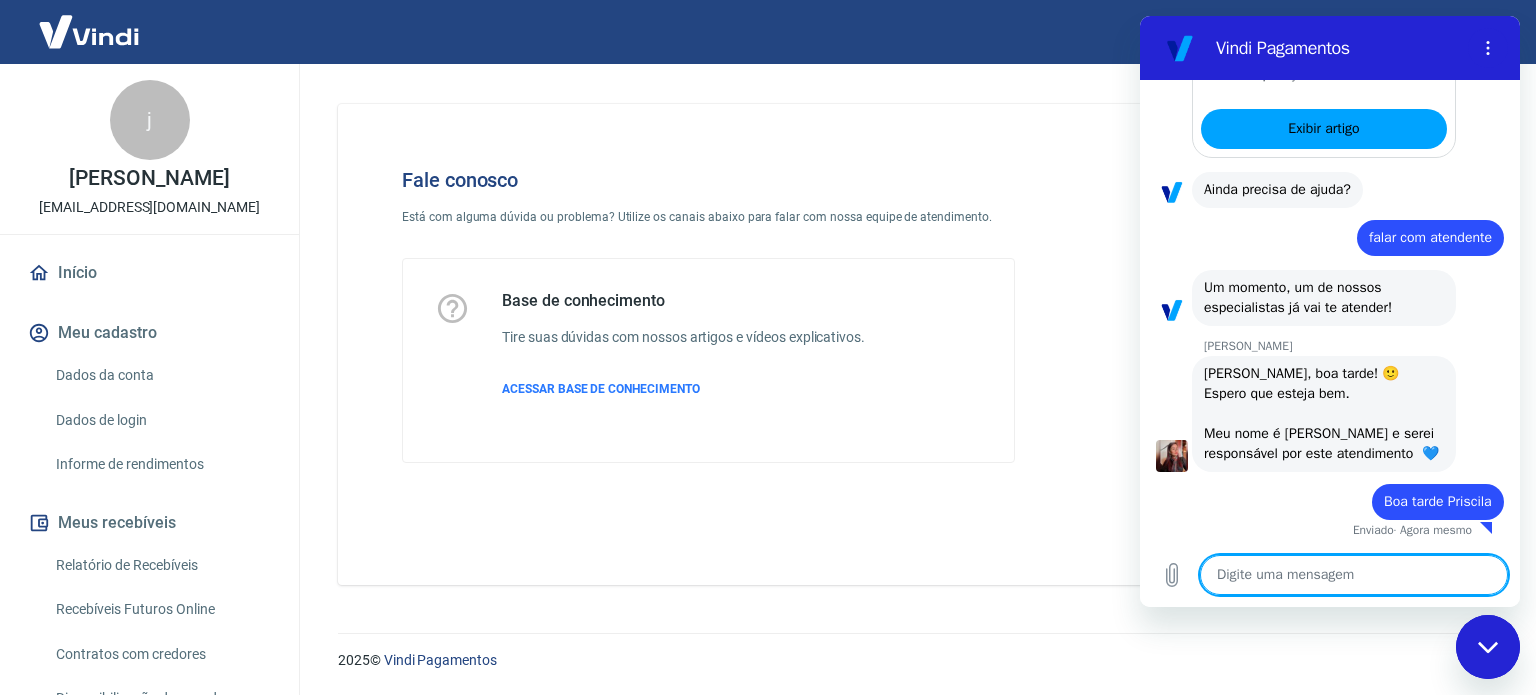 scroll, scrollTop: 623, scrollLeft: 0, axis: vertical 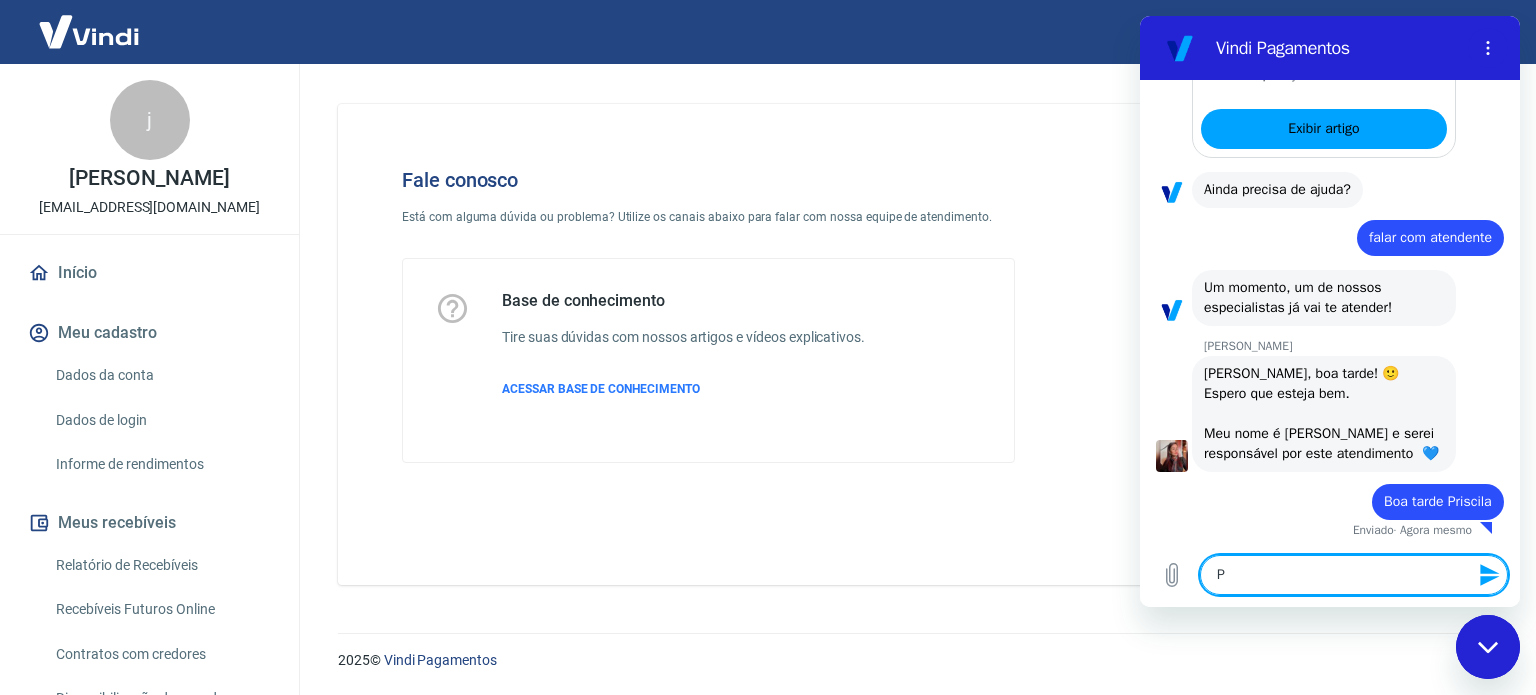 type on "Pr" 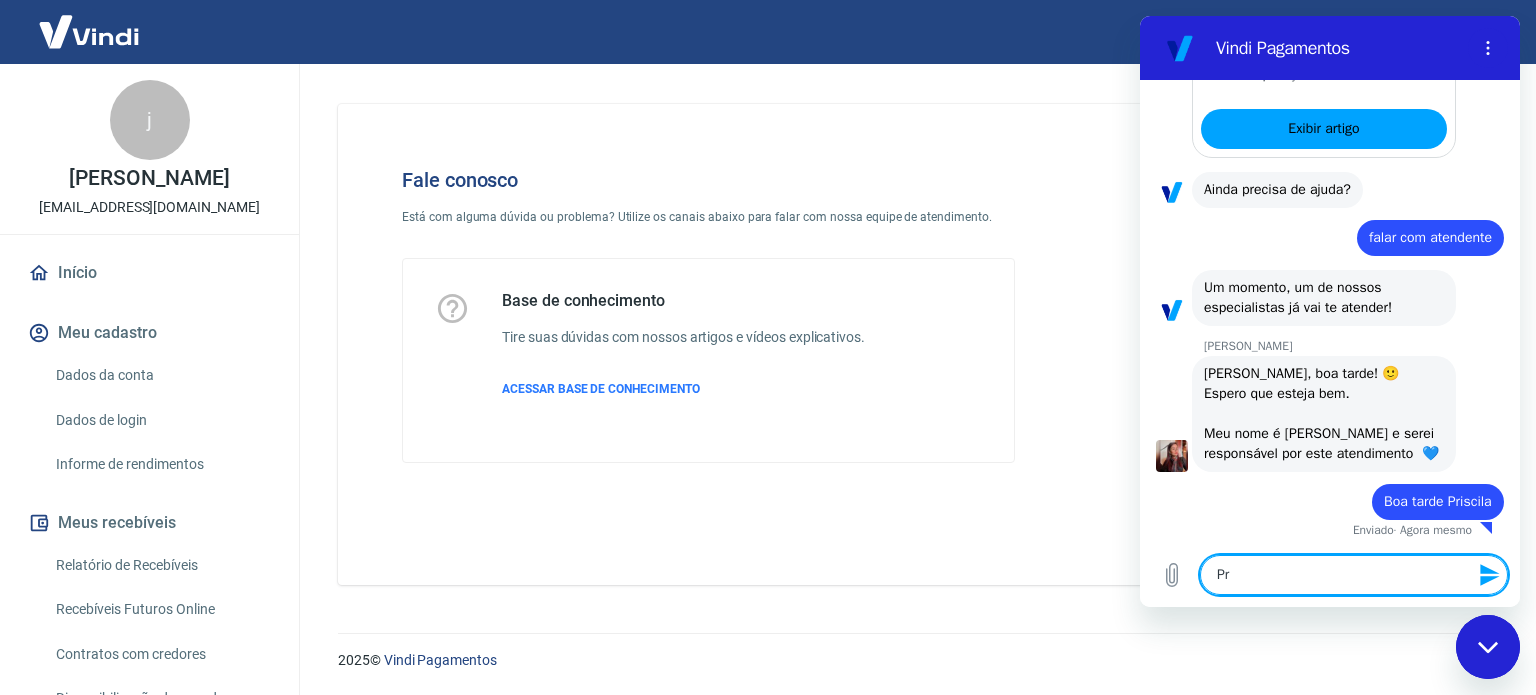 type on "Pre" 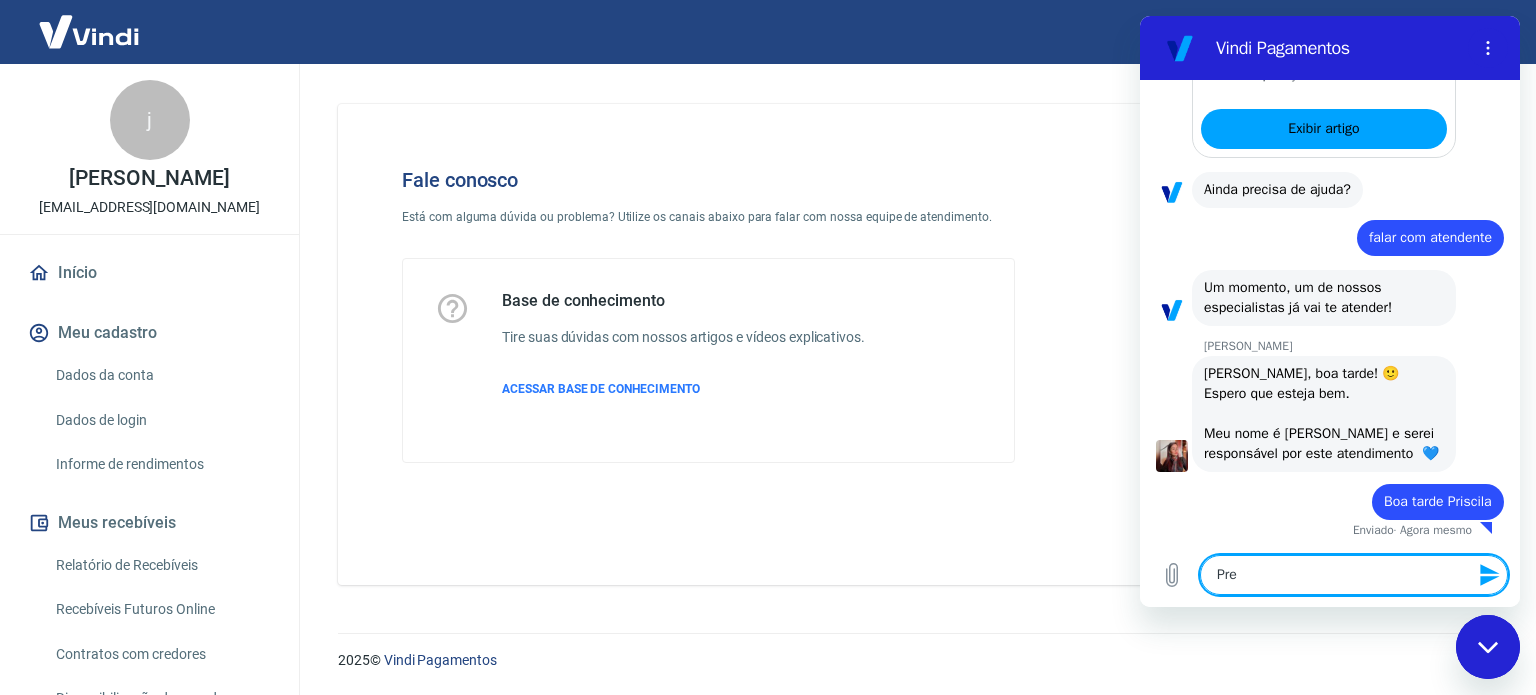 type on "Prec" 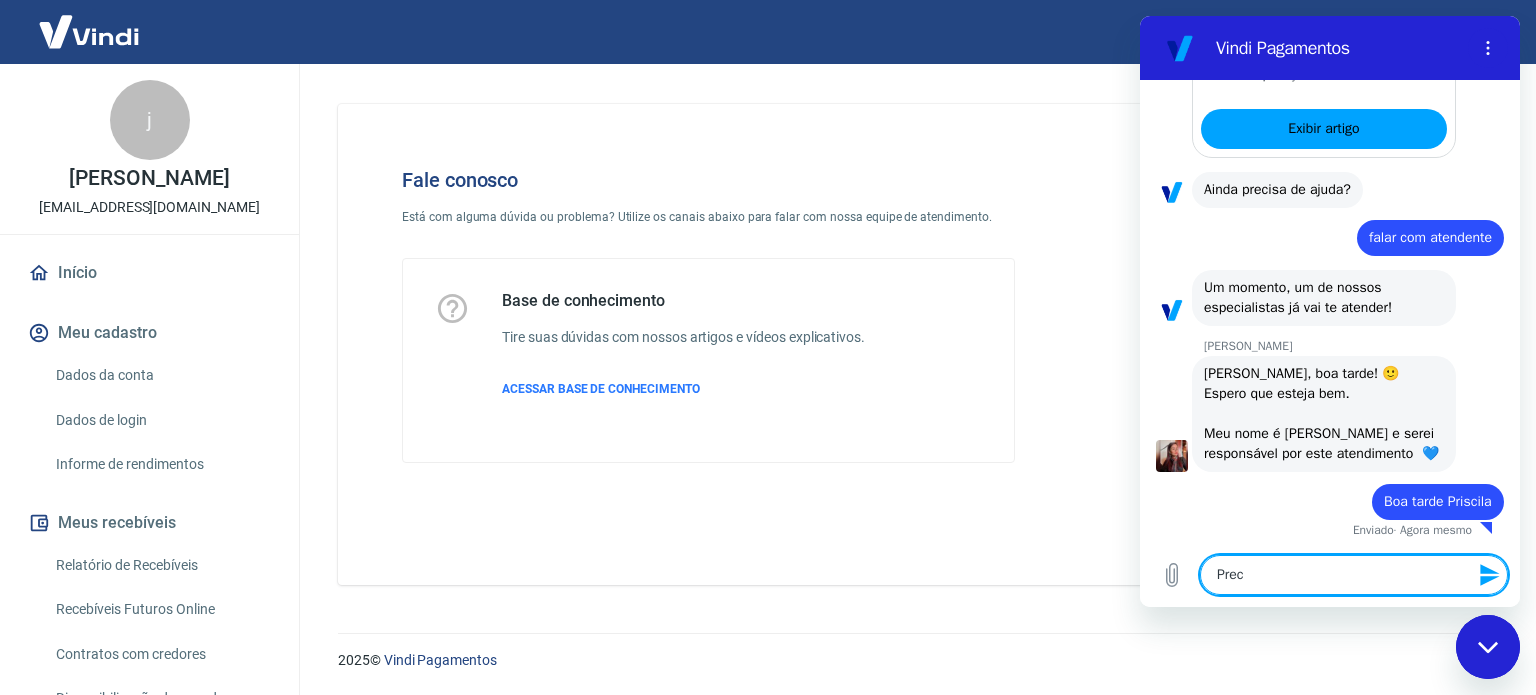 type on "Pre" 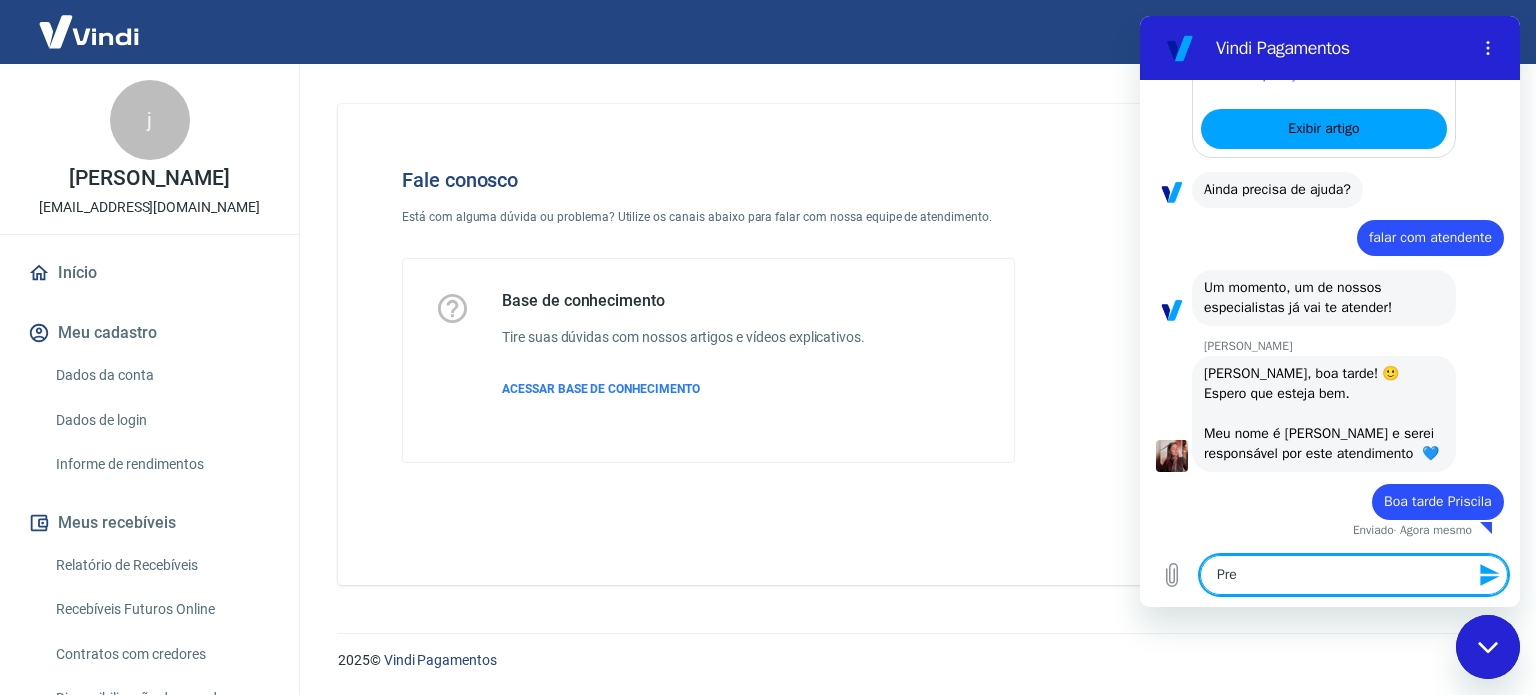 type on "Prec" 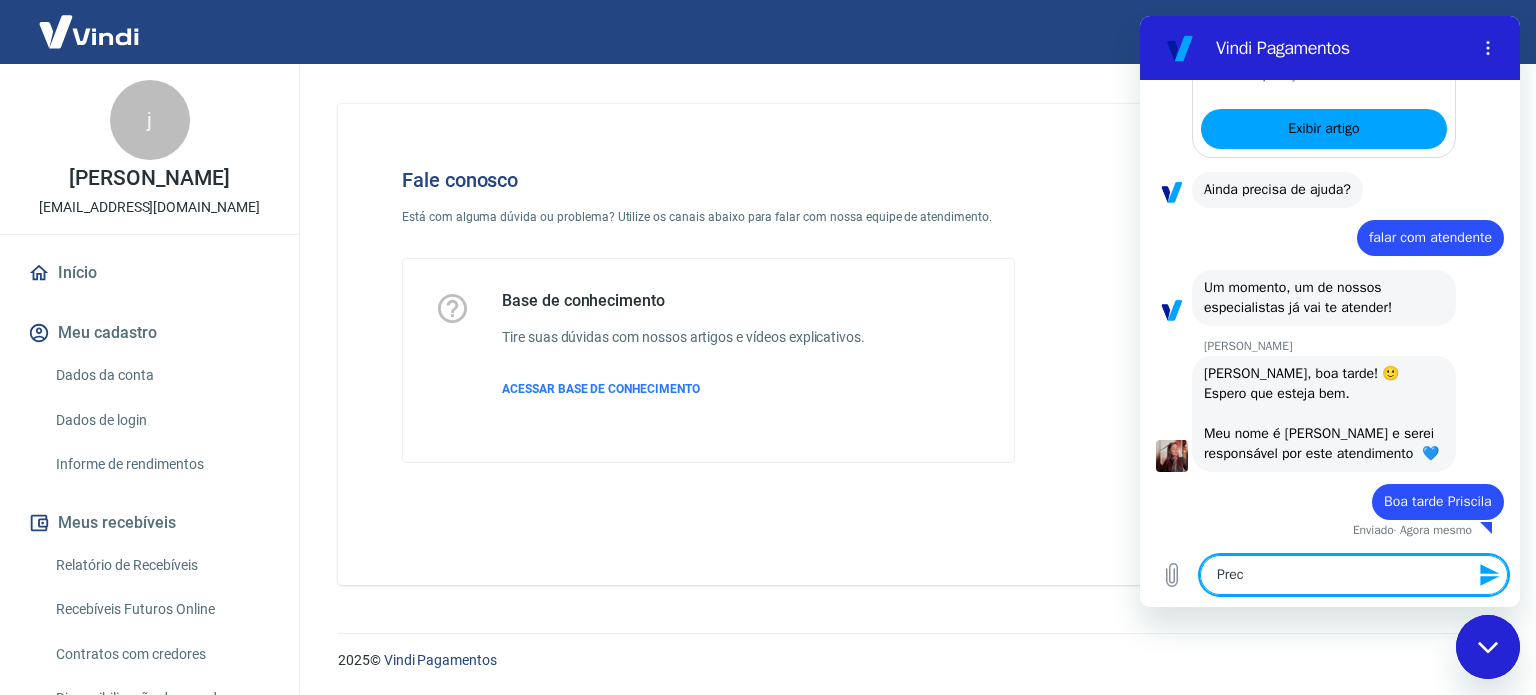 type on "Preci" 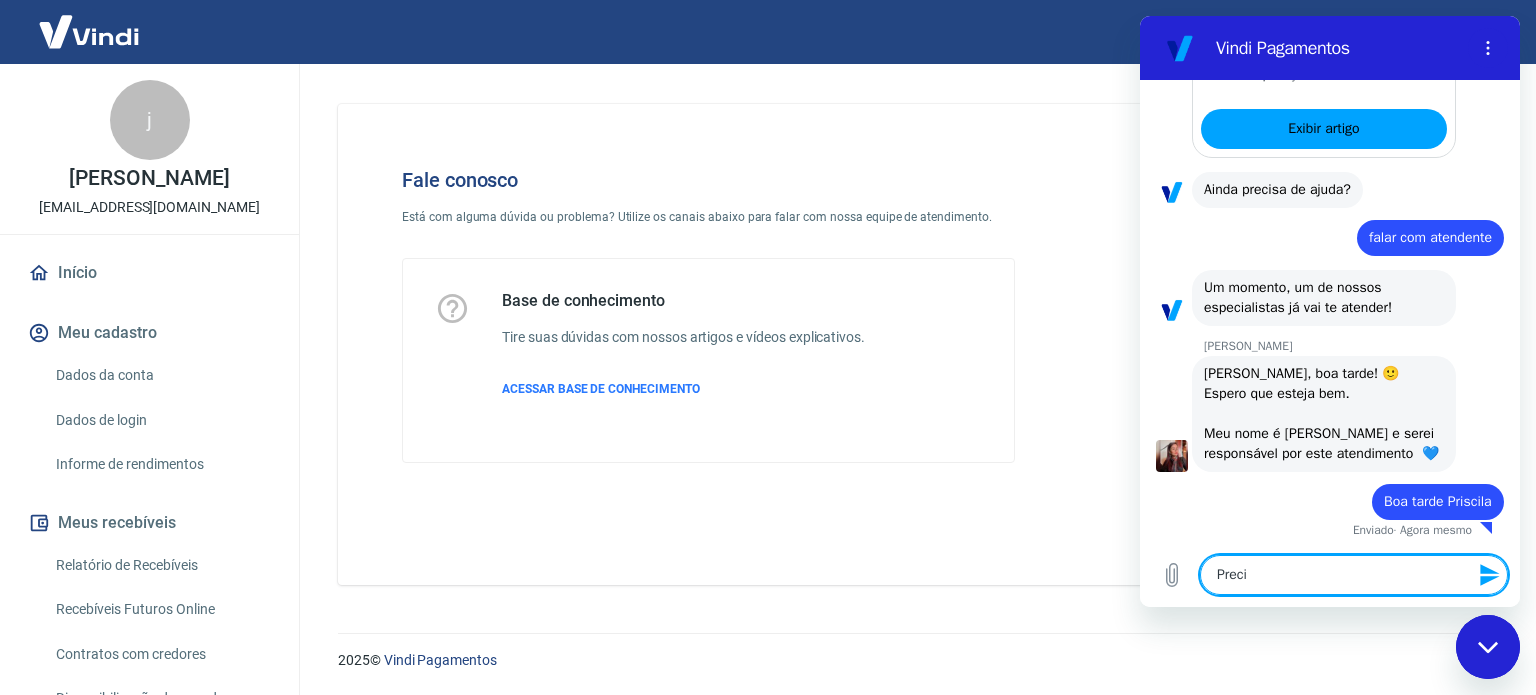 type on "Precis" 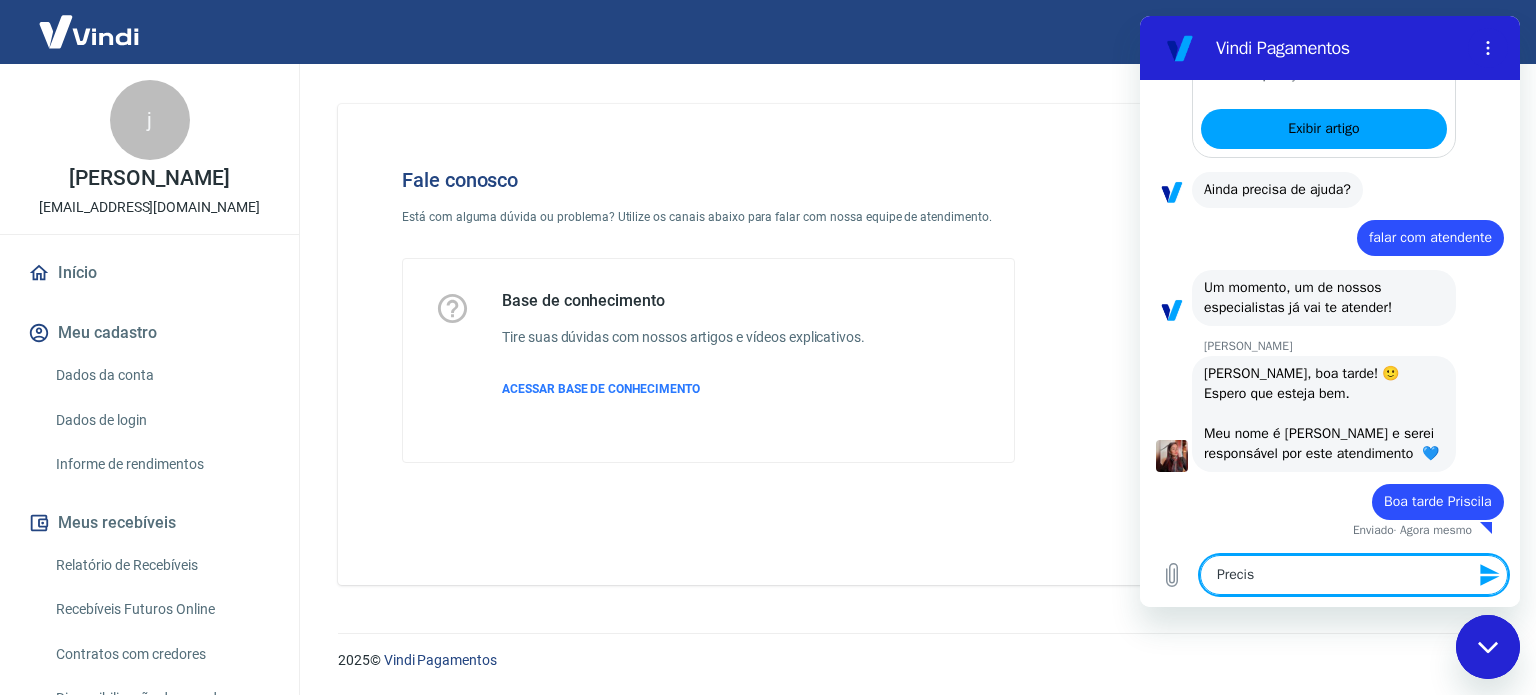 type on "Preciso" 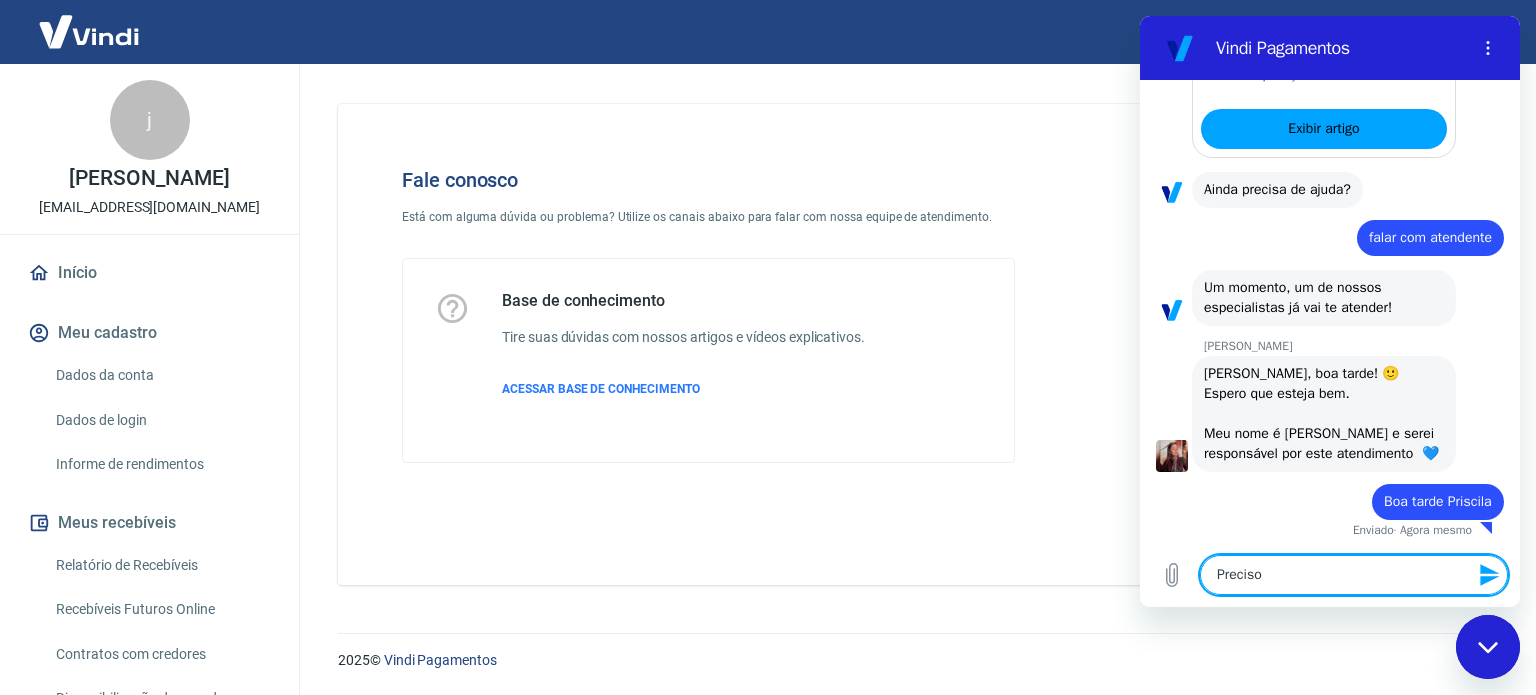 type on "Preciso" 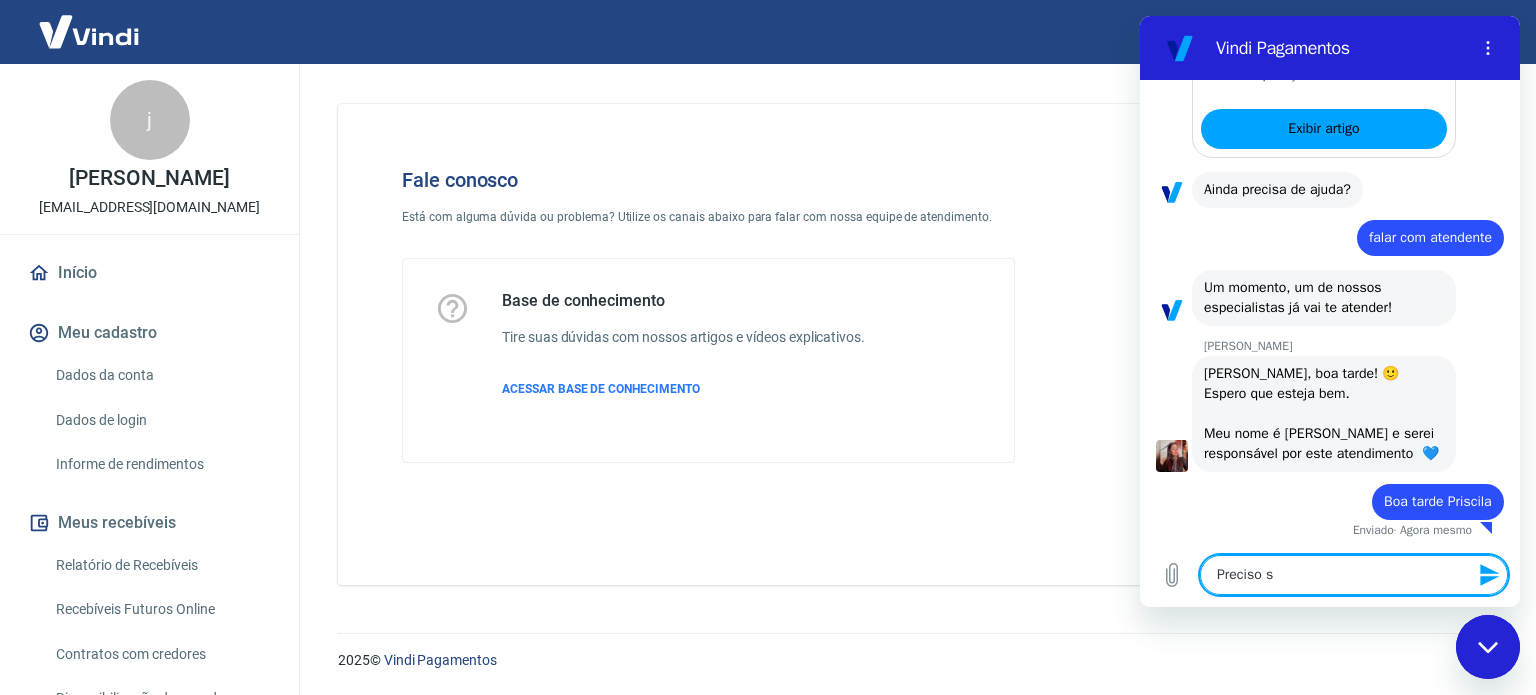 type on "x" 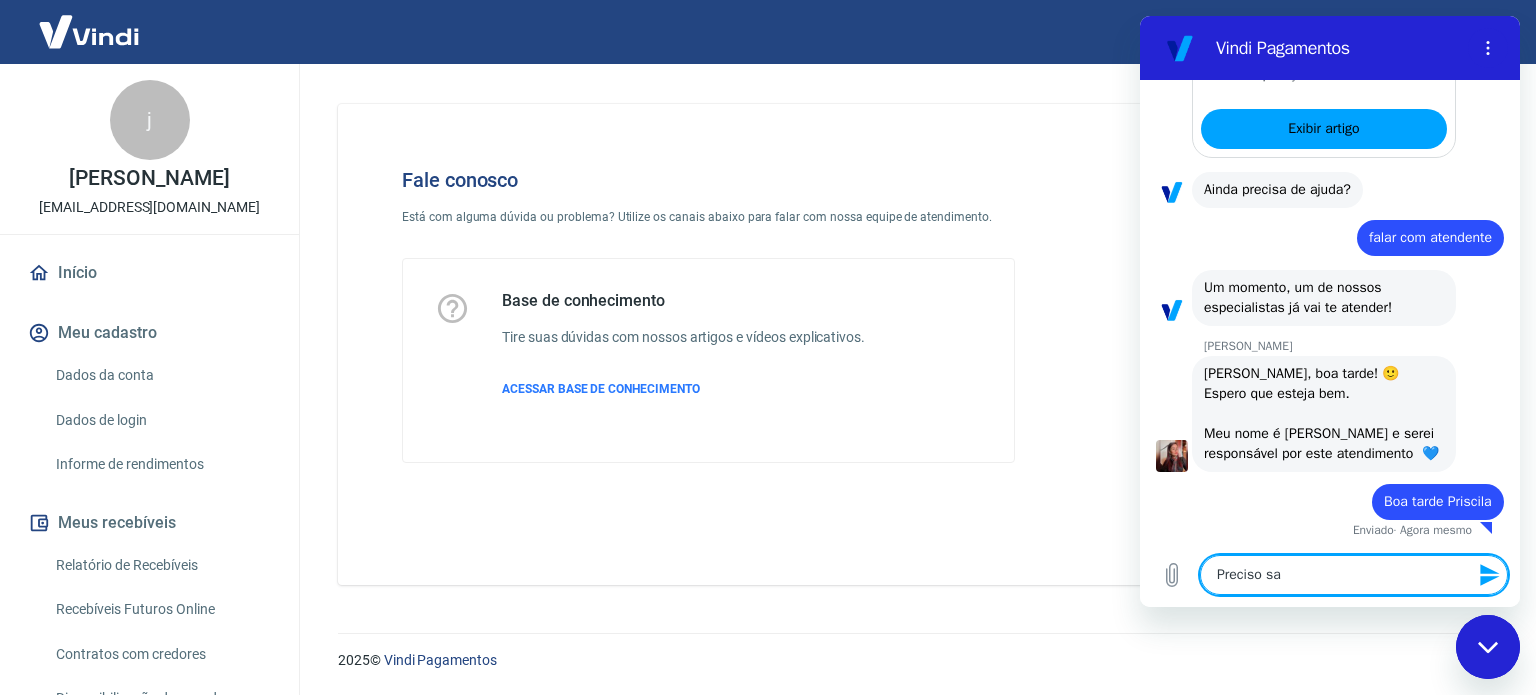 type on "Preciso sab" 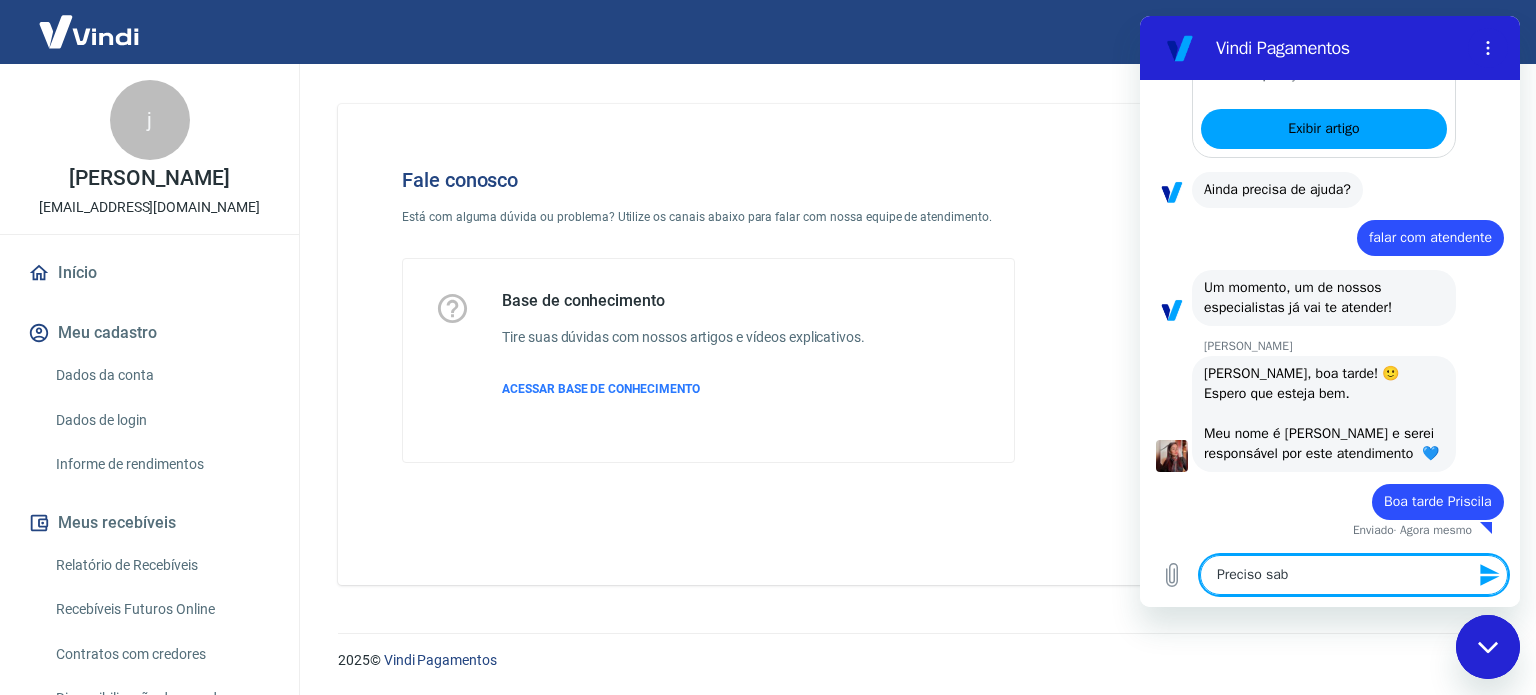 type on "Preciso sabe" 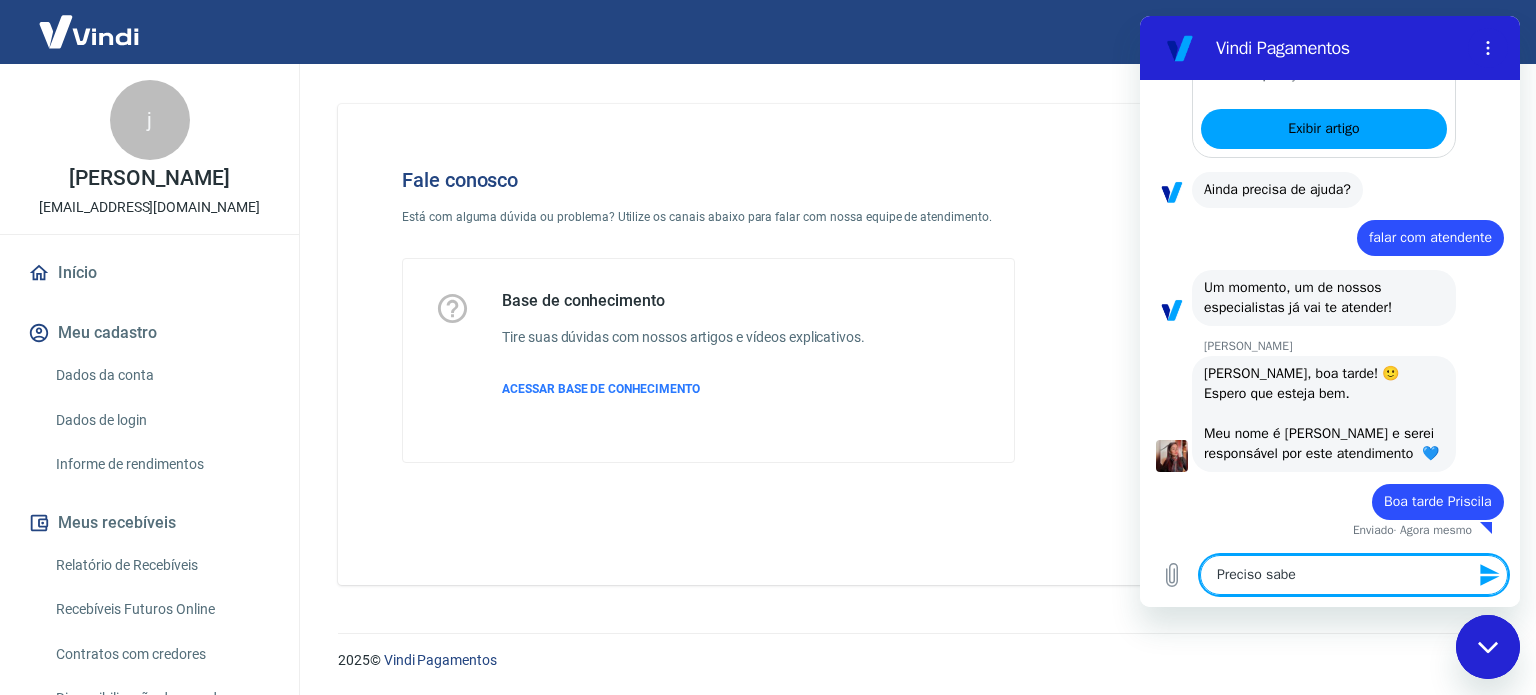 type on "Preciso saber" 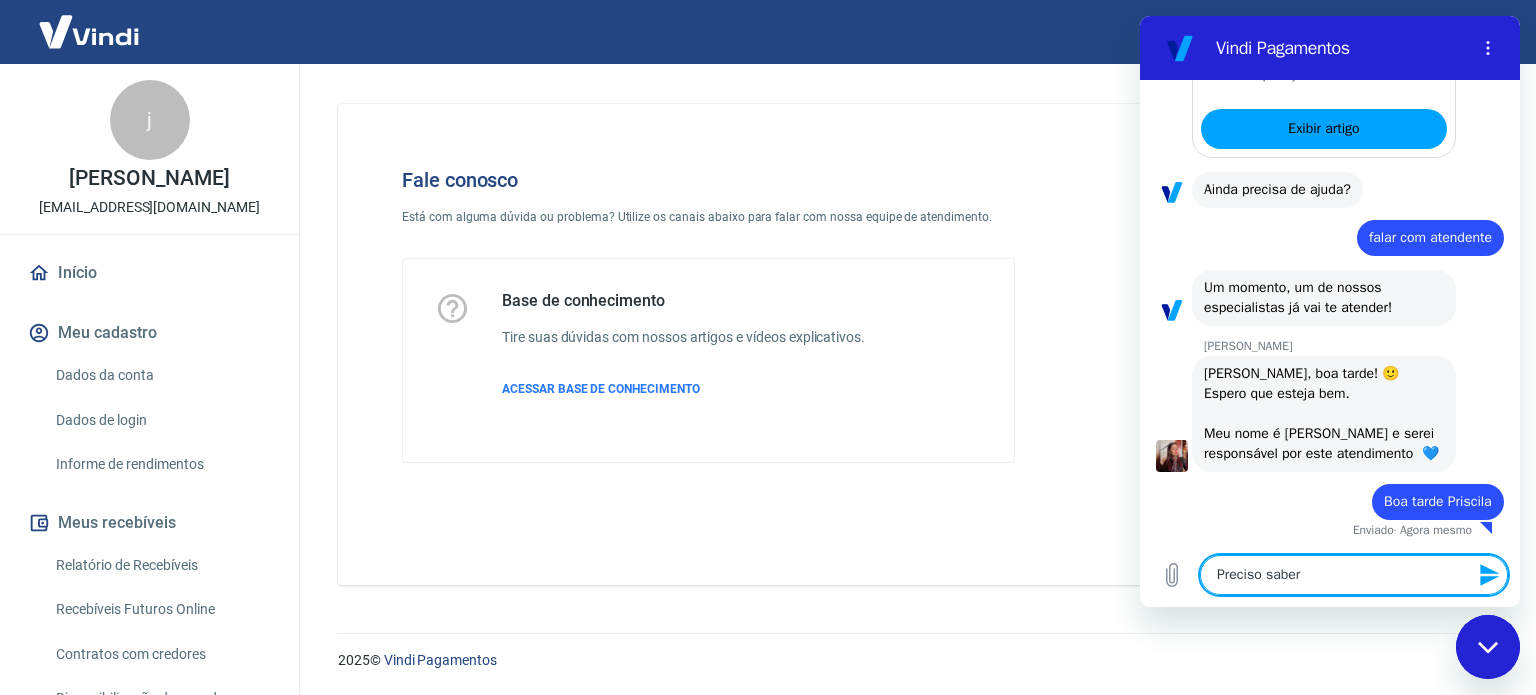 type on "Preciso saber" 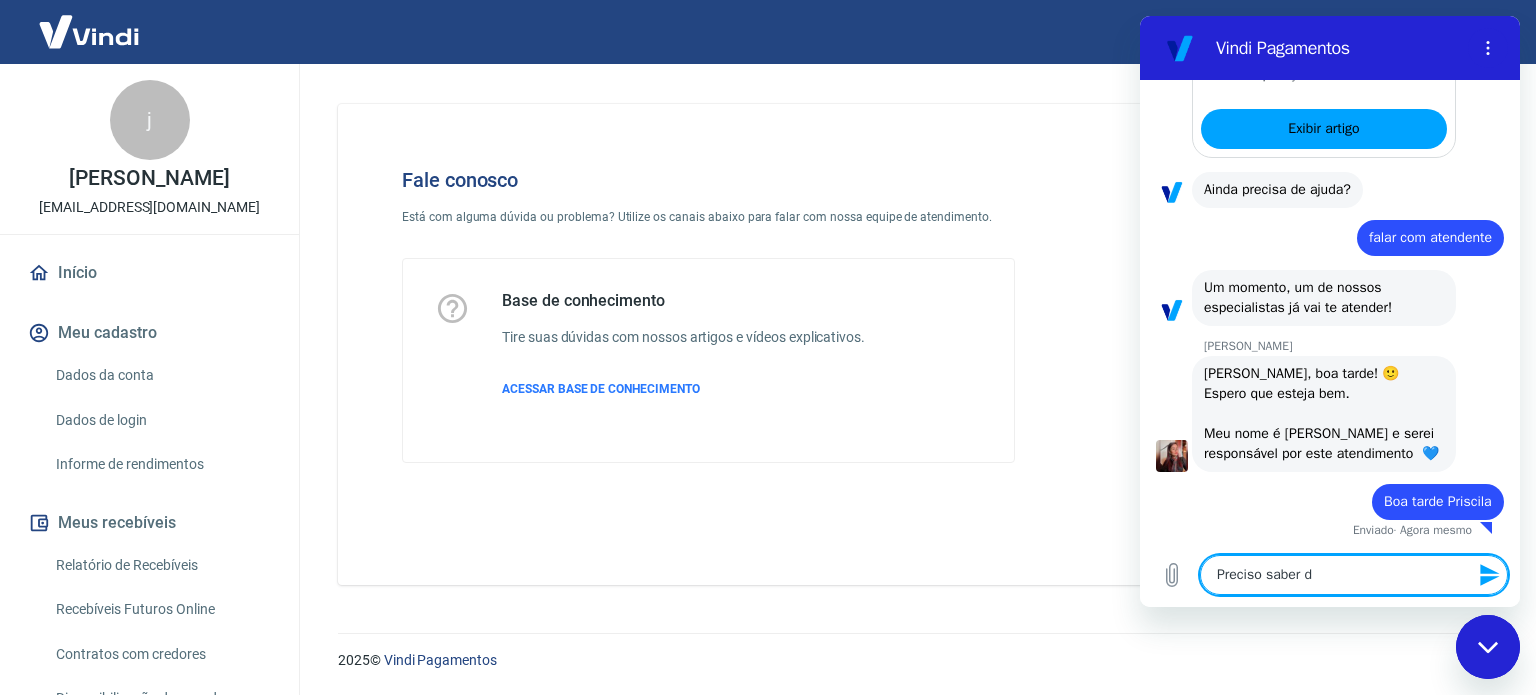 type on "Preciso saber do" 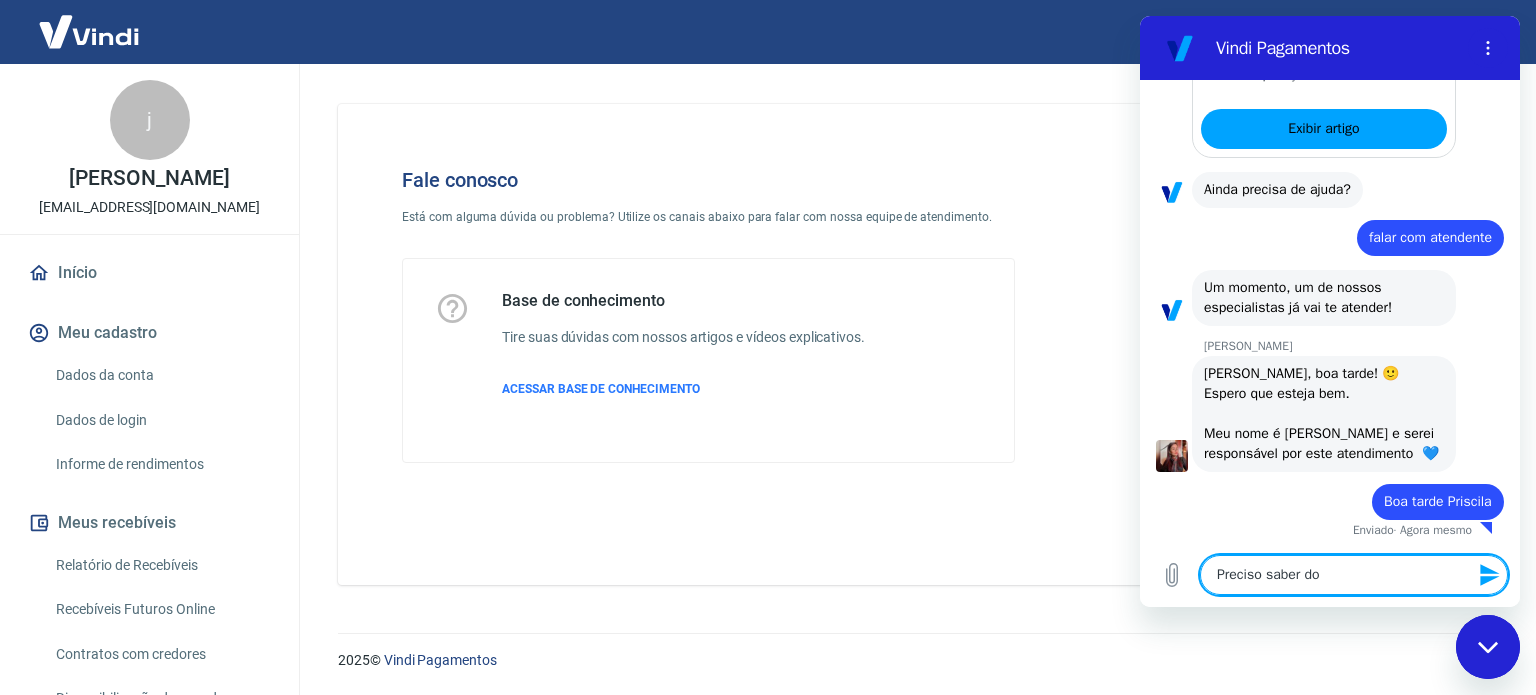 type on "Preciso saber do" 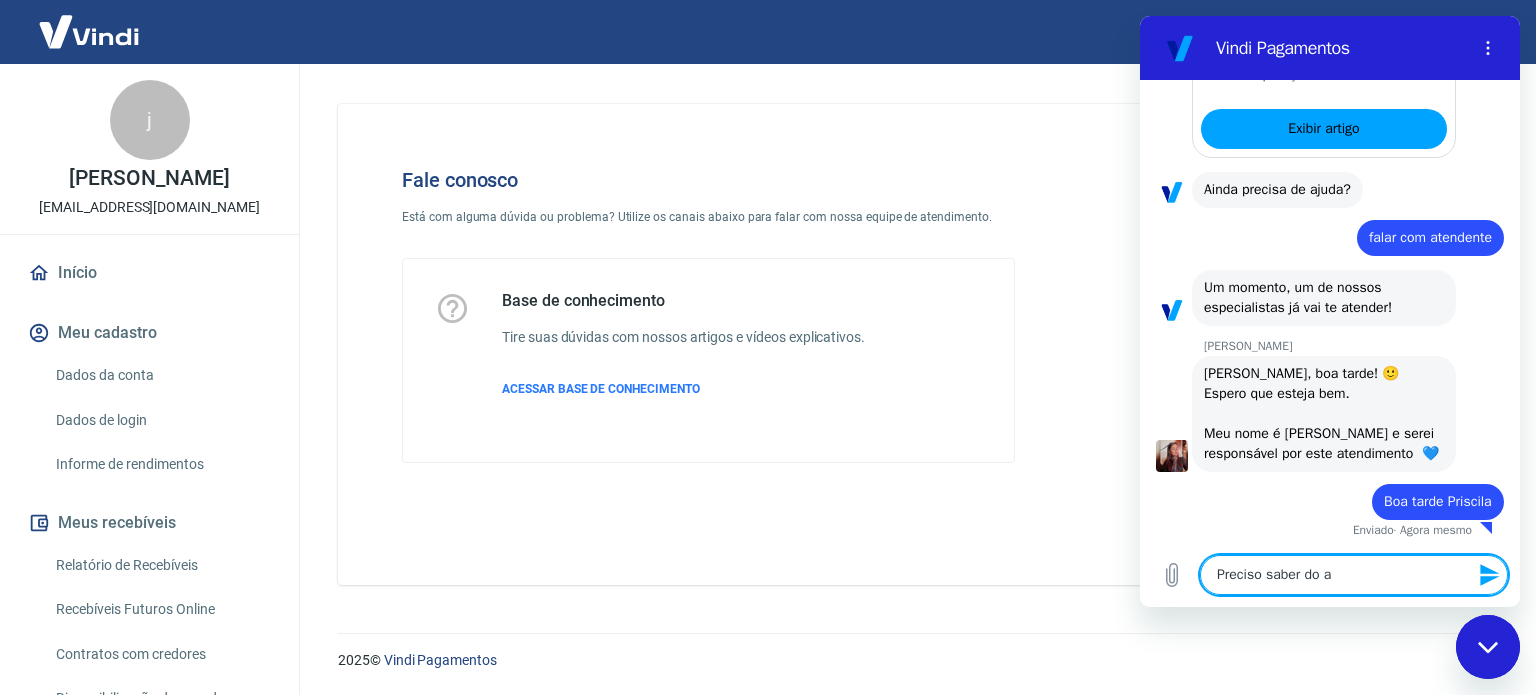 type on "Preciso saber do an" 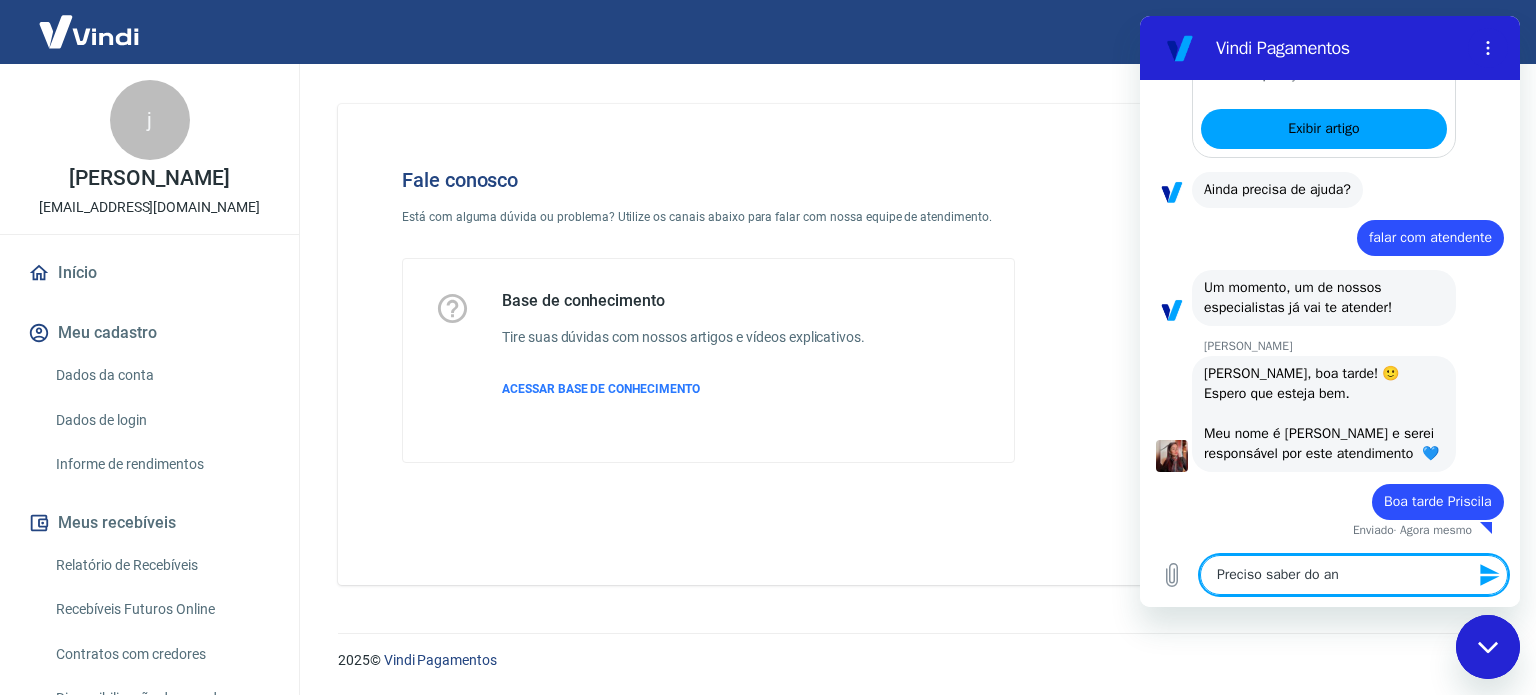 type on "Preciso saber do and" 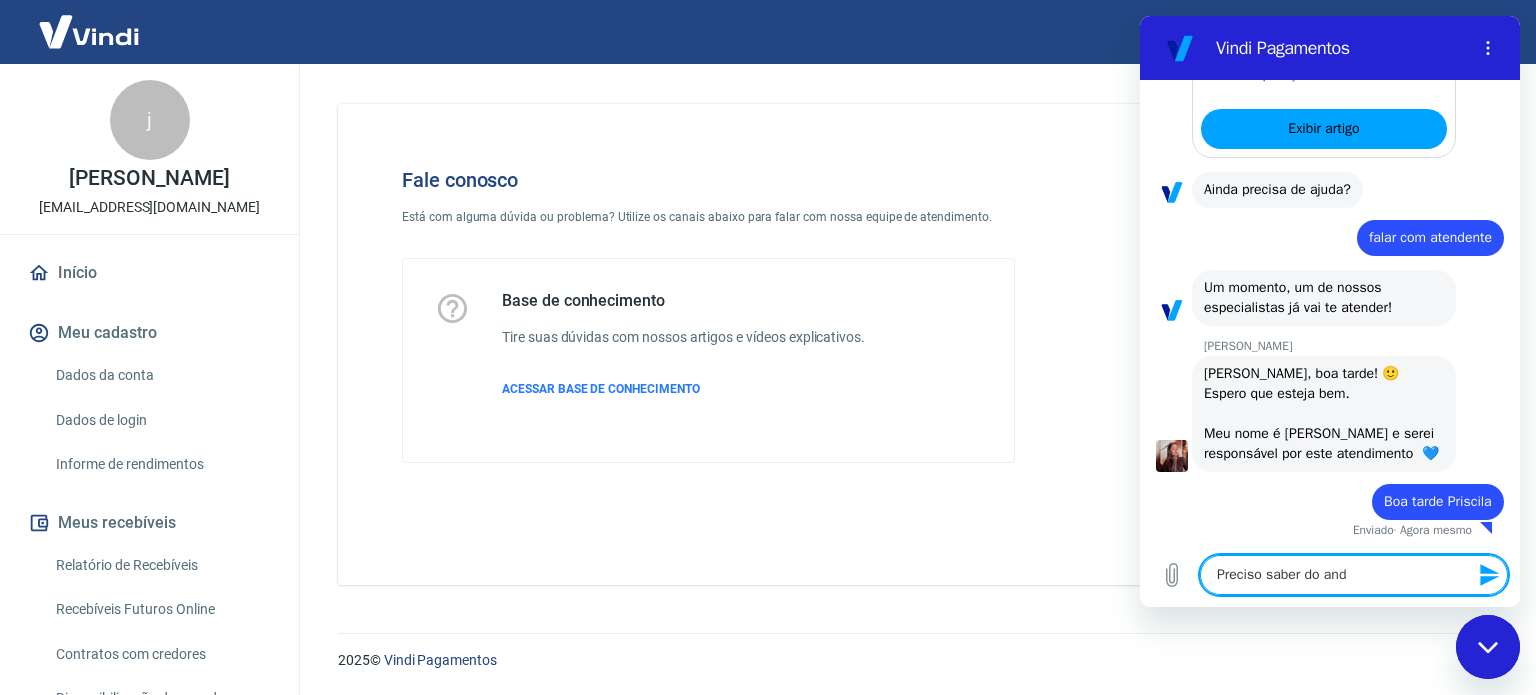 type on "Preciso saber do anda" 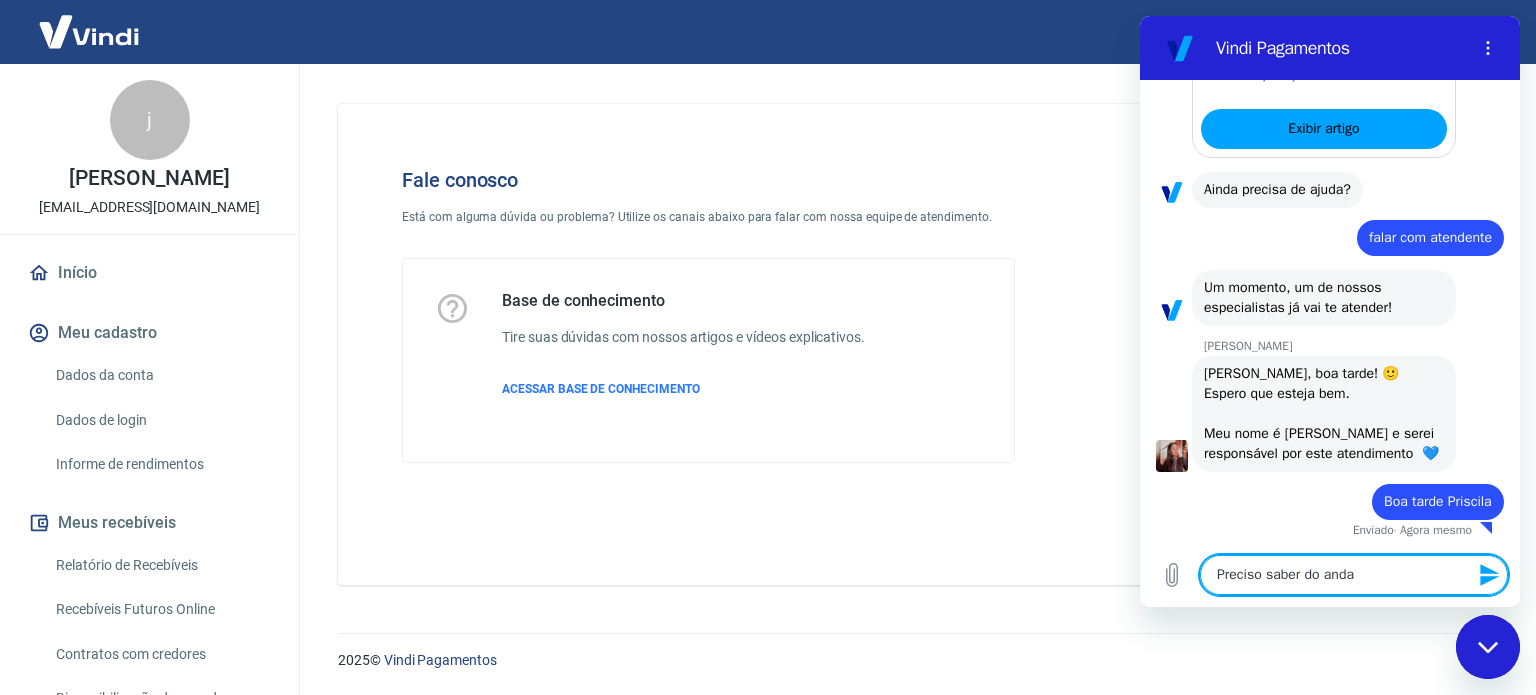type on "Preciso saber do andam" 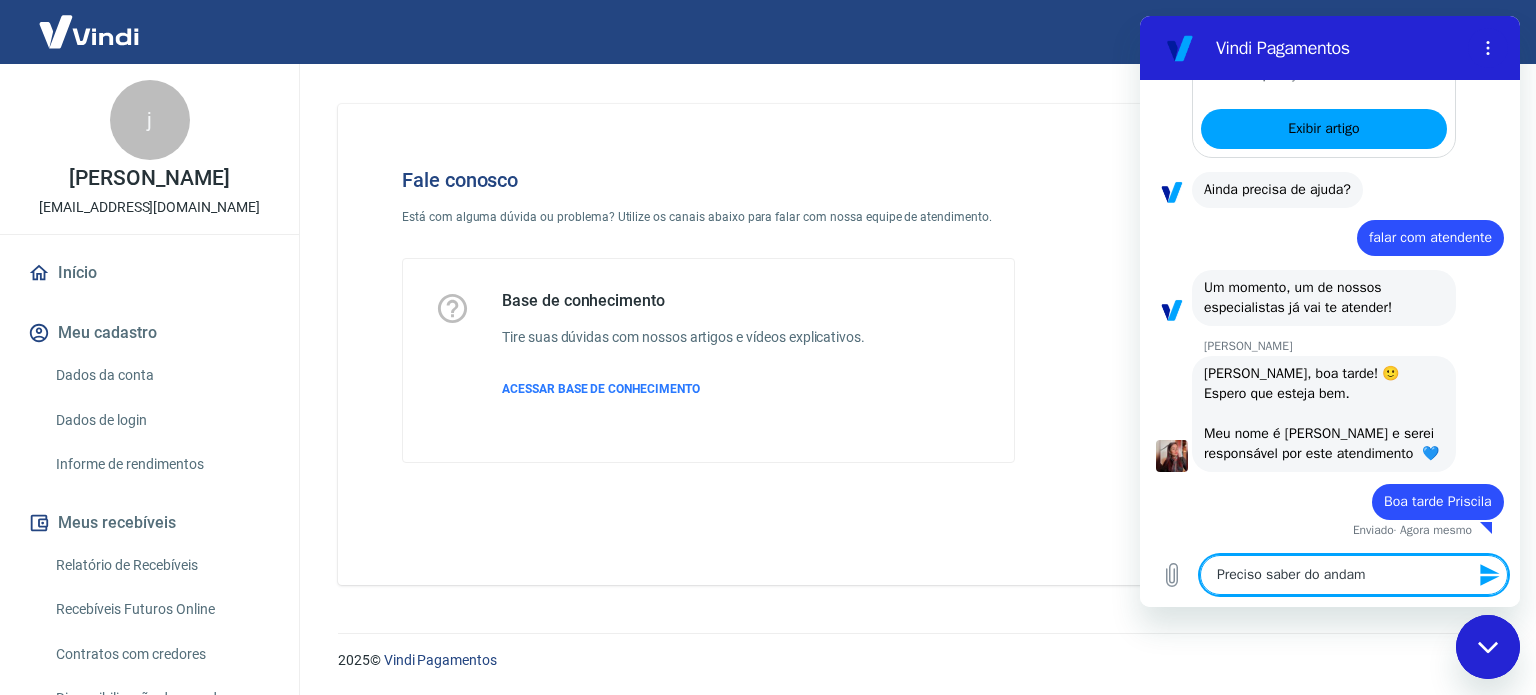 type on "Preciso saber do andame" 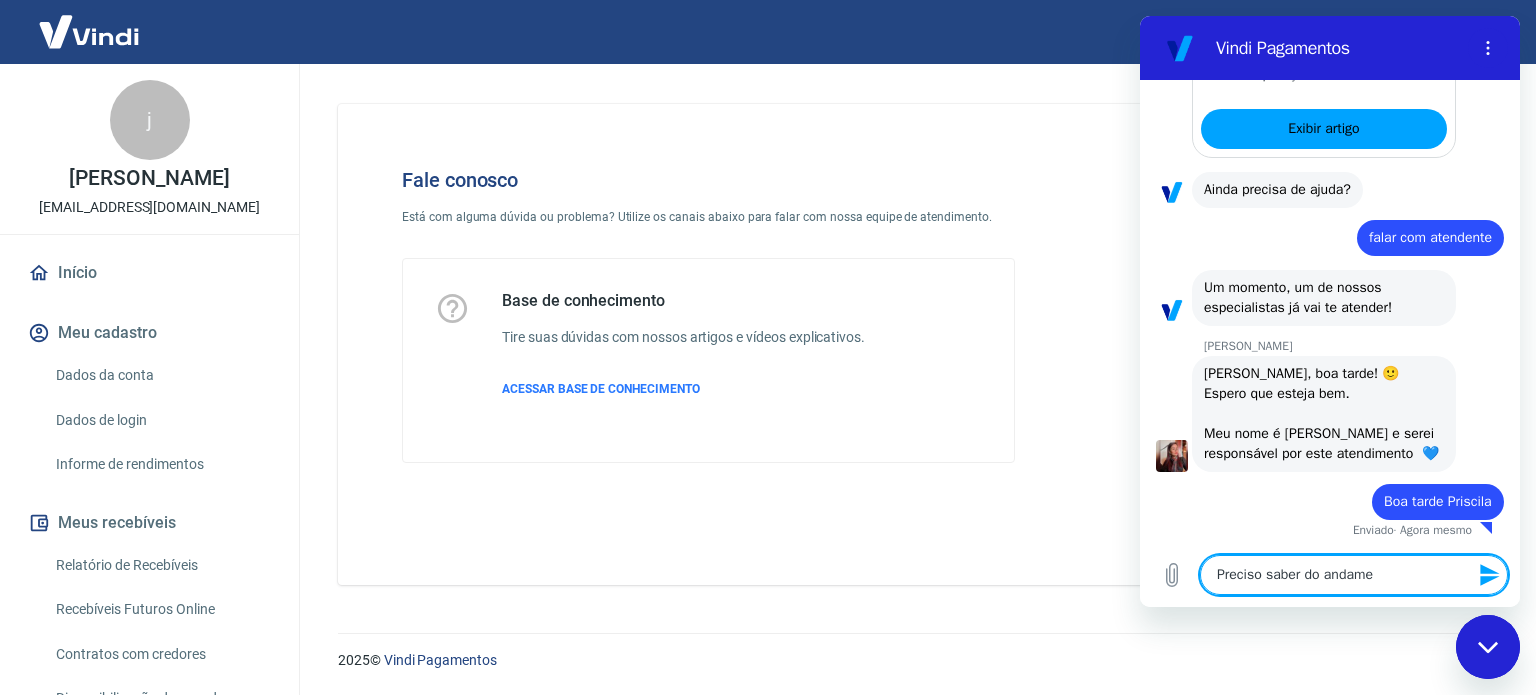 type on "Preciso saber do andamen" 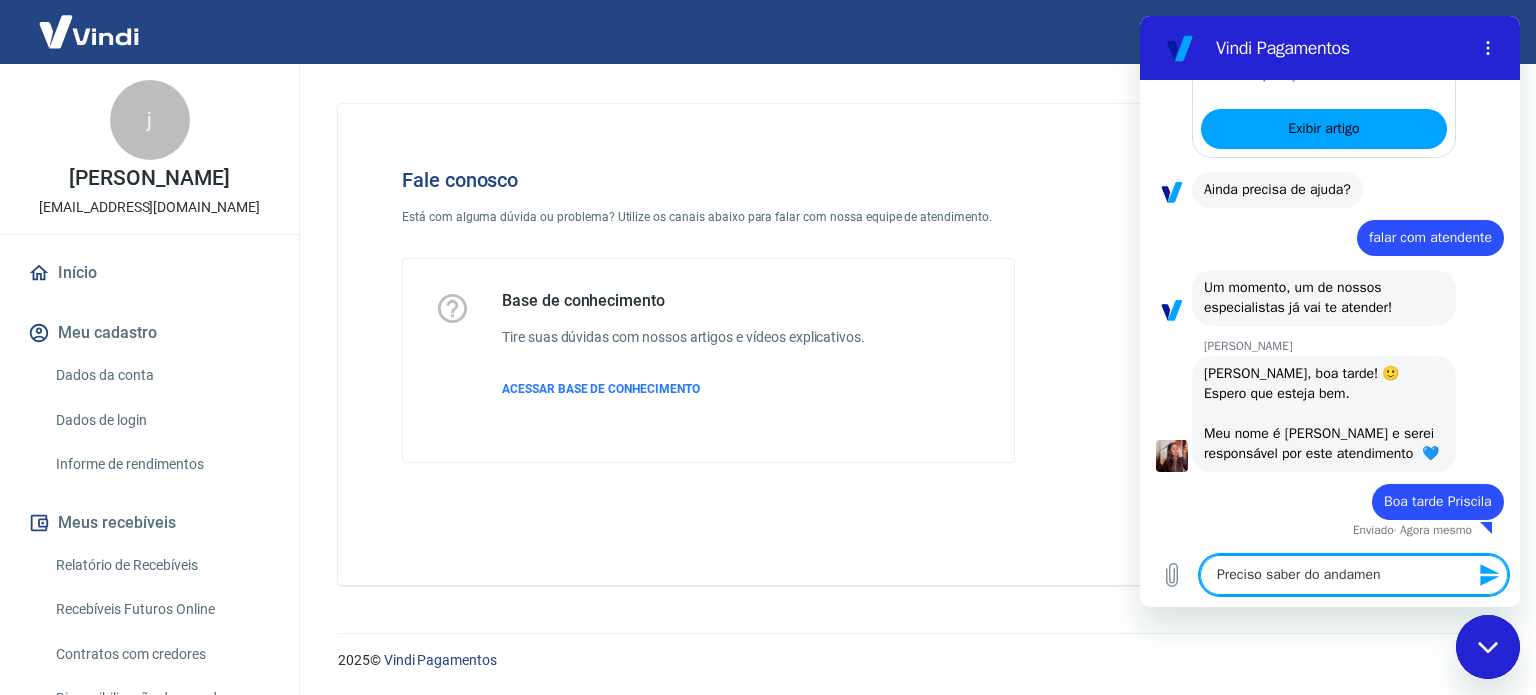 type on "Preciso saber do andament" 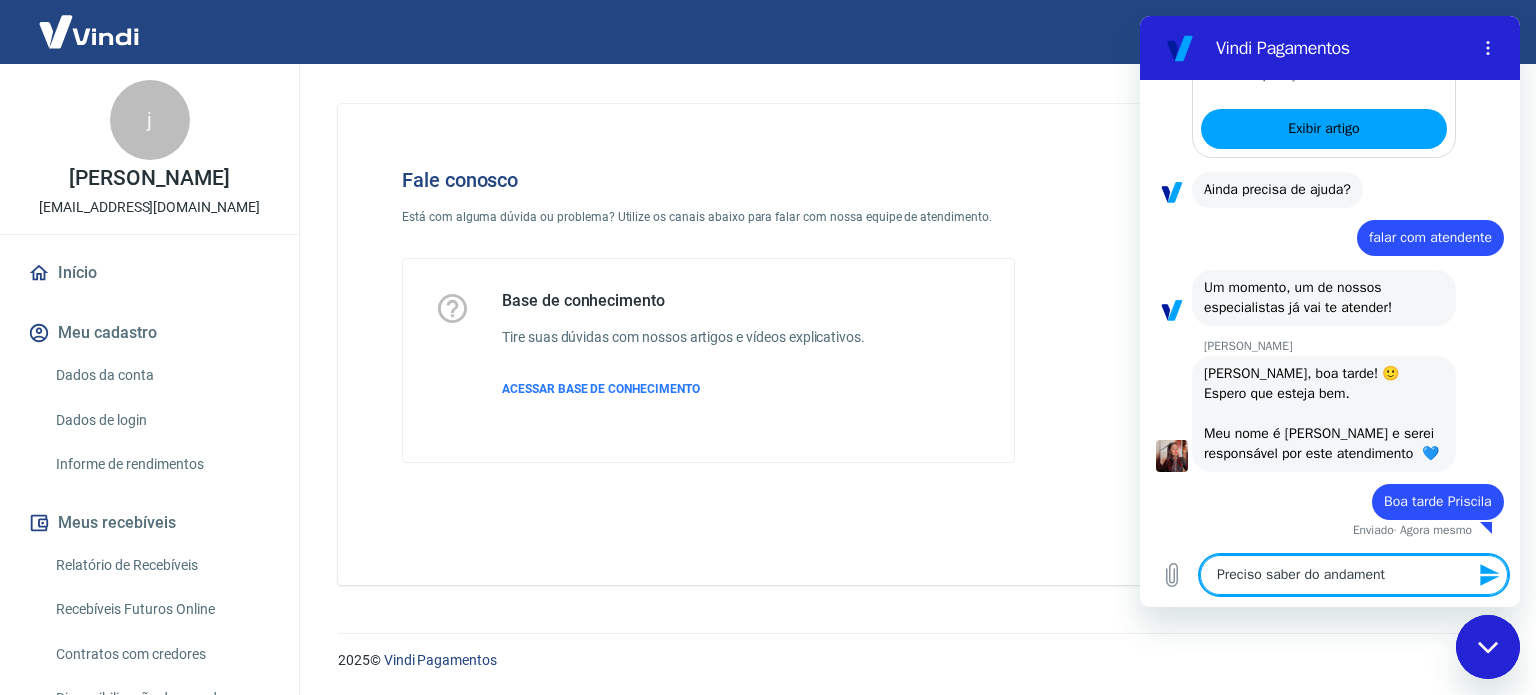type on "Preciso saber do andamento" 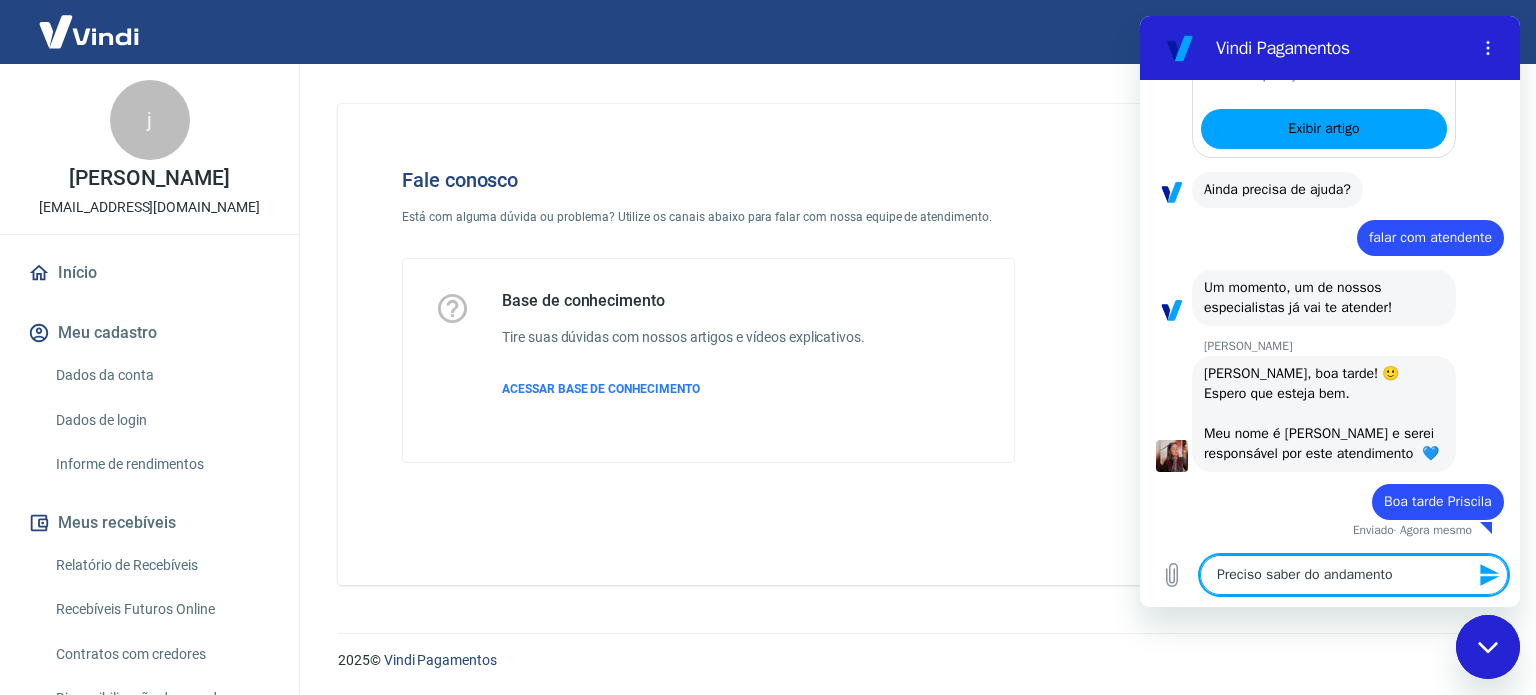 type on "x" 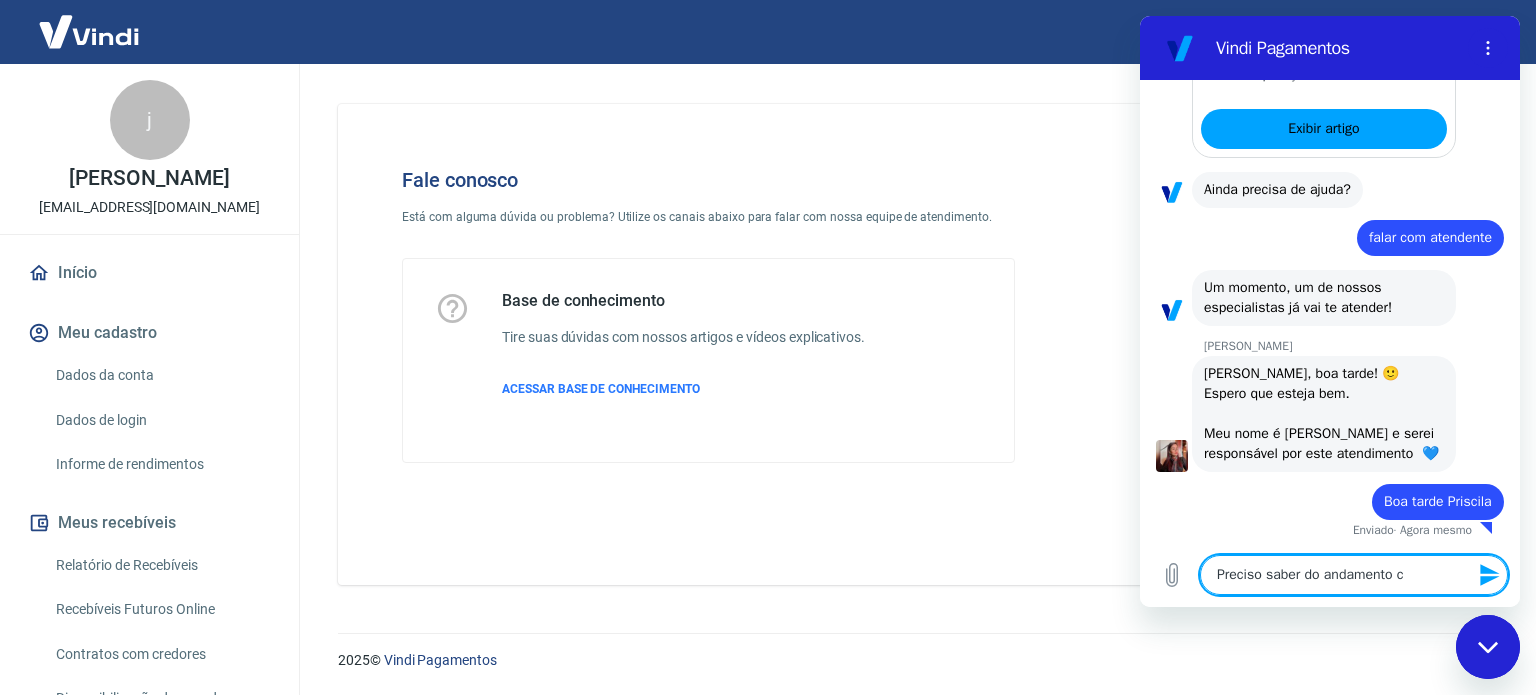type on "Preciso saber do andamento co" 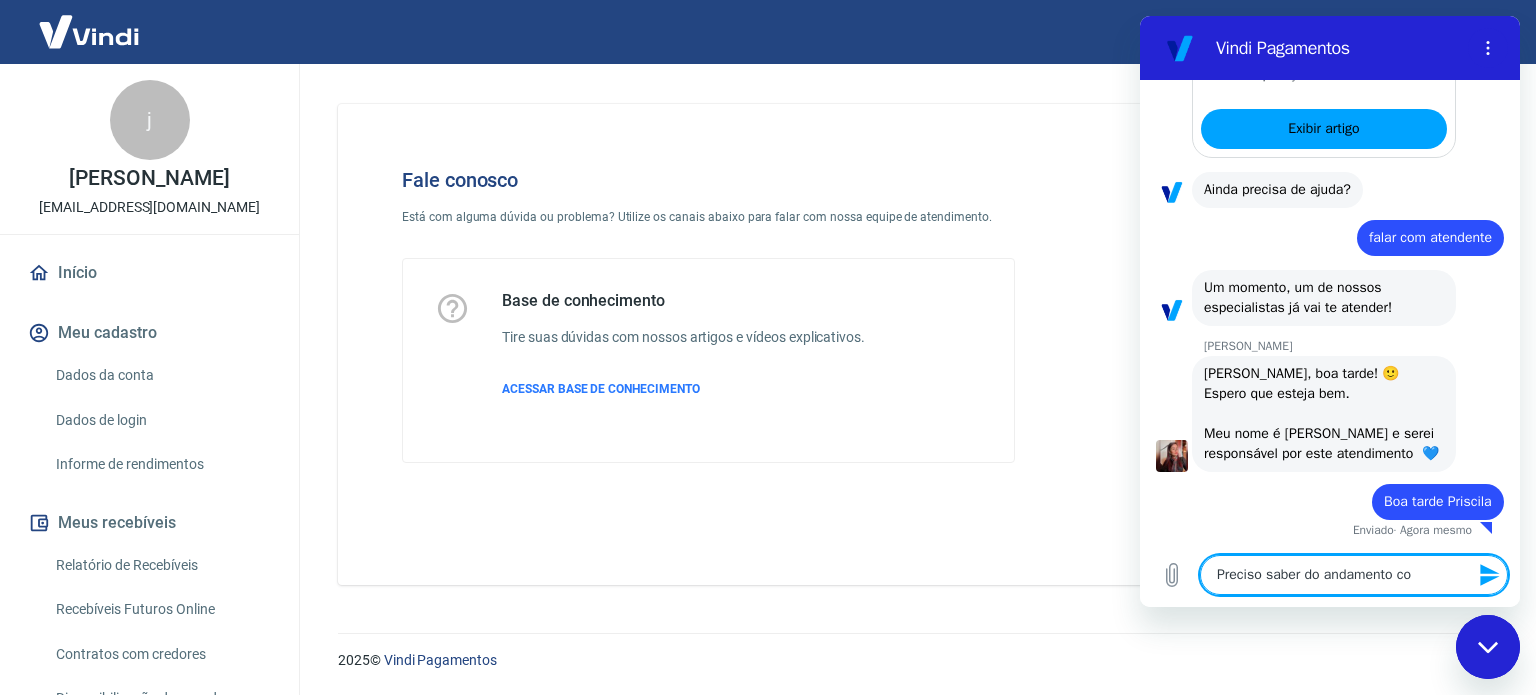 type on "Preciso saber do andamento c" 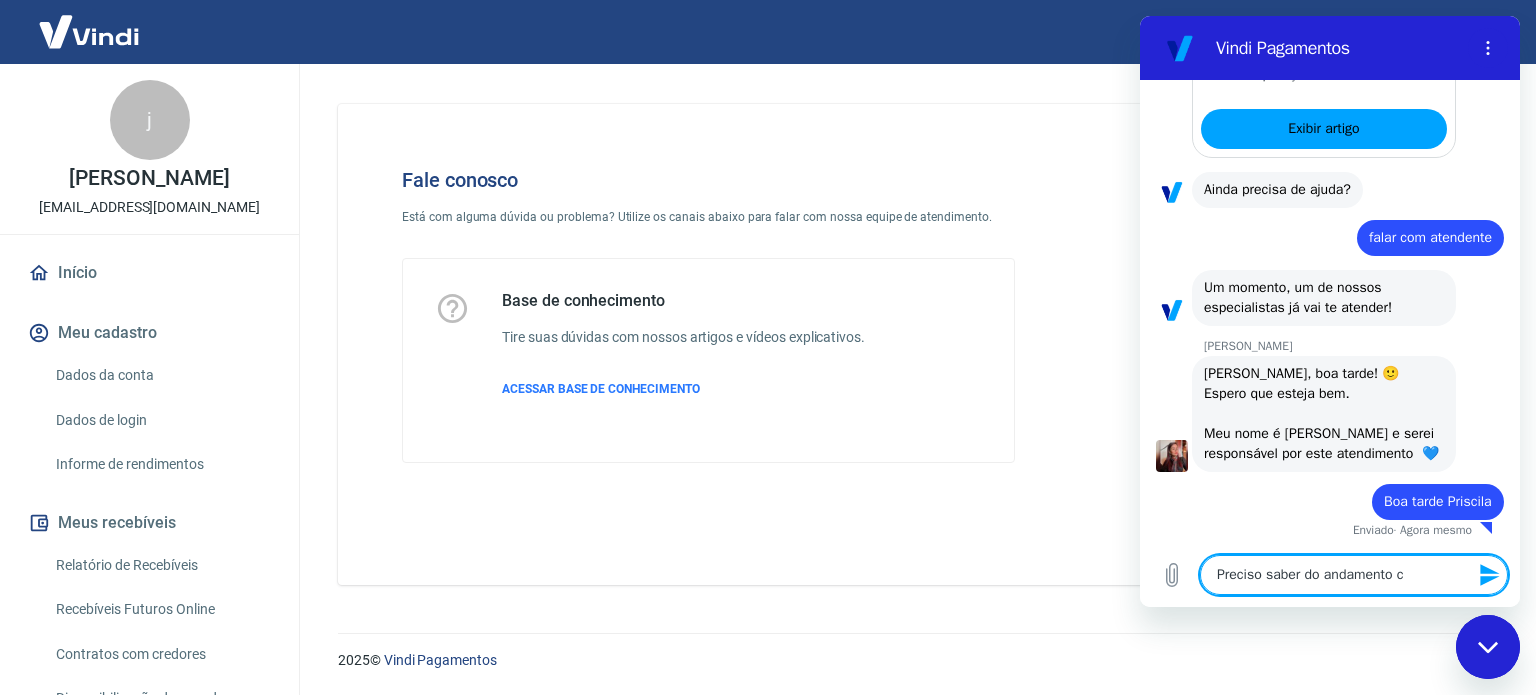 type on "Preciso saber do andamento" 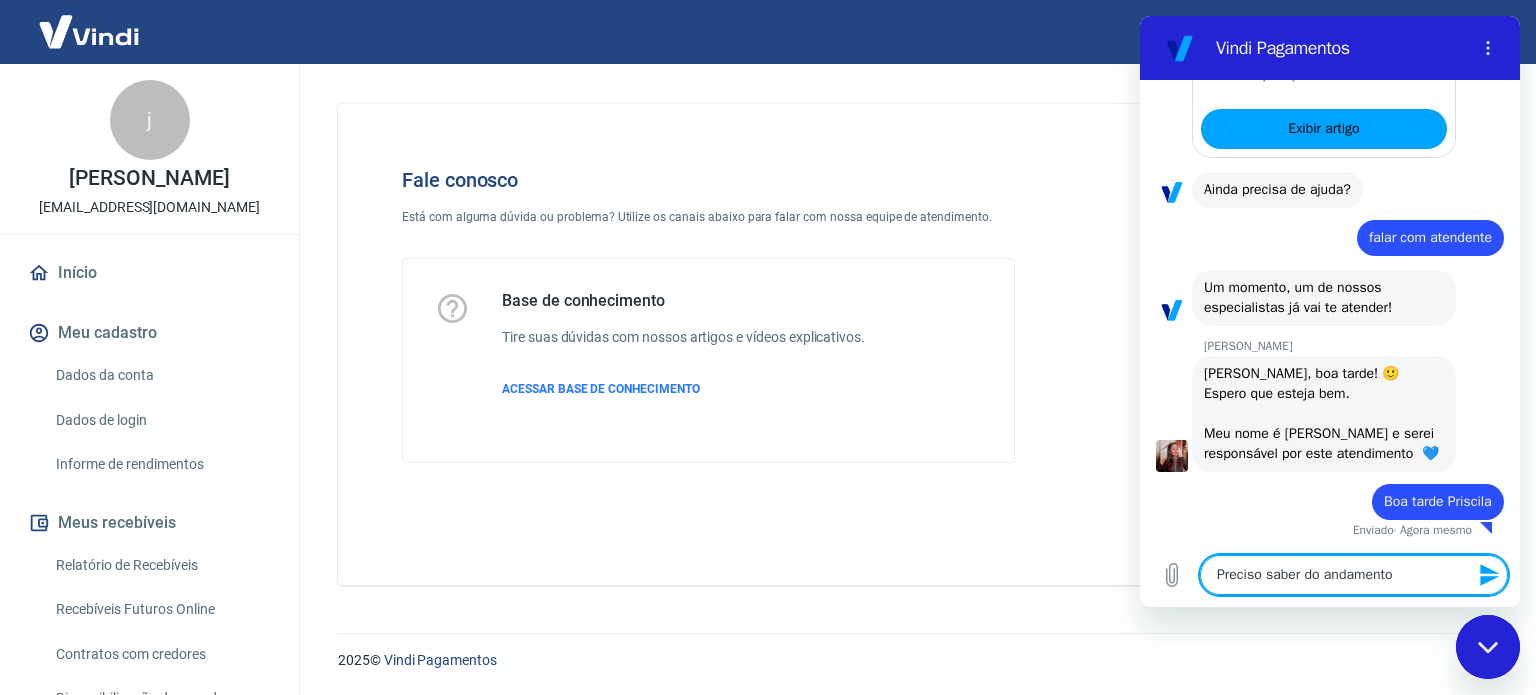 type on "Preciso saber do andamento d" 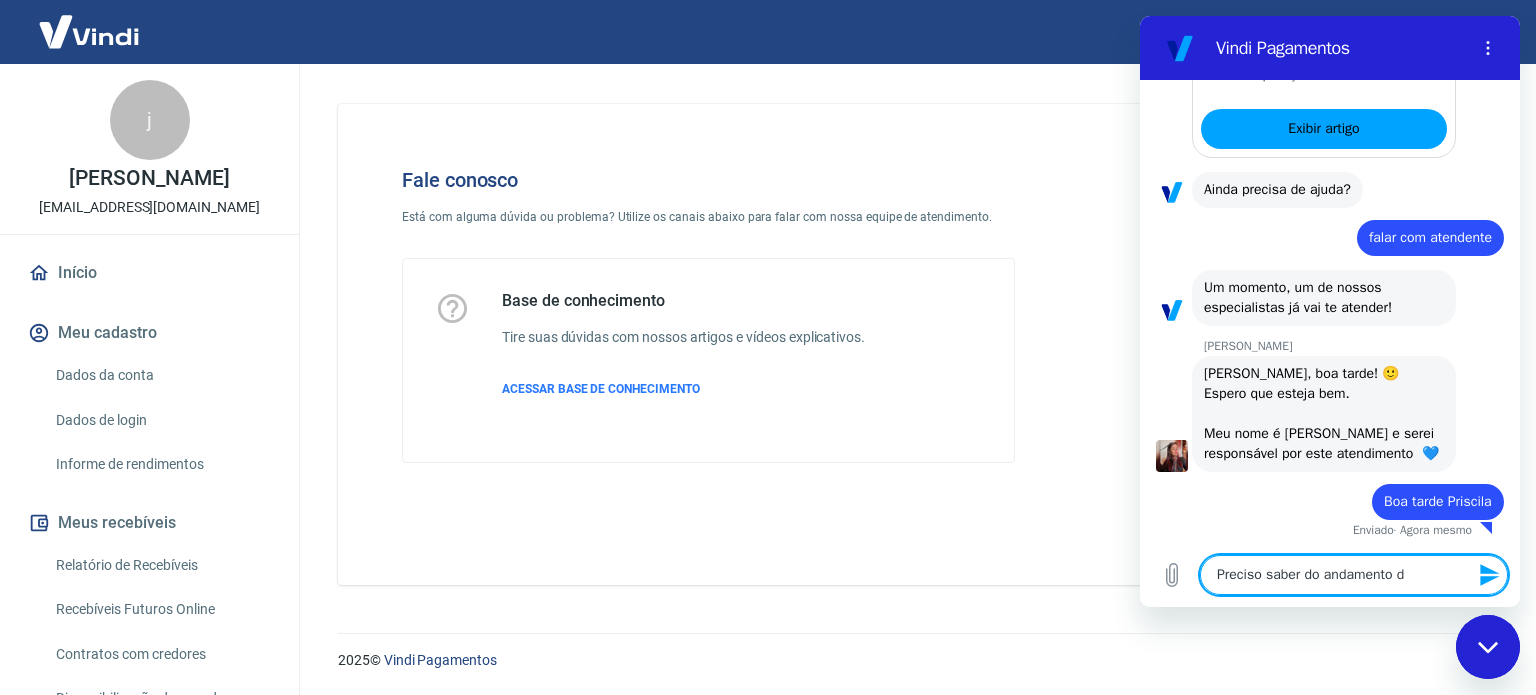type on "Preciso saber do andamento da" 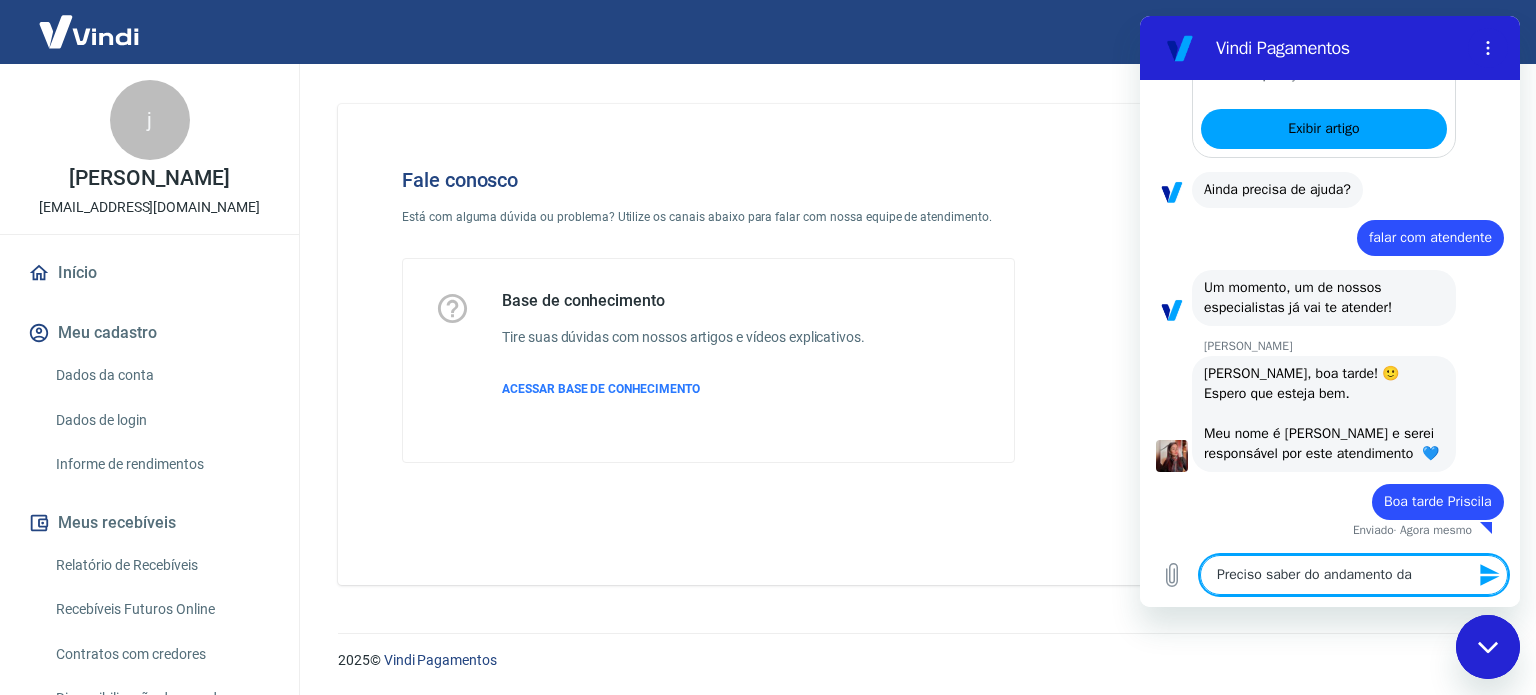 type on "Preciso saber do andamento da" 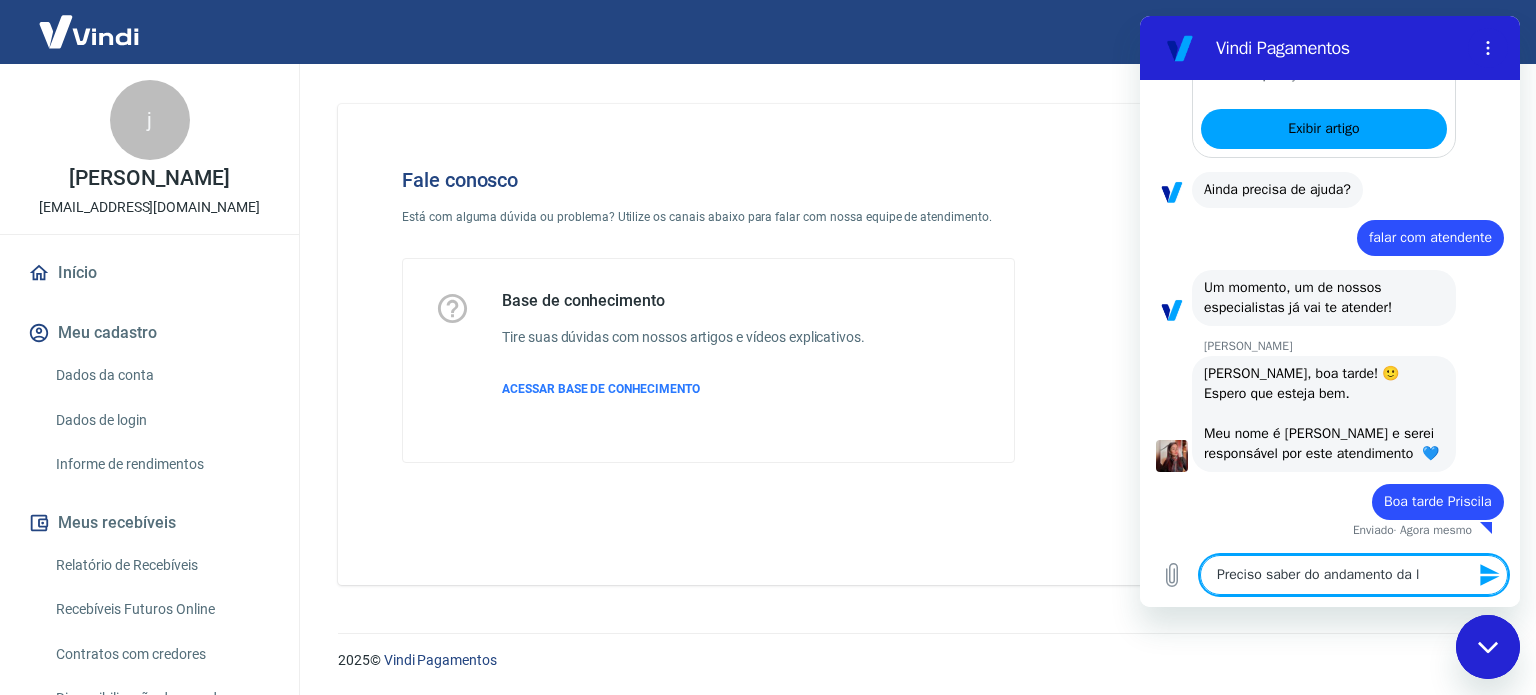type on "Preciso saber do andamento da li" 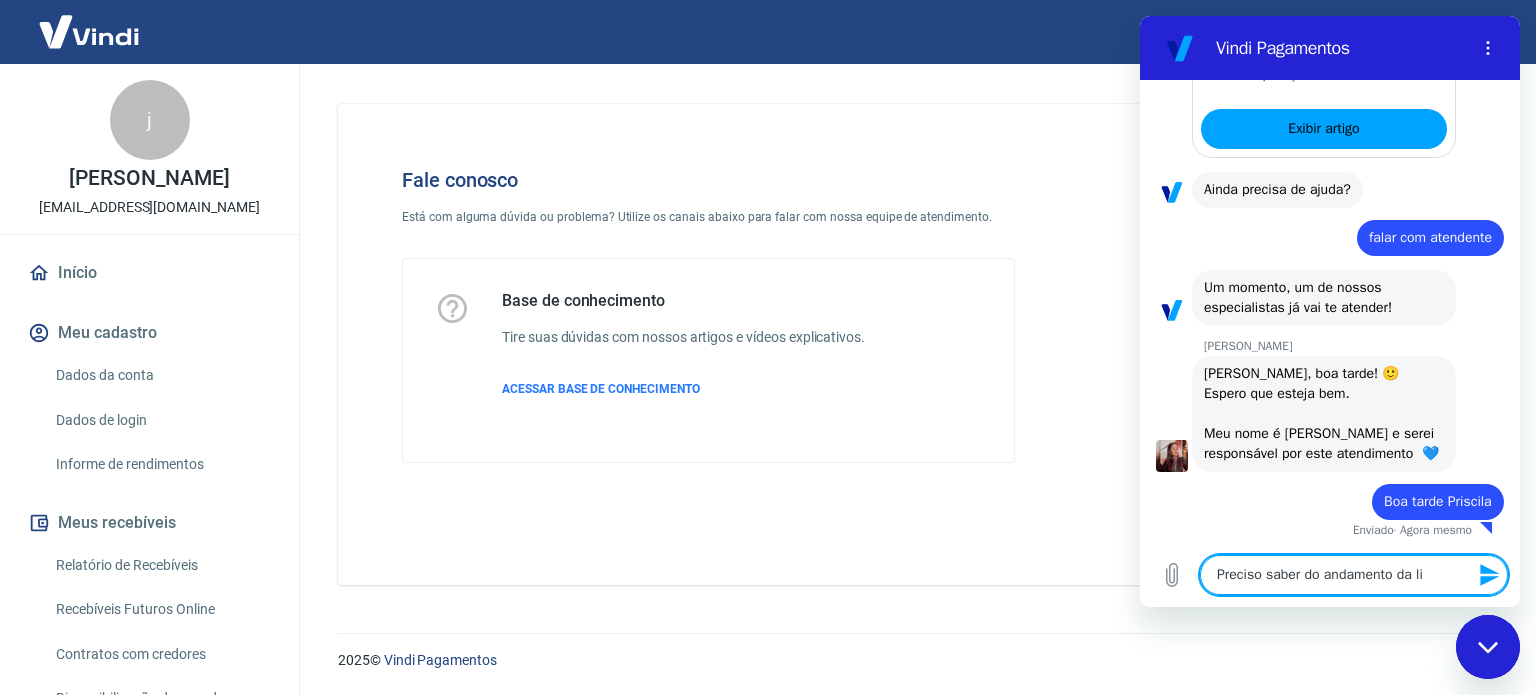 type on "Preciso saber do andamento da lib" 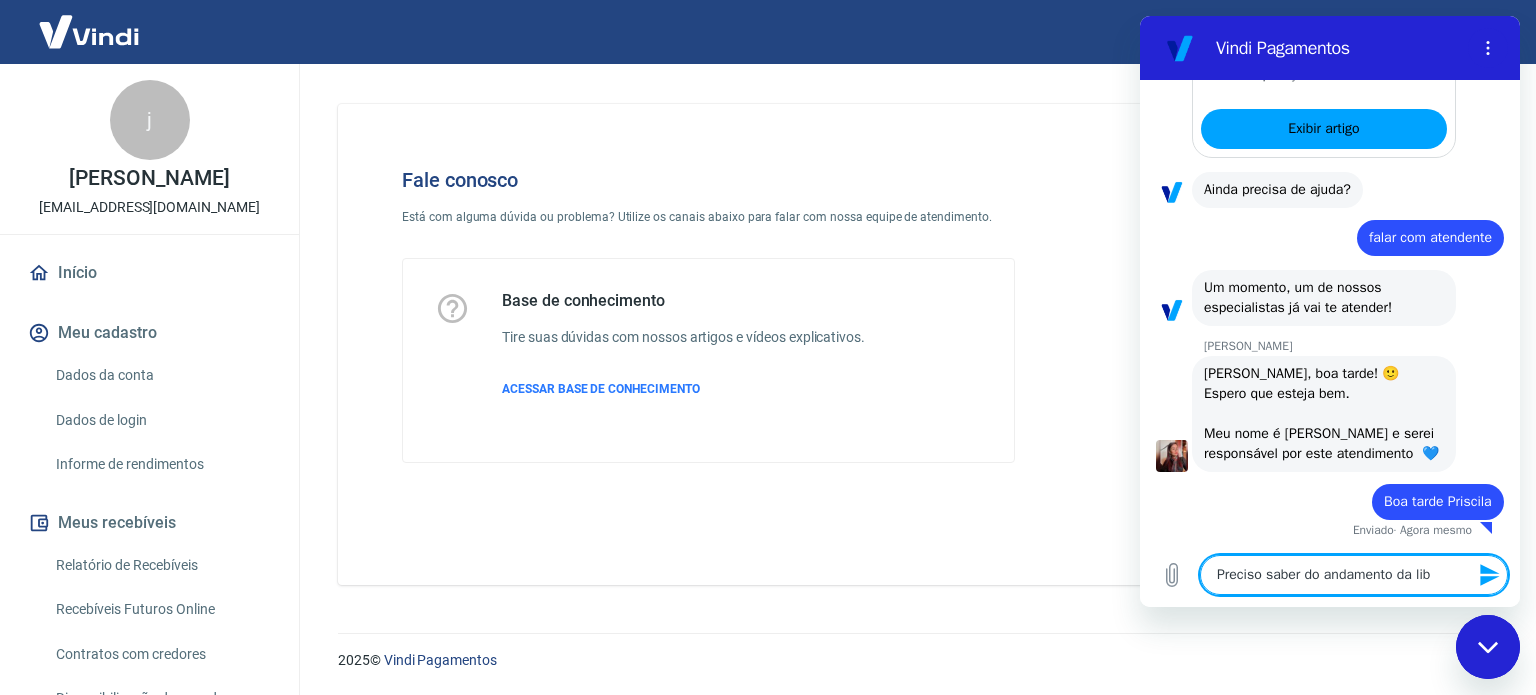 type on "x" 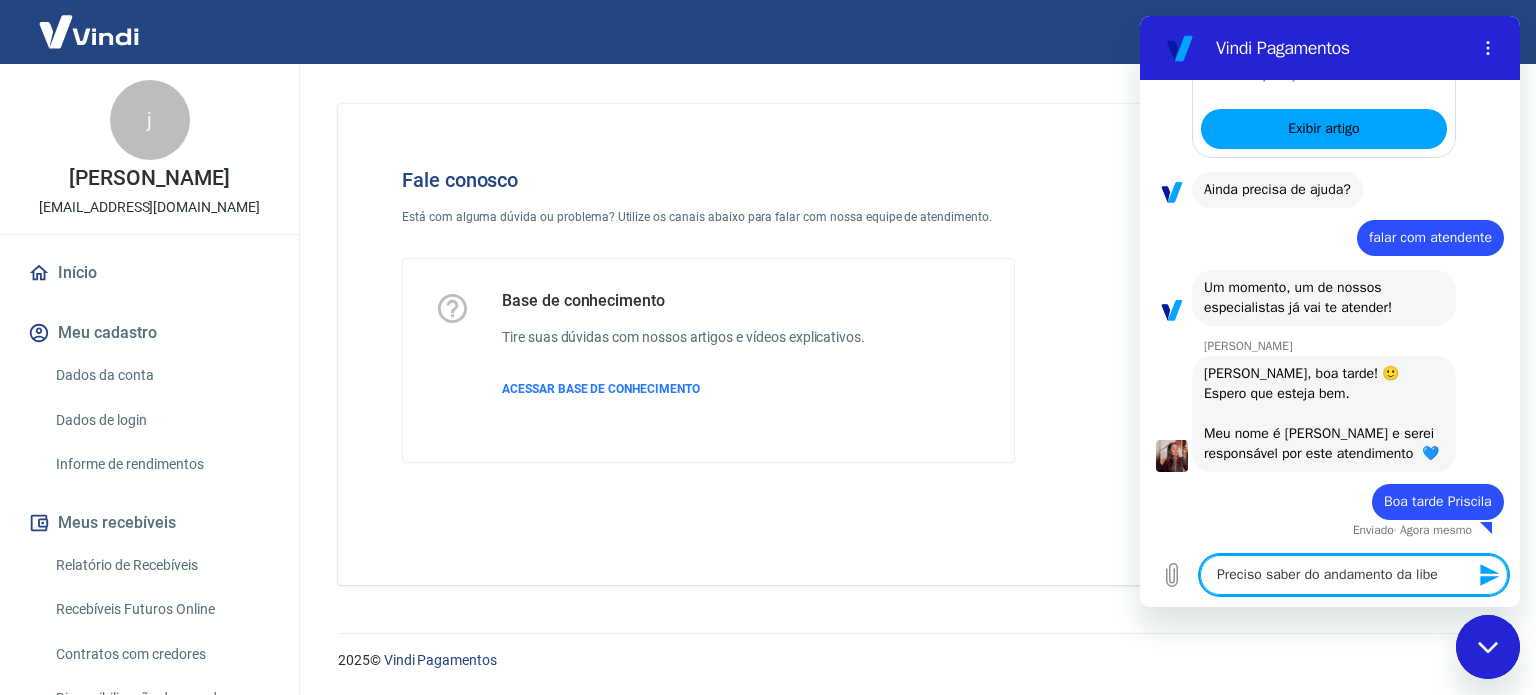type on "Preciso saber do andamento da liber" 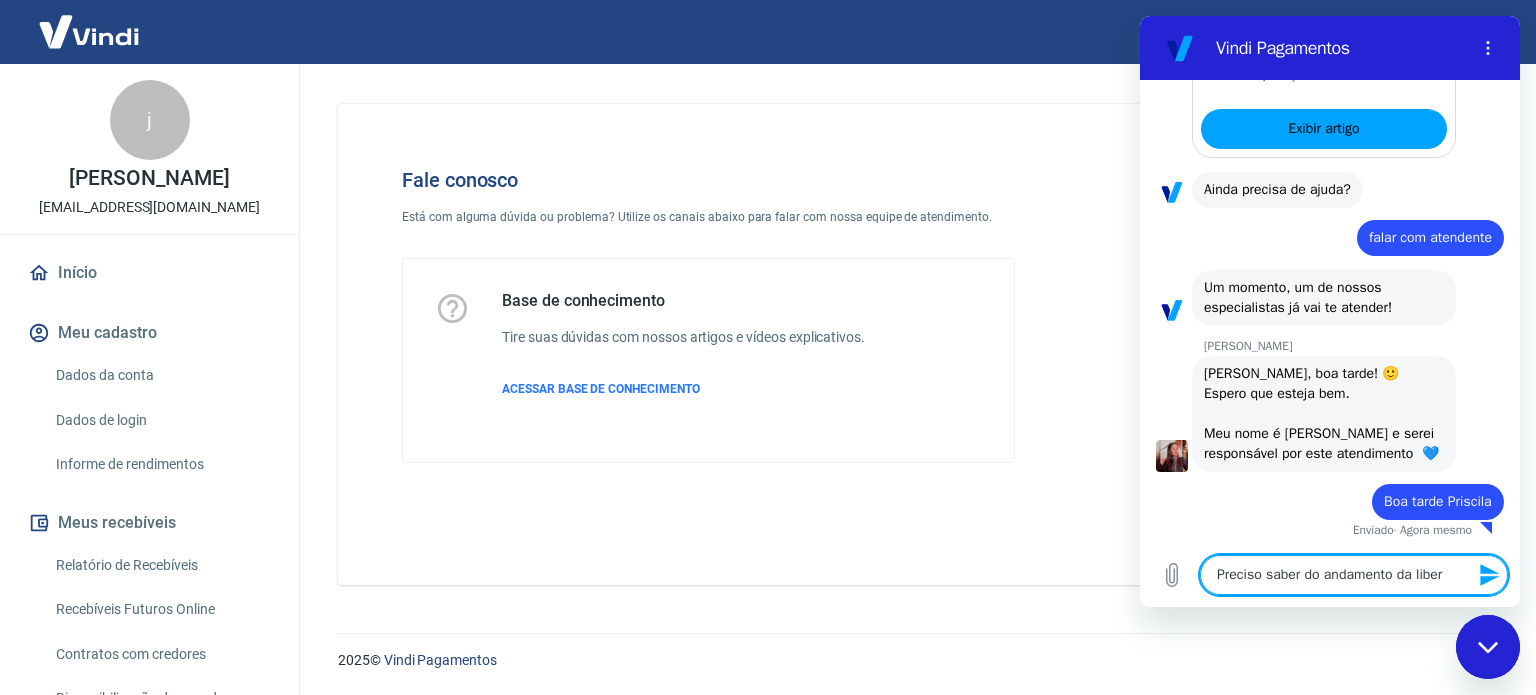 type on "Preciso saber do andamento da libera" 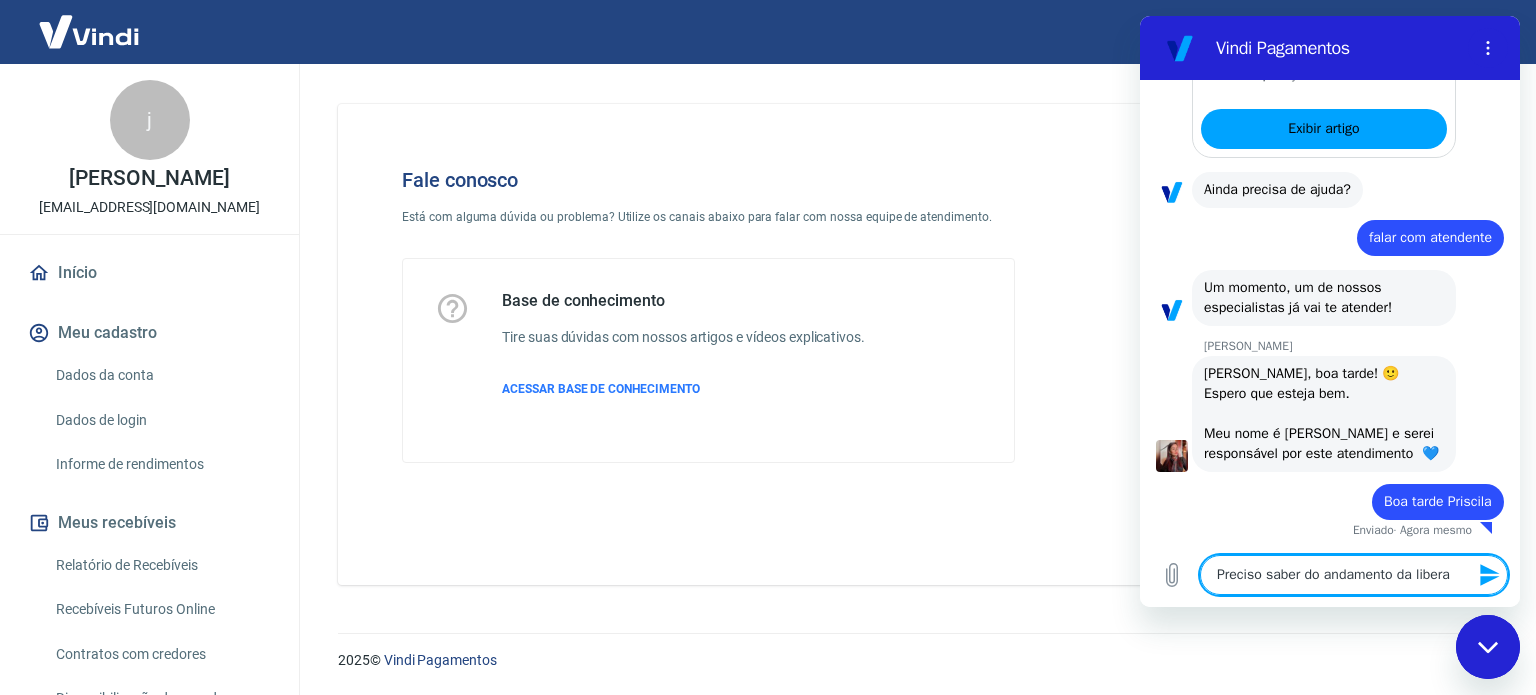 type on "Preciso saber do andamento da liberaç" 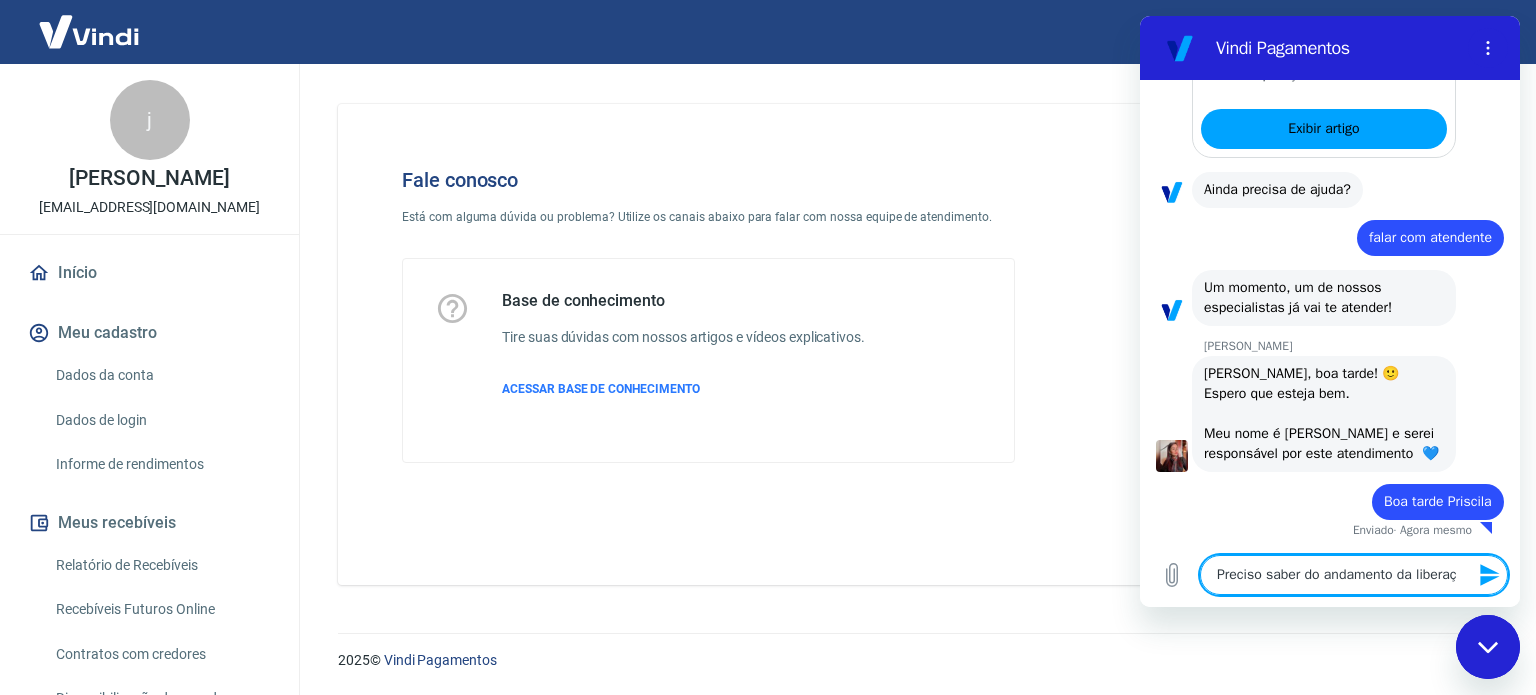 type on "Preciso saber do andamento da liberaçã" 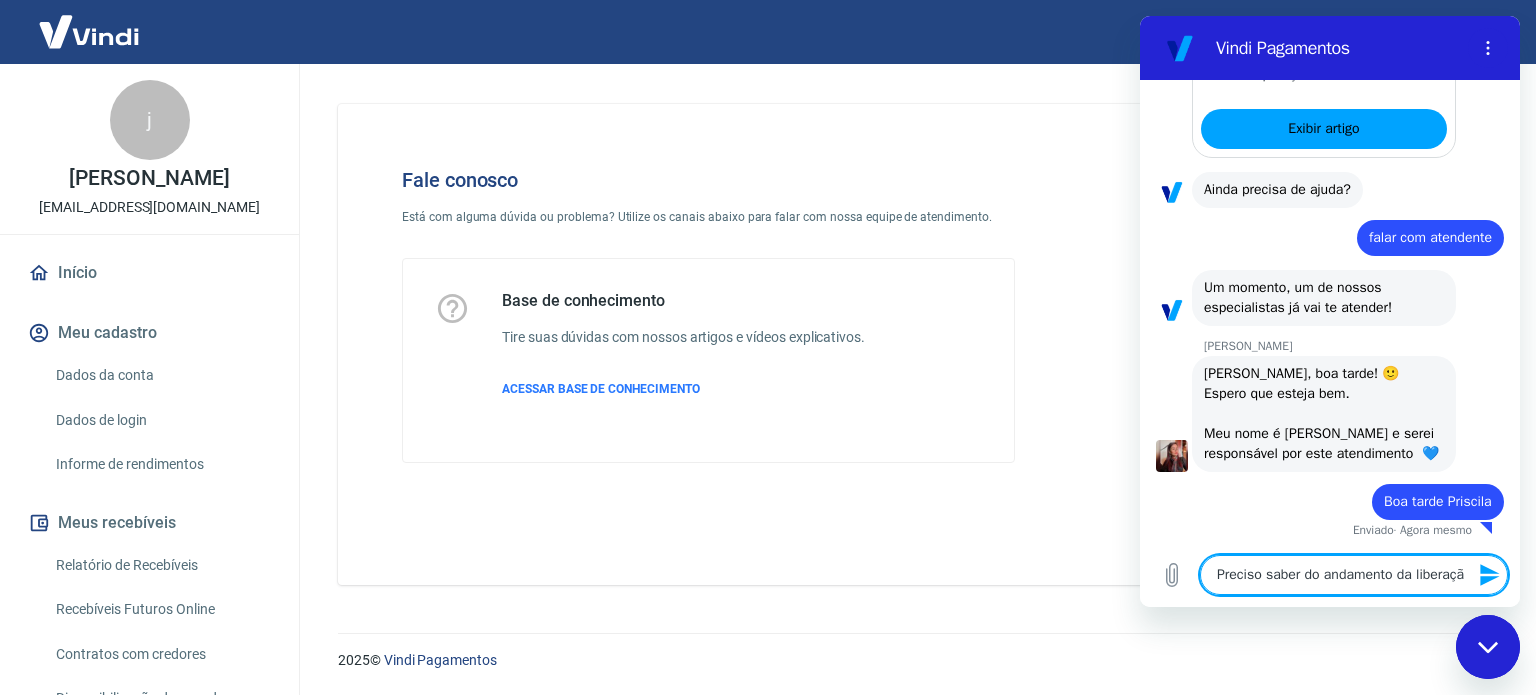 type on "Preciso saber do andamento da liberação" 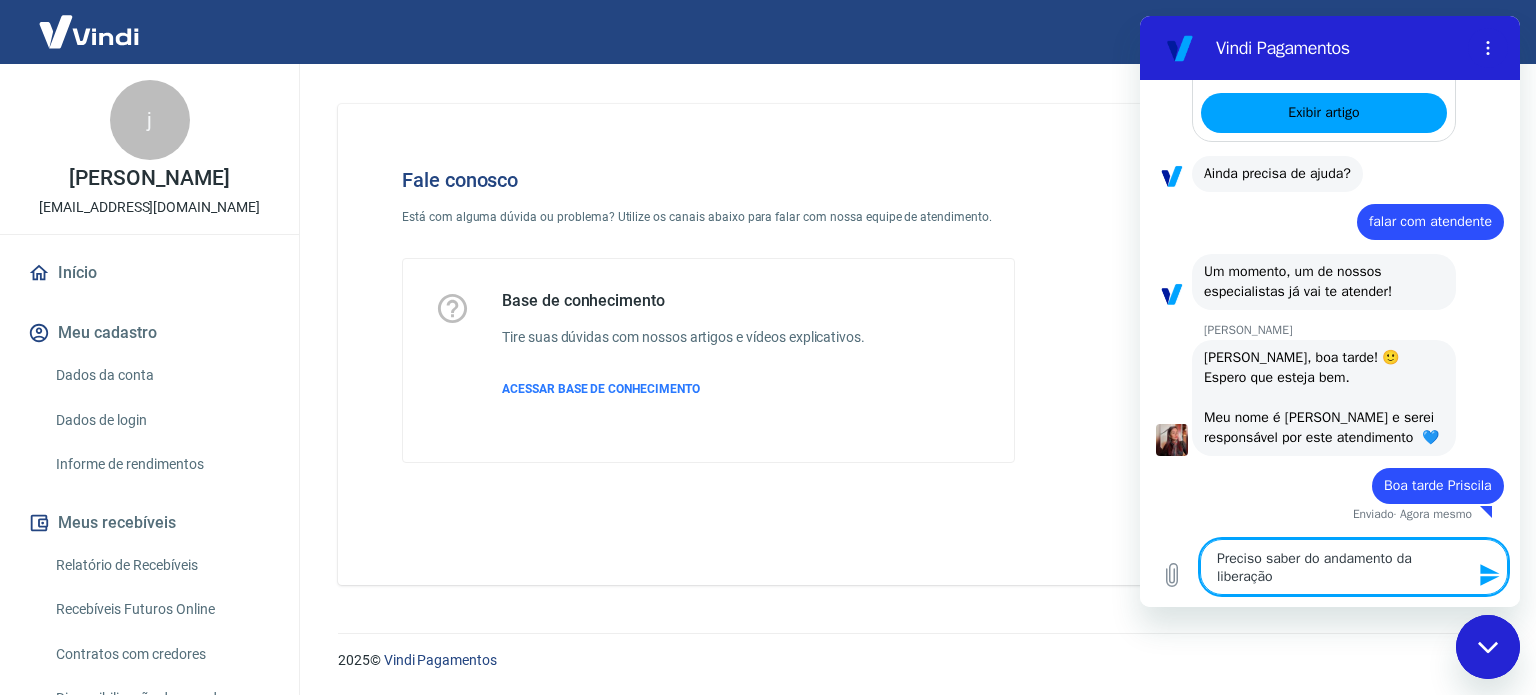 type on "Preciso saber do andamento da liberação" 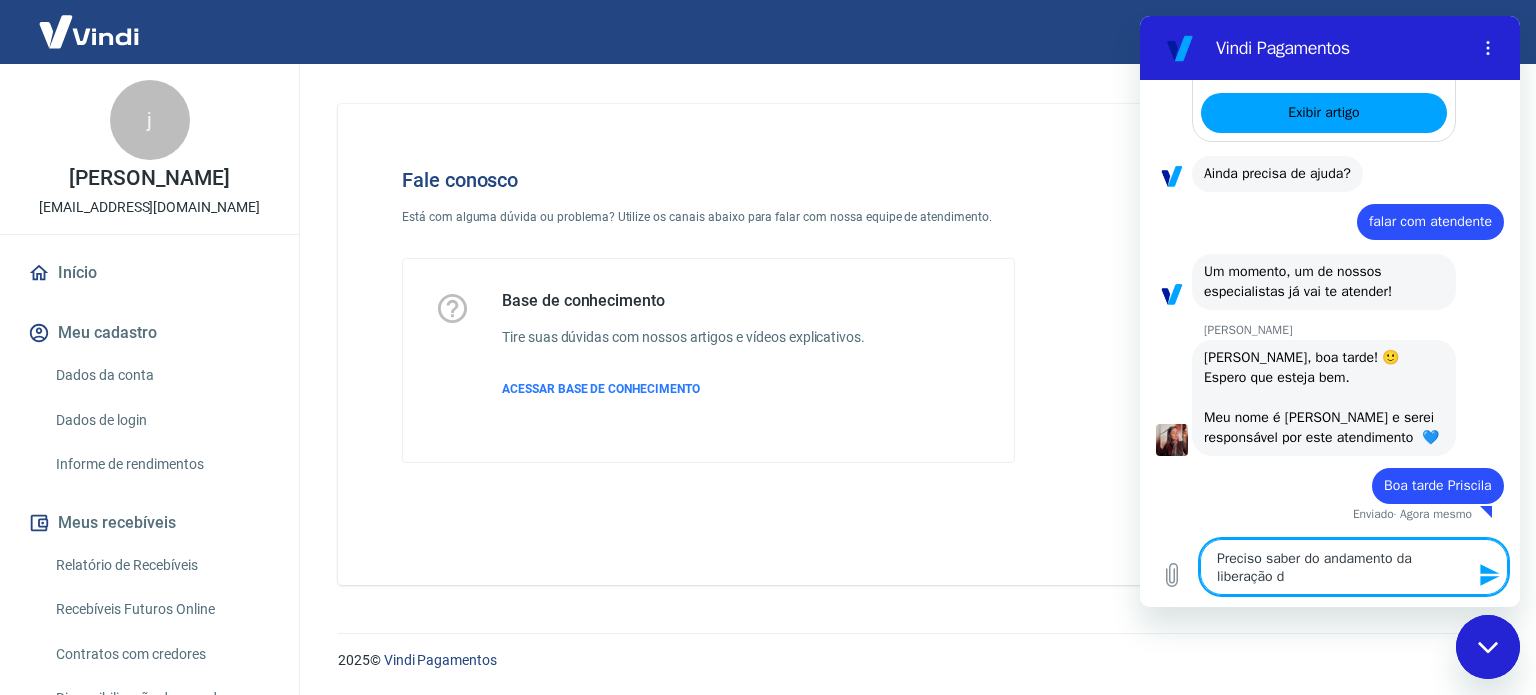 type on "Preciso saber do andamento da liberação da" 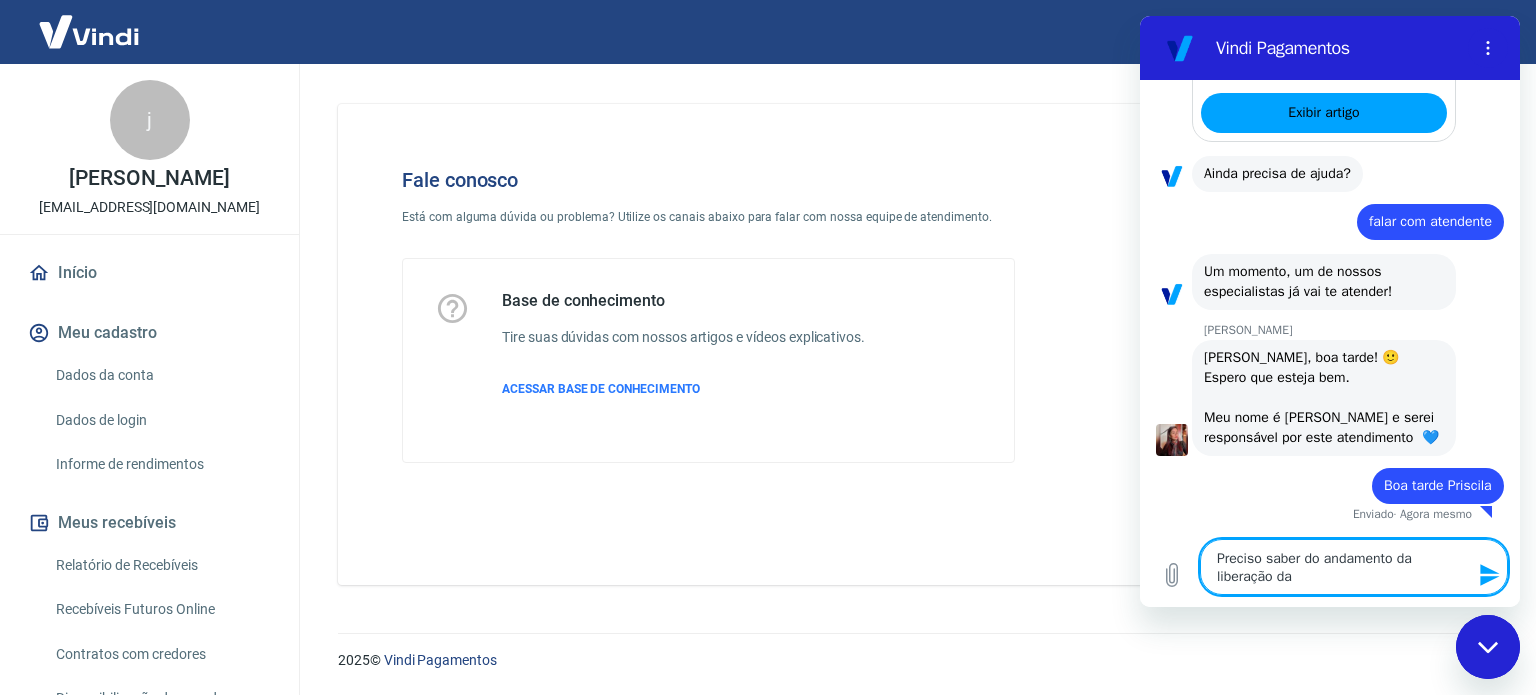 type on "Preciso saber do andamento da liberação da" 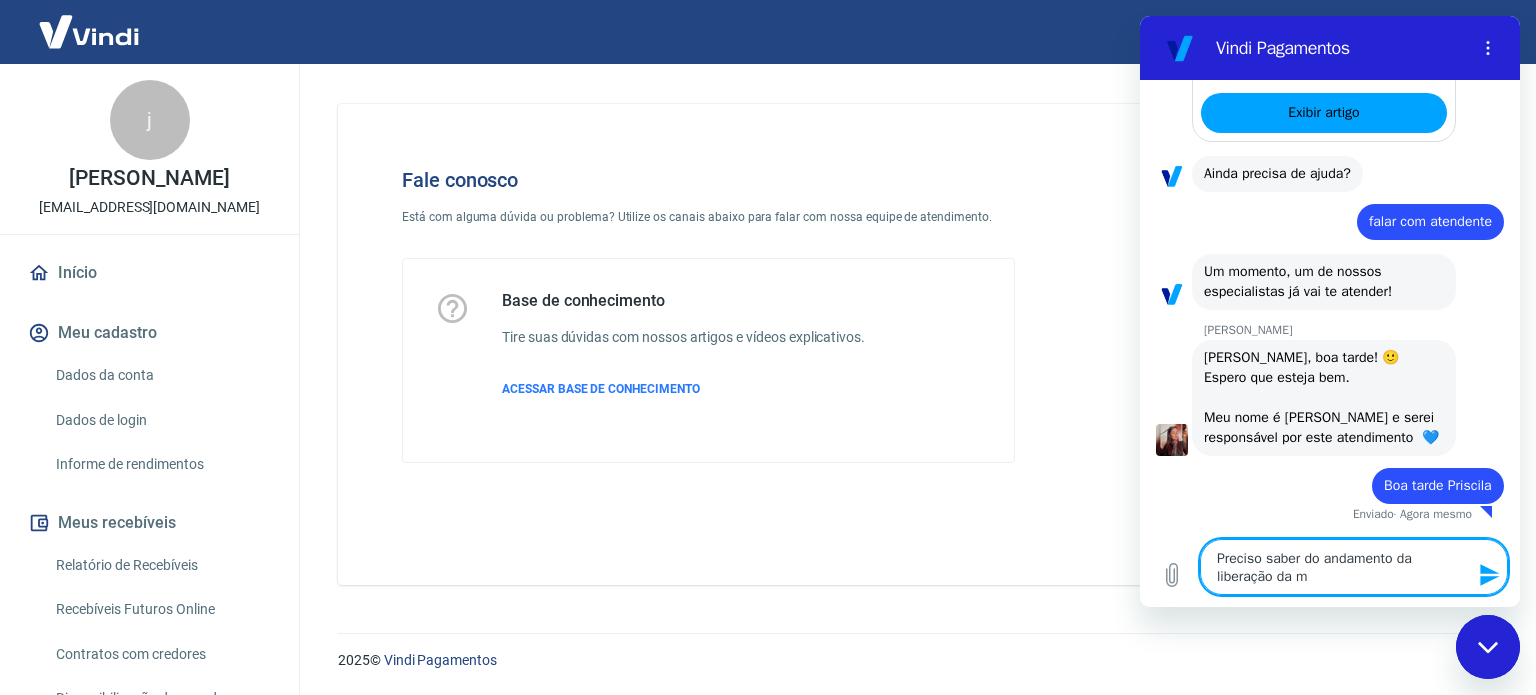 type on "Preciso saber do andamento da liberação da mi" 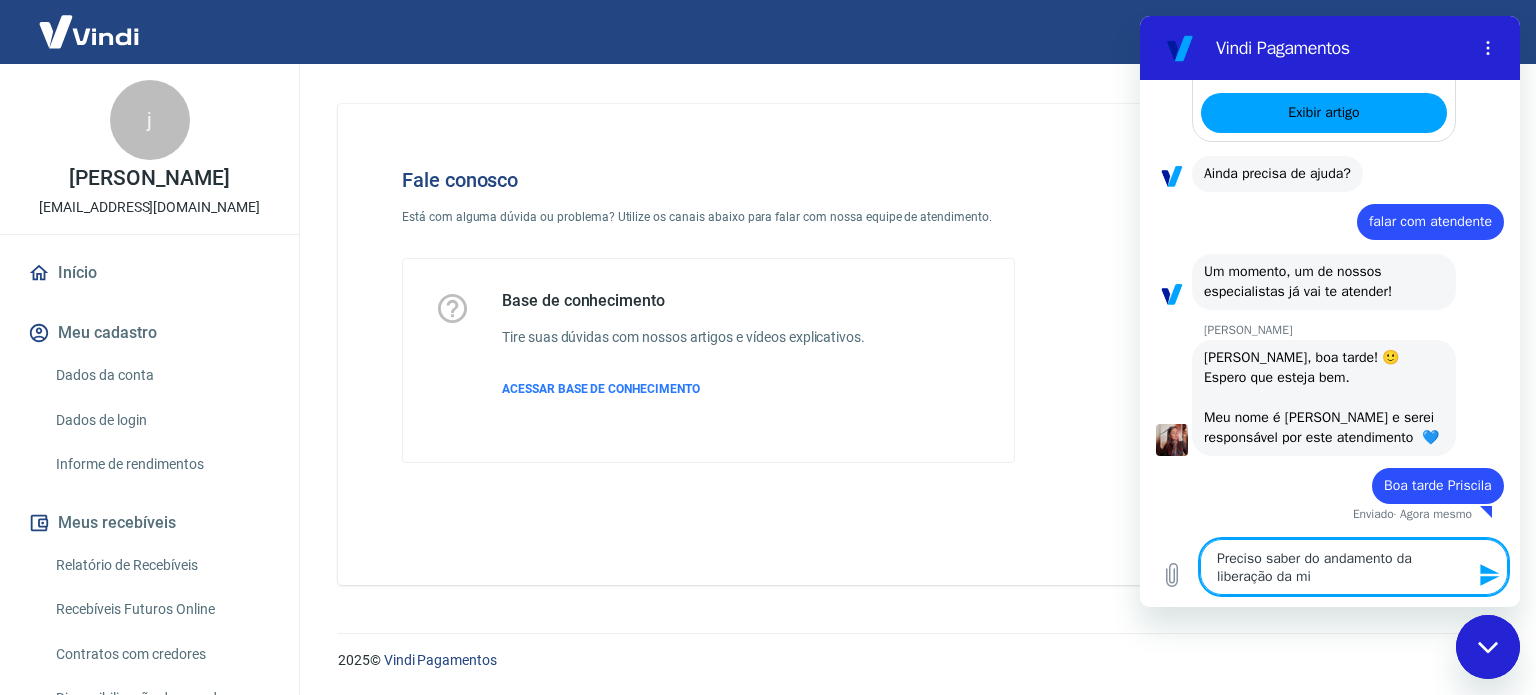 type on "Preciso saber do andamento da liberação da min" 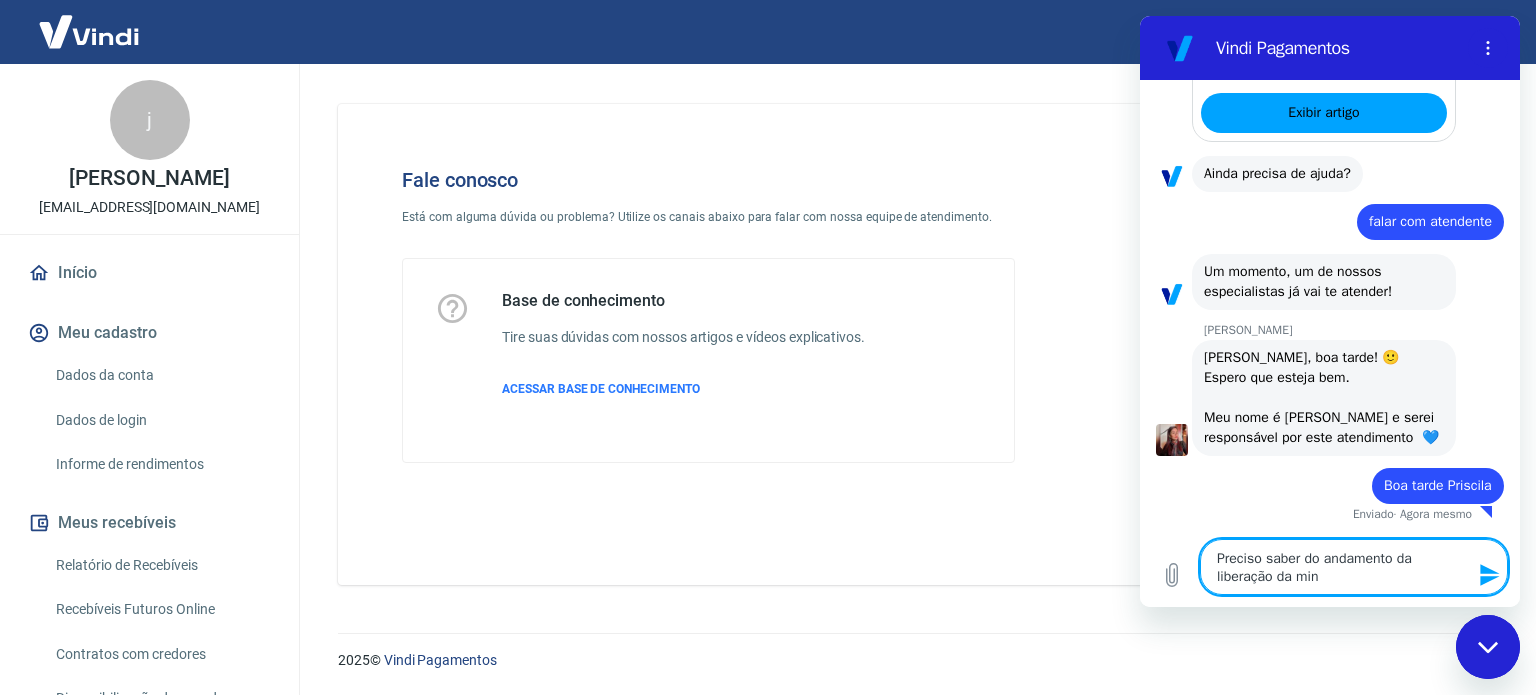 type on "Preciso saber do andamento da liberação da minh" 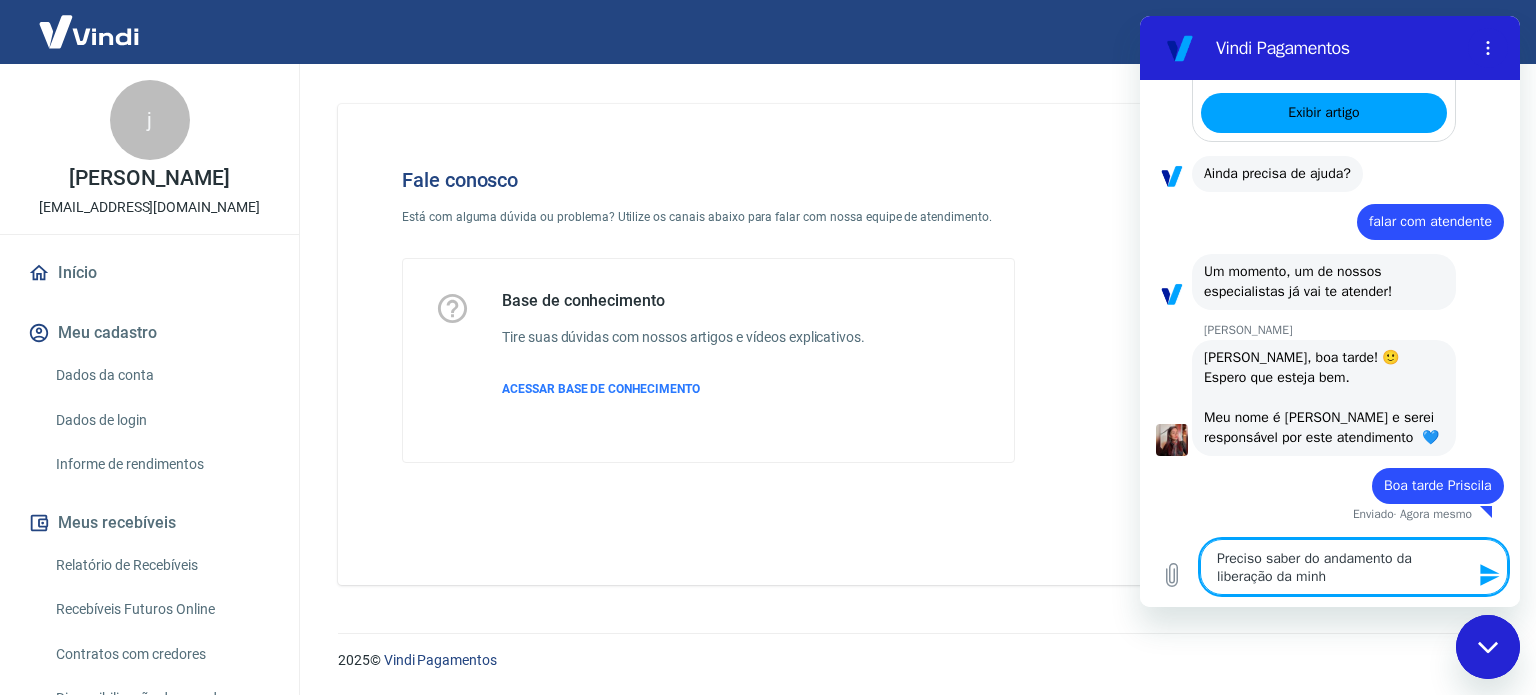 type on "Preciso saber do andamento da liberação da minha" 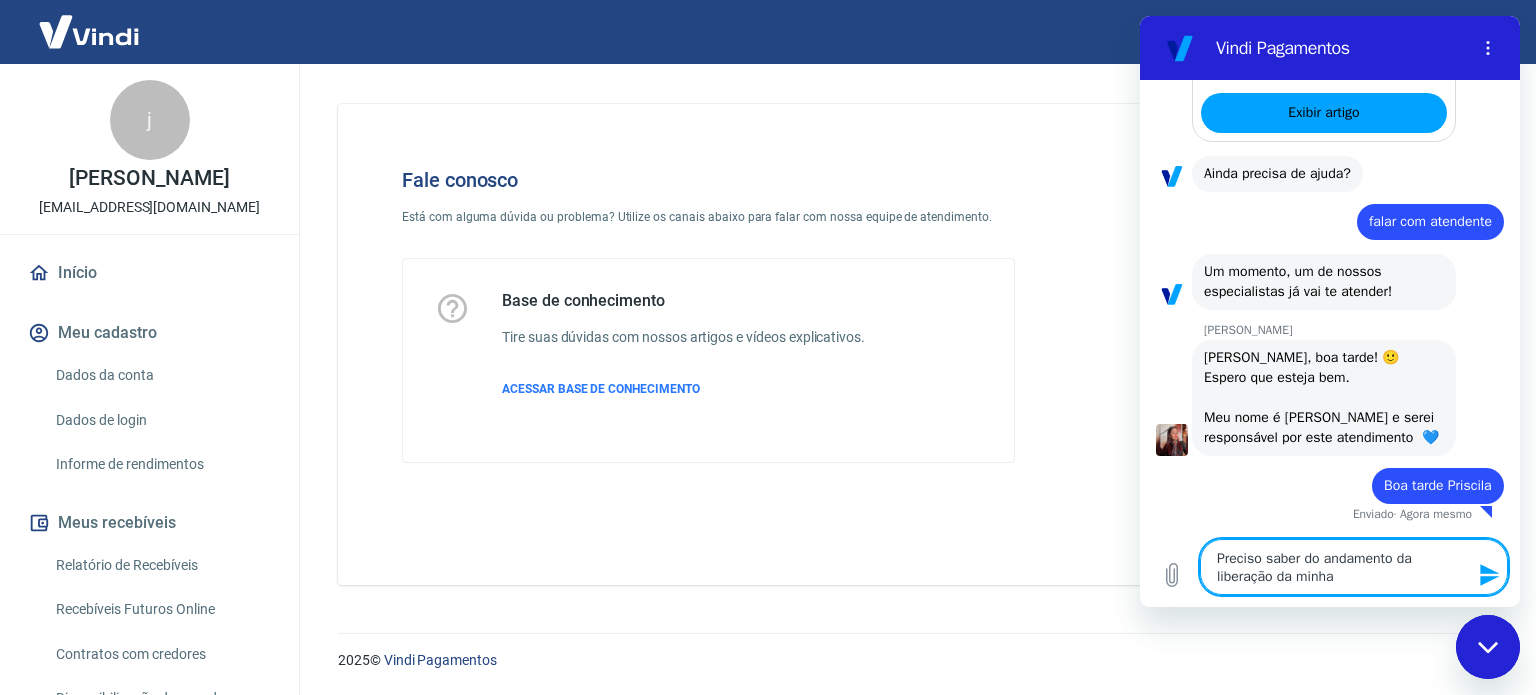 type on "Preciso saber do andamento da liberação da minha" 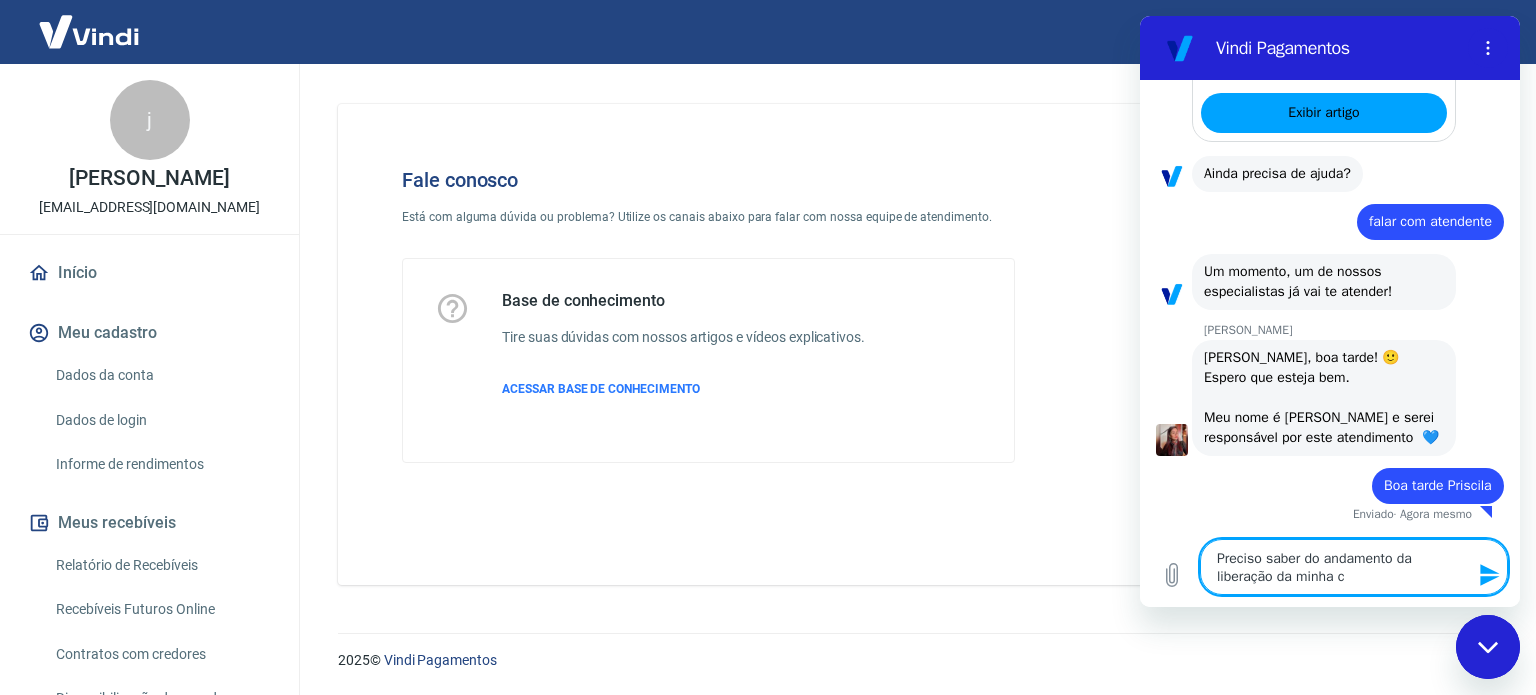 type on "Preciso saber do andamento da liberação da minha co" 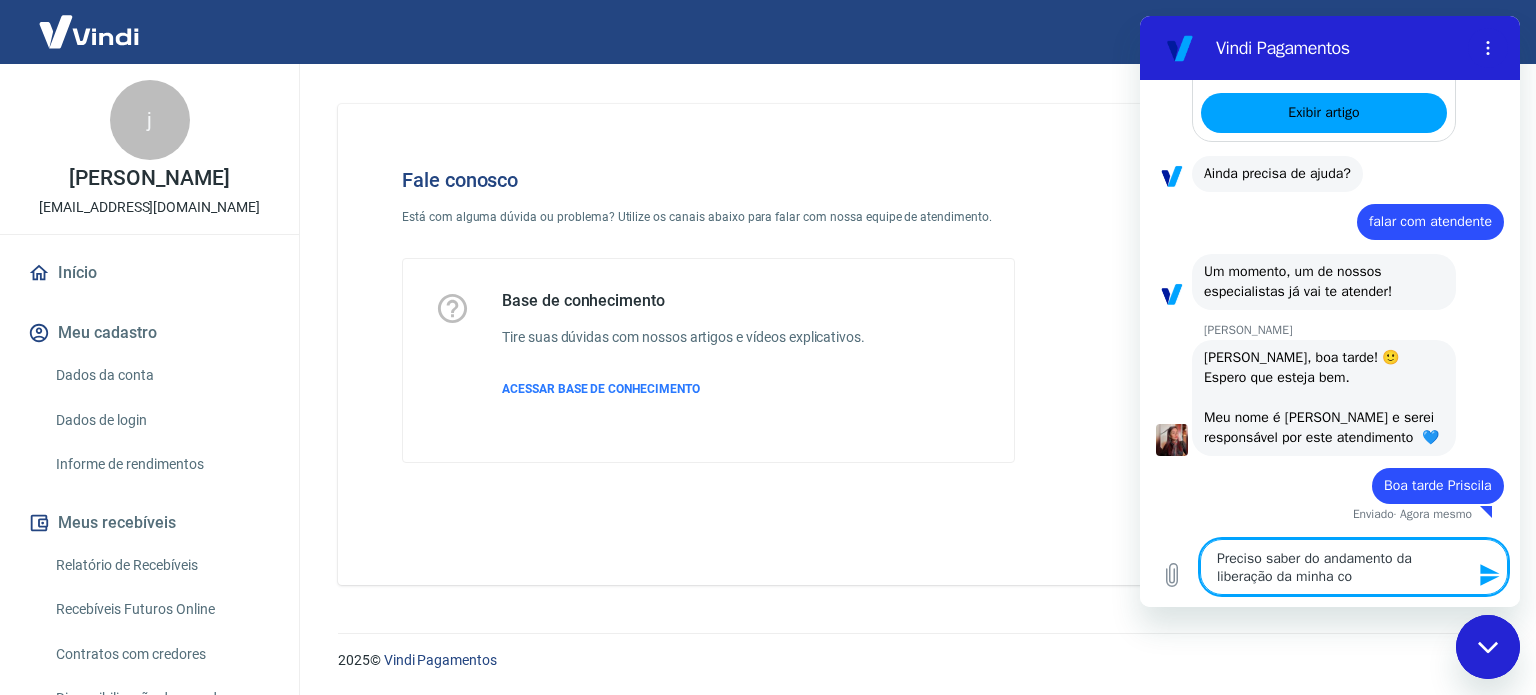type 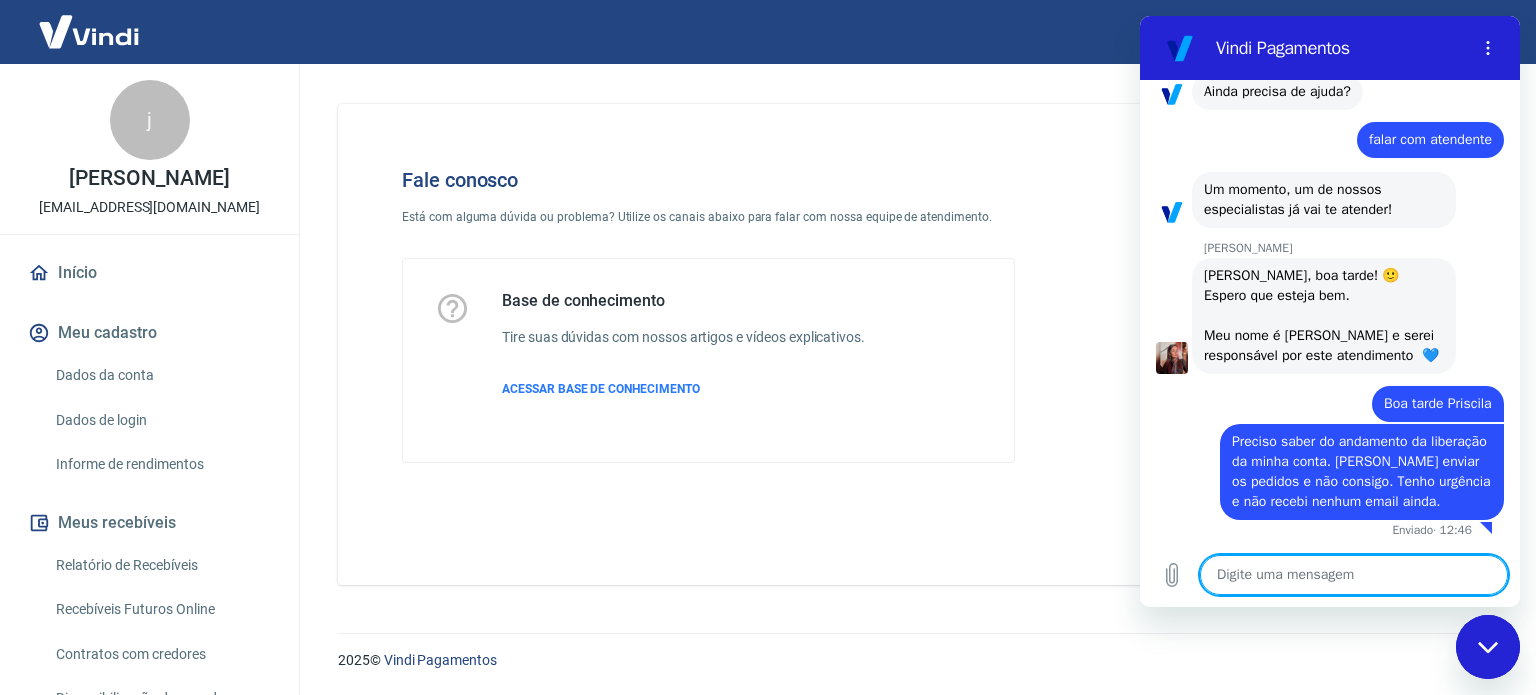 scroll, scrollTop: 741, scrollLeft: 0, axis: vertical 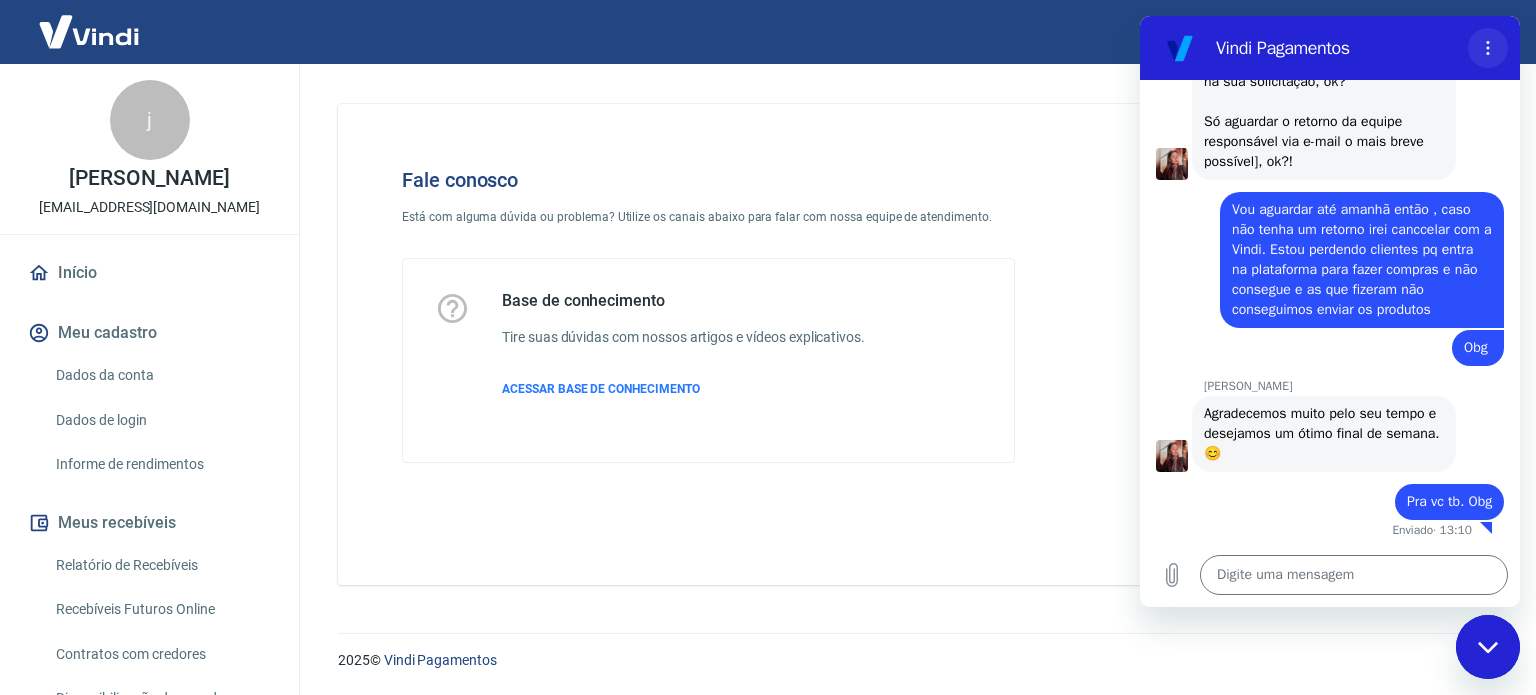 click 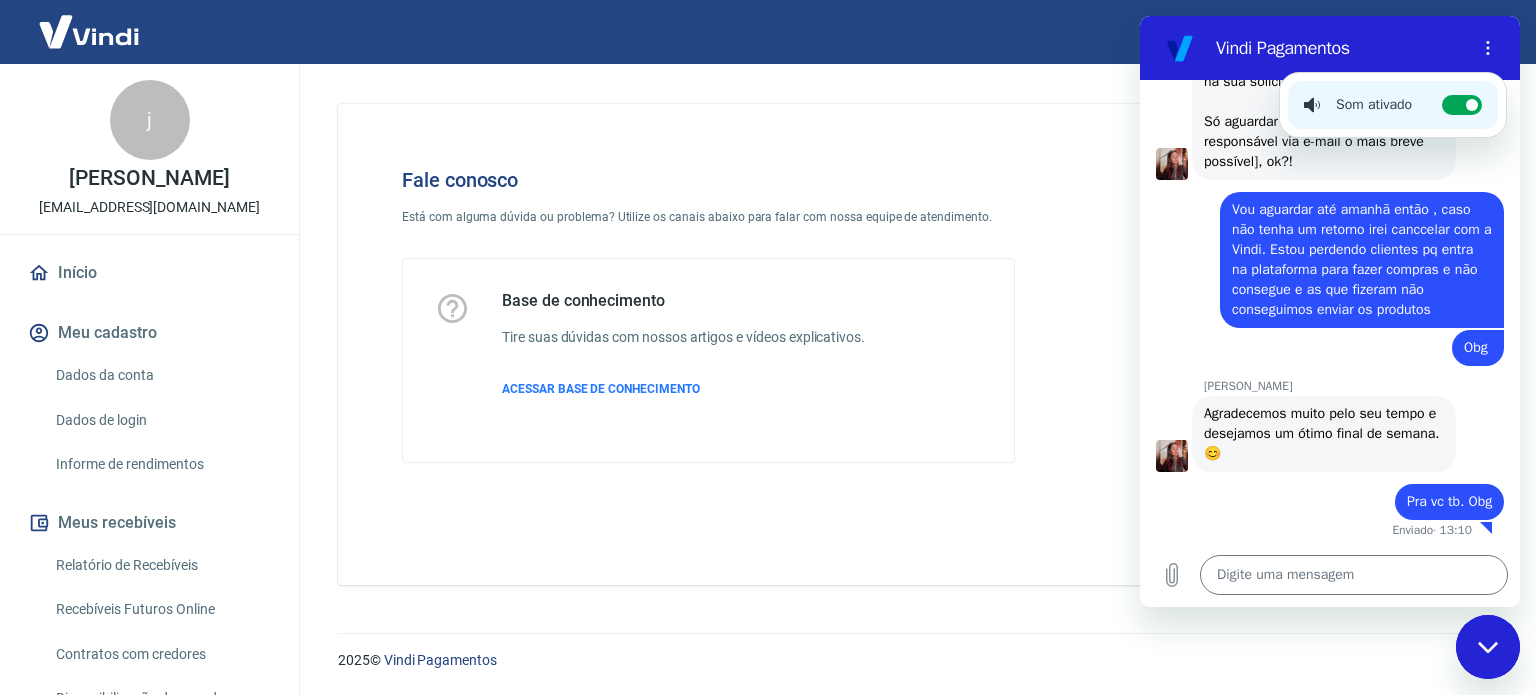 click on "Fale conosco Está com alguma dúvida ou problema? Utilize os canais abaixo para falar com nossa equipe de atendimento. Base de conhecimento Tire suas dúvidas com nossos artigos e vídeos explicativos. ACESSAR BASE DE CONHECIMENTO" at bounding box center (708, 315) 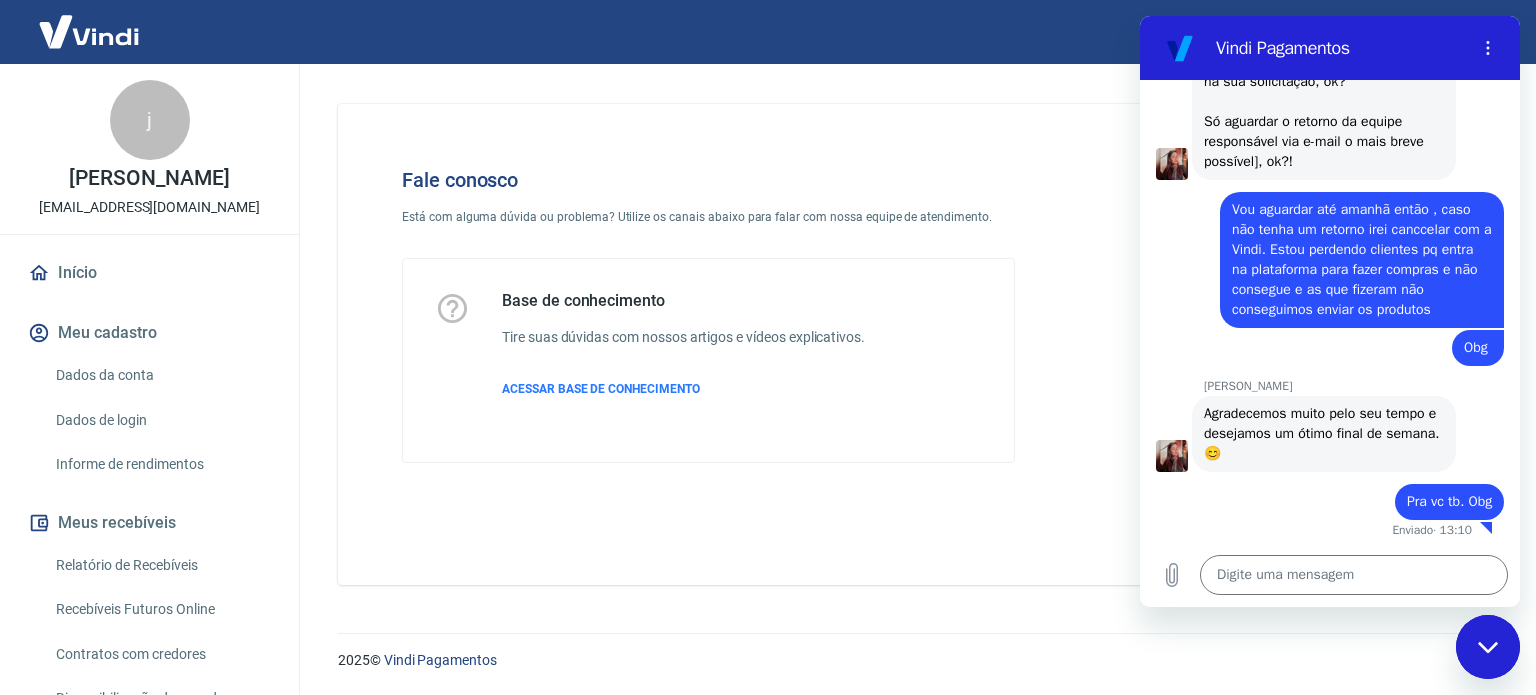 click at bounding box center (1488, 647) 